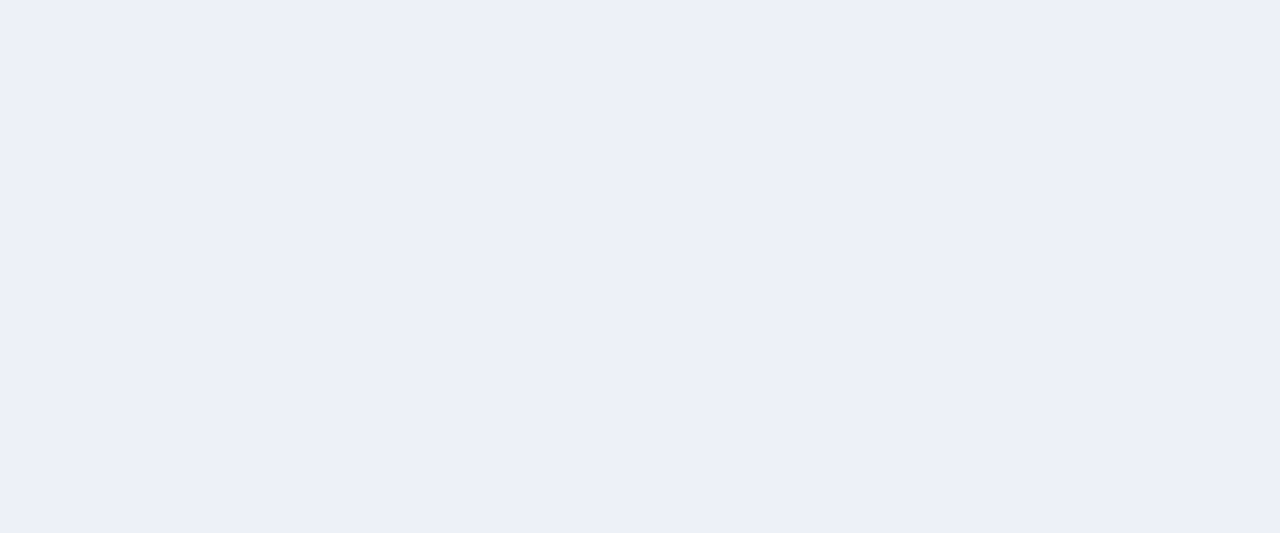 scroll, scrollTop: 0, scrollLeft: 0, axis: both 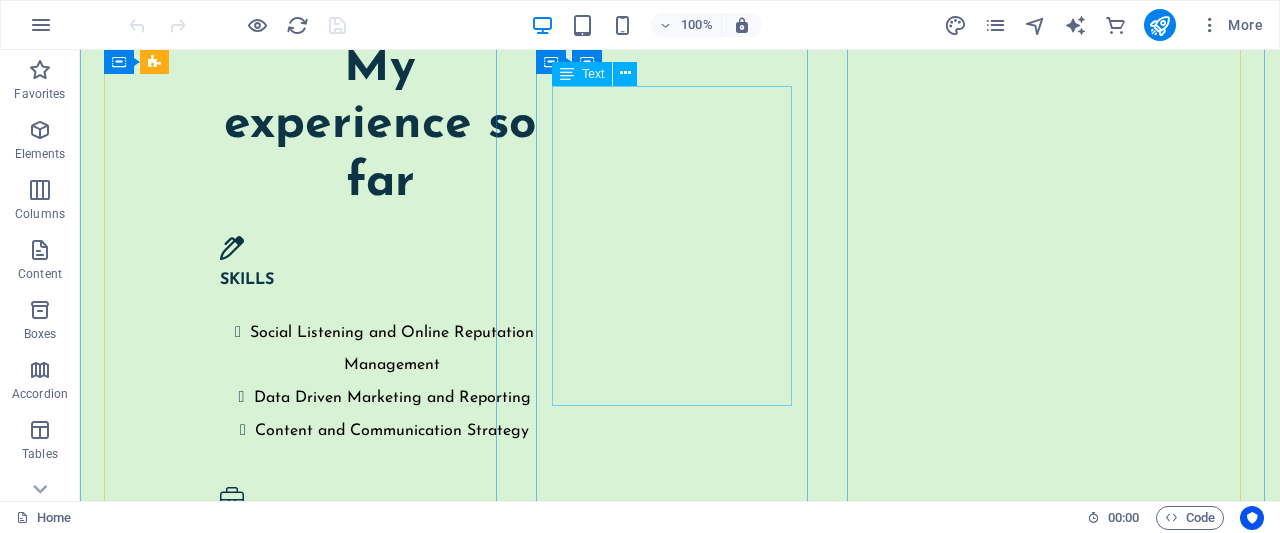 click on "Digital guardian Reputation. Resilience. Results. From viral controversies to viral compliments, I’ve steered brands through the noise and into the narrative. This is the story of turning every mention into a meaningful moment." at bounding box center (282, 4027) 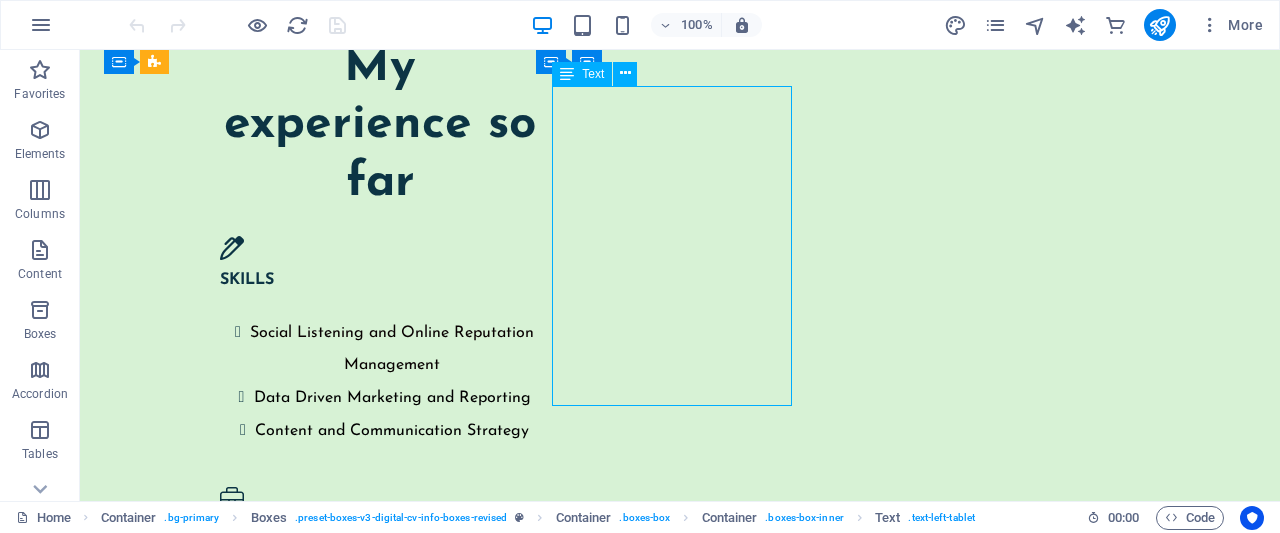 click on "Digital guardian Reputation. Resilience. Results. From viral controversies to viral compliments, I’ve steered brands through the noise and into the narrative. This is the story of turning every mention into a meaningful moment." at bounding box center [282, 4027] 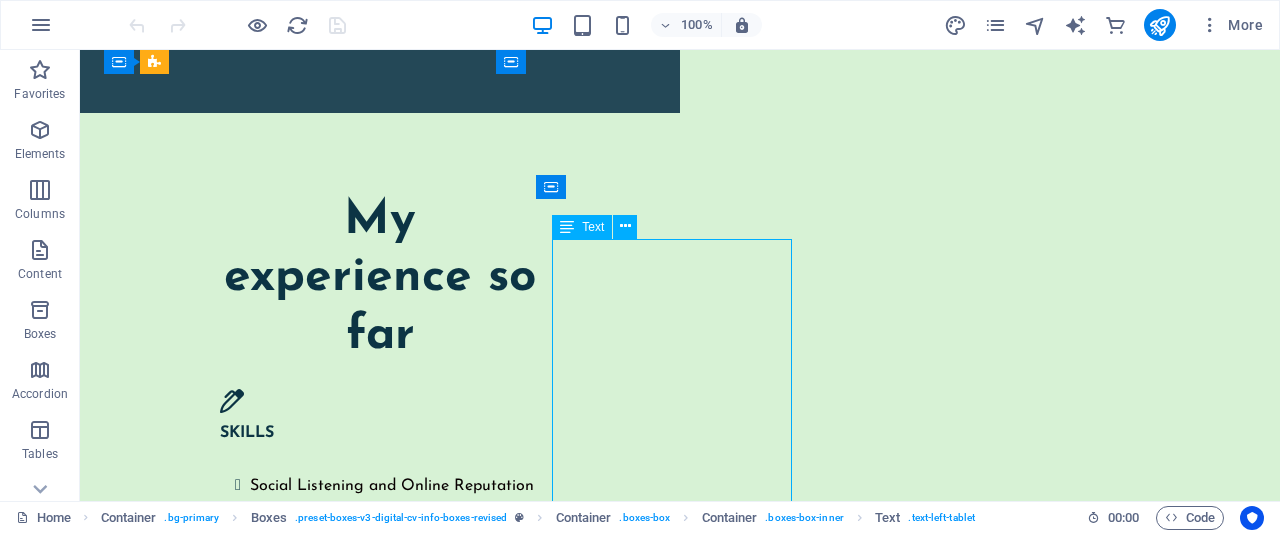 scroll, scrollTop: 4700, scrollLeft: 0, axis: vertical 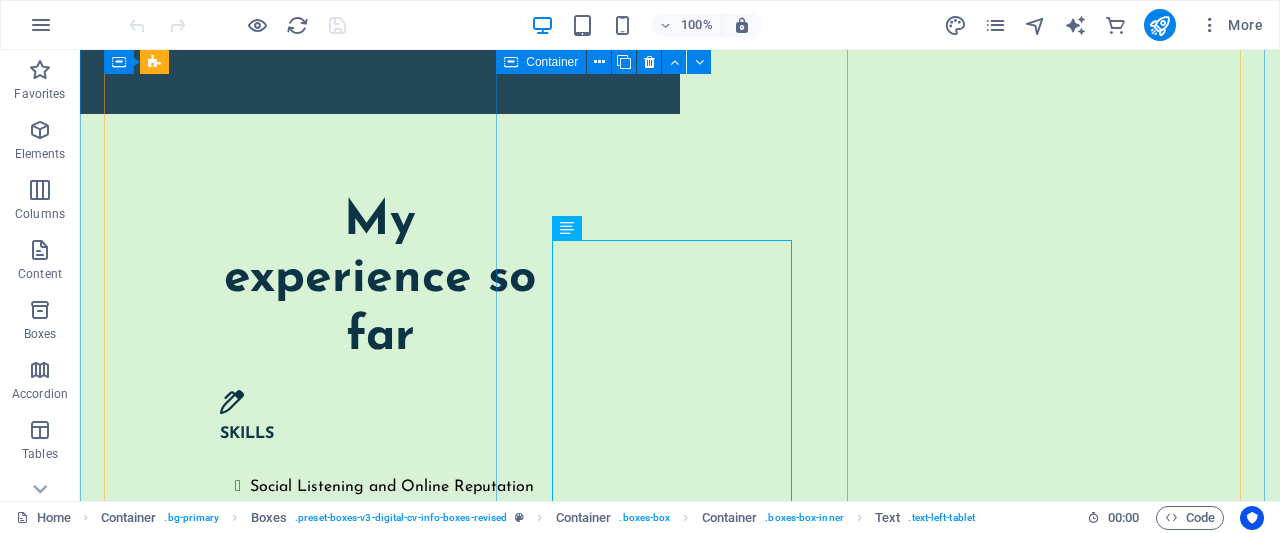 click on "Digital guardian Reputation. Resilience. Results. From viral controversies to viral compliments, I’ve steered brands through the noise and into the narrative. This is the story of turning every mention into a meaningful moment." at bounding box center (282, 4129) 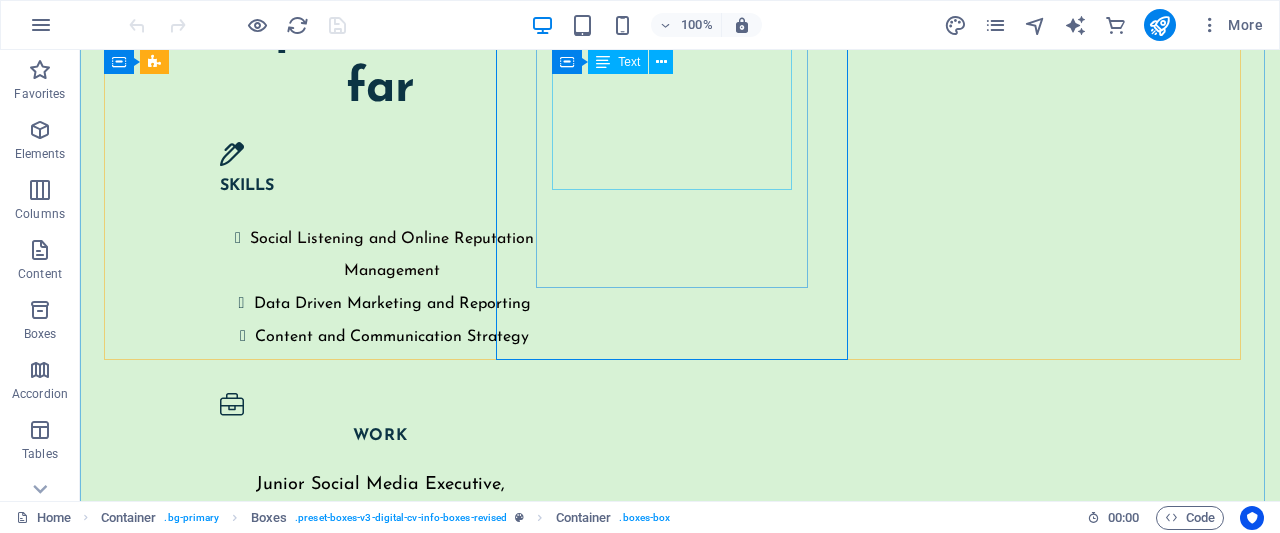 scroll, scrollTop: 5093, scrollLeft: 0, axis: vertical 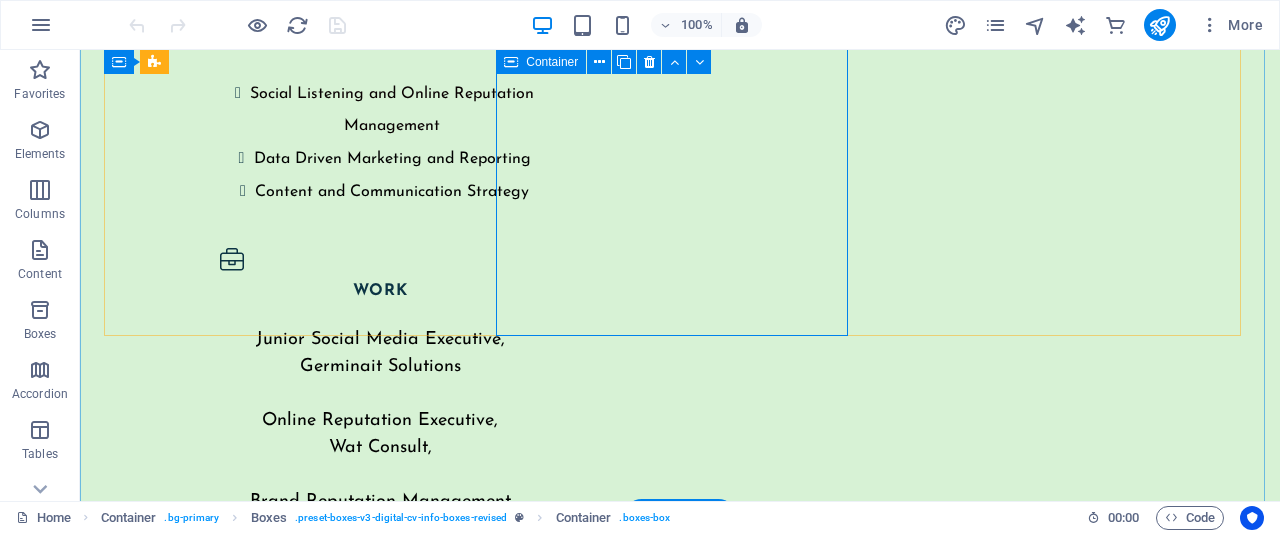 click on "Digital guardian Reputation. Resilience. Results. From viral controversies to viral compliments, I’ve steered brands through the noise and into the narrative. This is the story of turning every mention into a meaningful moment." at bounding box center (282, 3736) 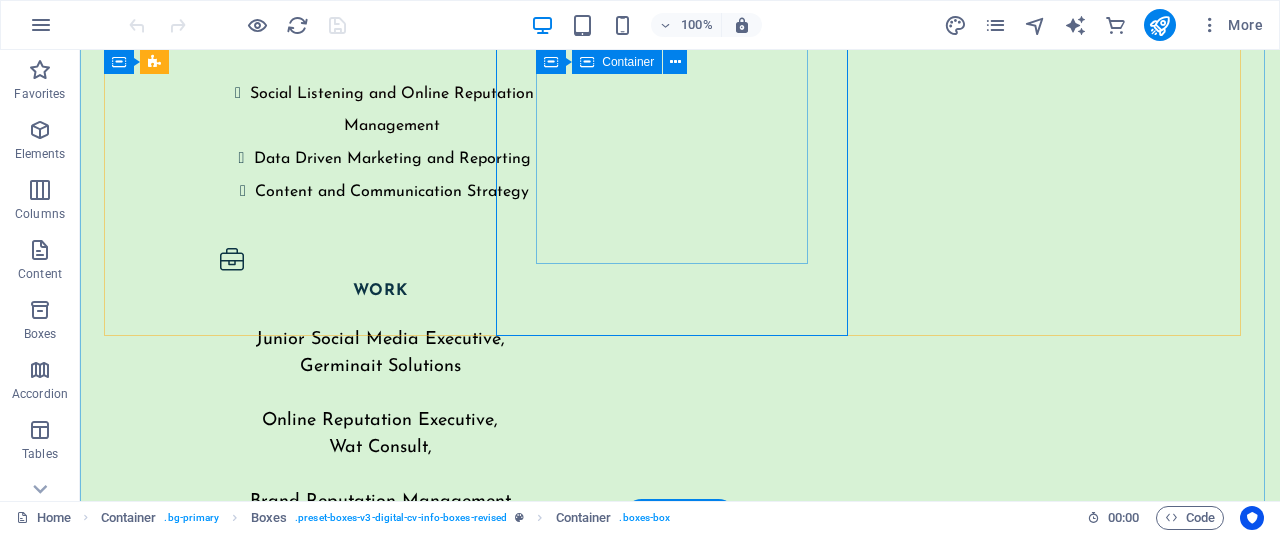 click on "Digital guardian Reputation. Resilience. Results. From viral controversies to viral compliments, I’ve steered brands through the noise and into the narrative. This is the story of turning every mention into a meaningful moment." at bounding box center (282, 3788) 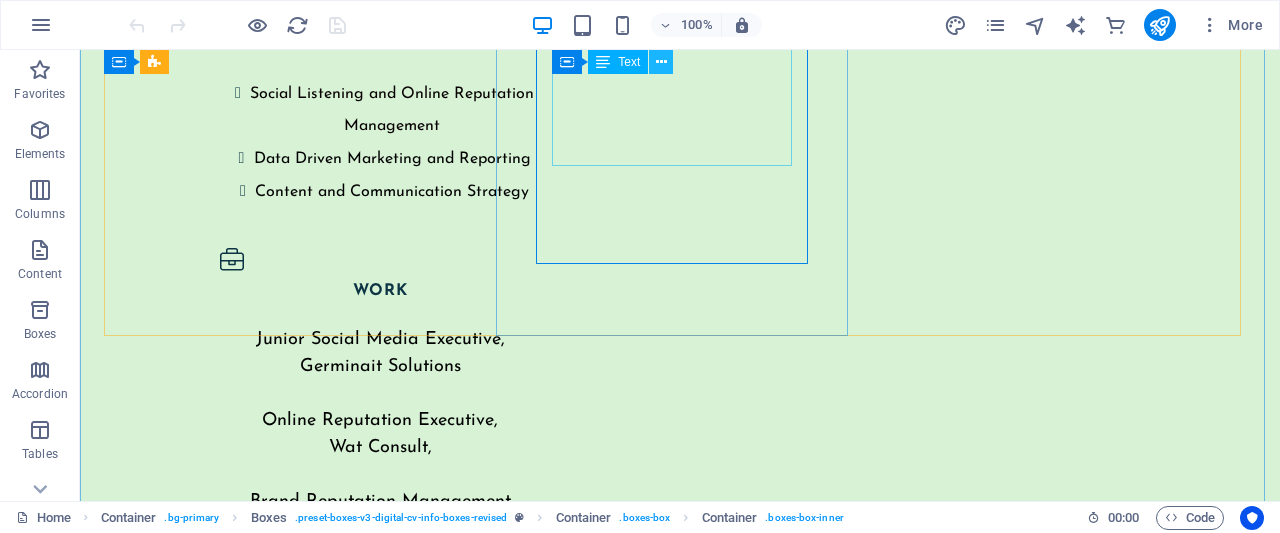 click at bounding box center [661, 62] 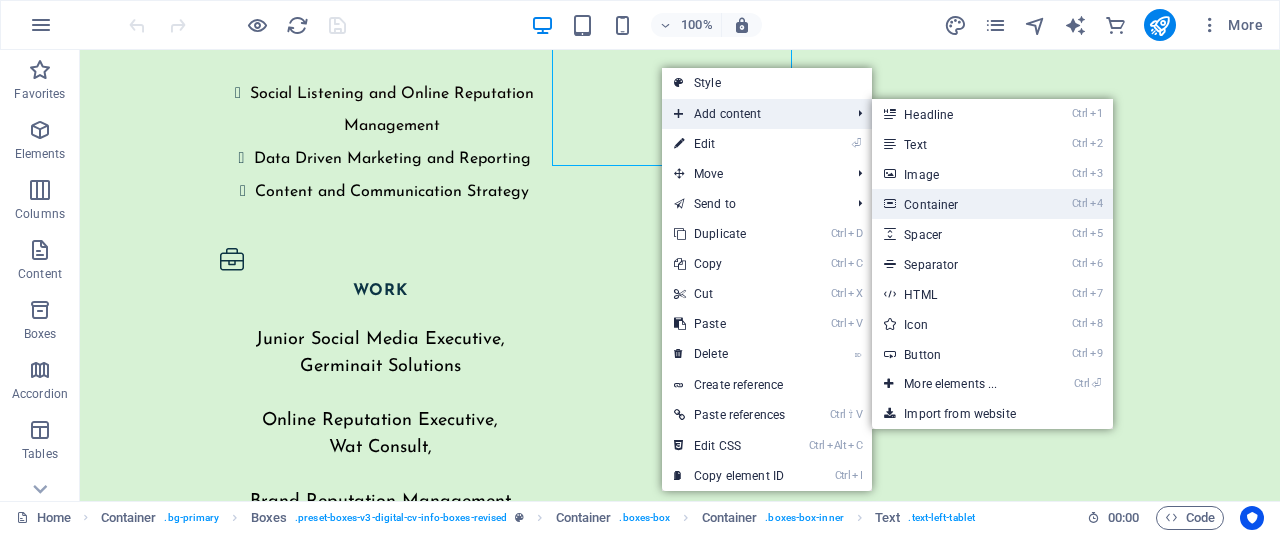 click on "Ctrl 4  Container" at bounding box center [954, 204] 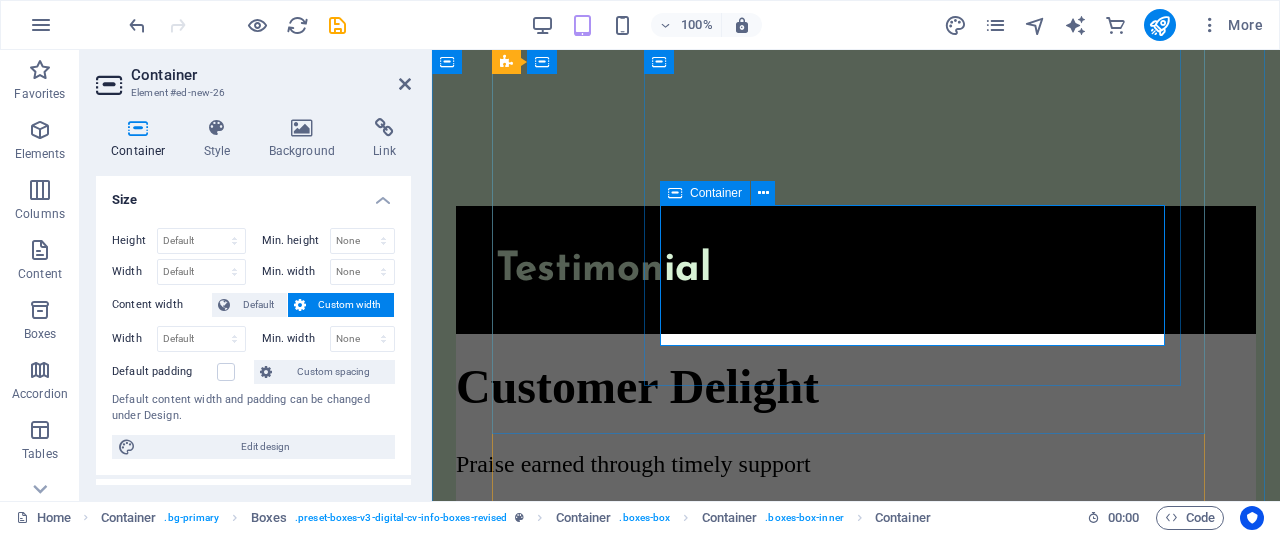 scroll, scrollTop: 5553, scrollLeft: 0, axis: vertical 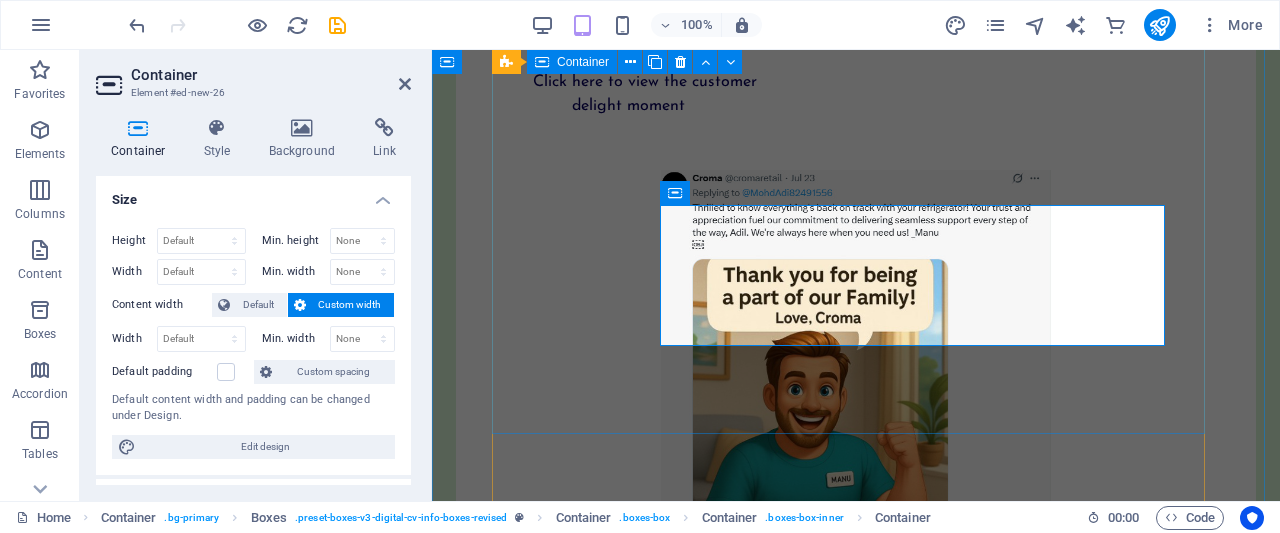drag, startPoint x: 522, startPoint y: 196, endPoint x: 728, endPoint y: 155, distance: 210.04047 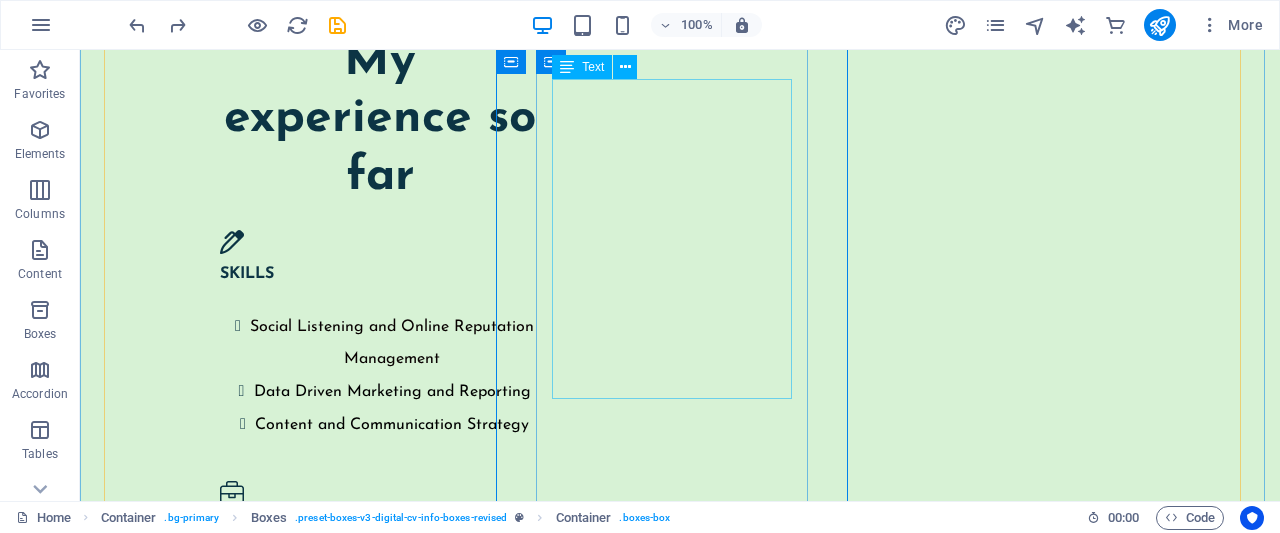 scroll, scrollTop: 4979, scrollLeft: 0, axis: vertical 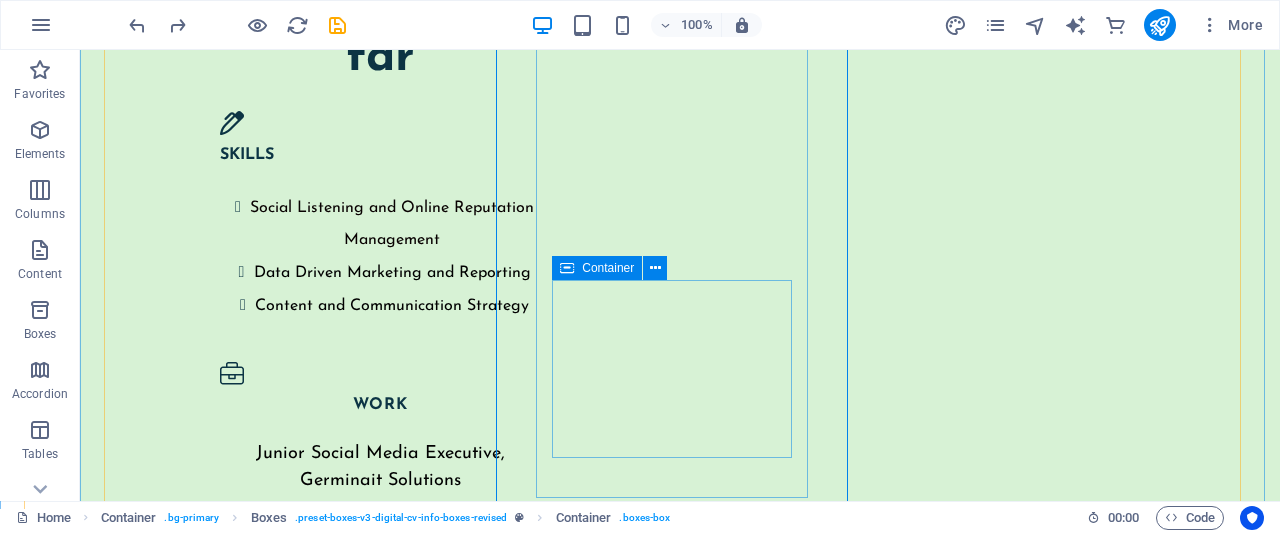click on "Add elements" at bounding box center (282, 4151) 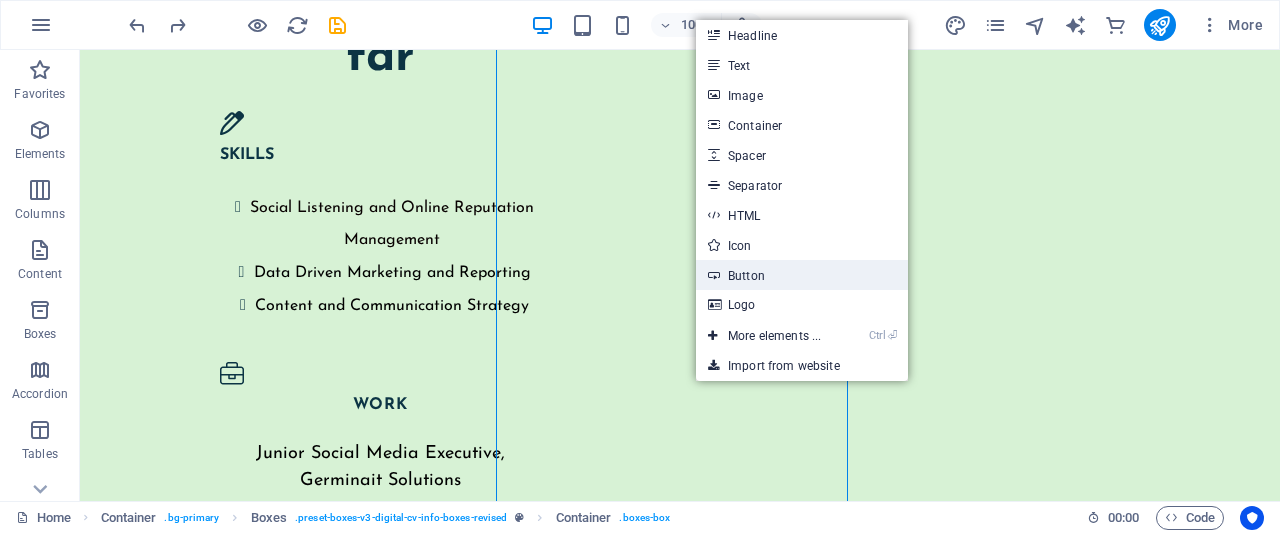 click on "Button" at bounding box center [802, 275] 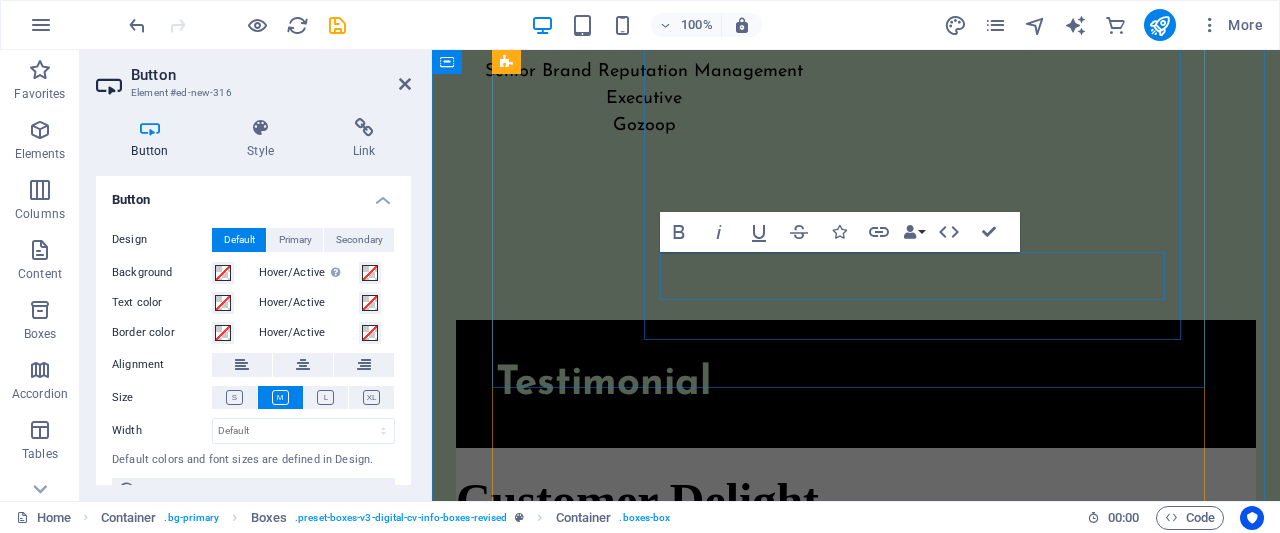 scroll, scrollTop: 5506, scrollLeft: 0, axis: vertical 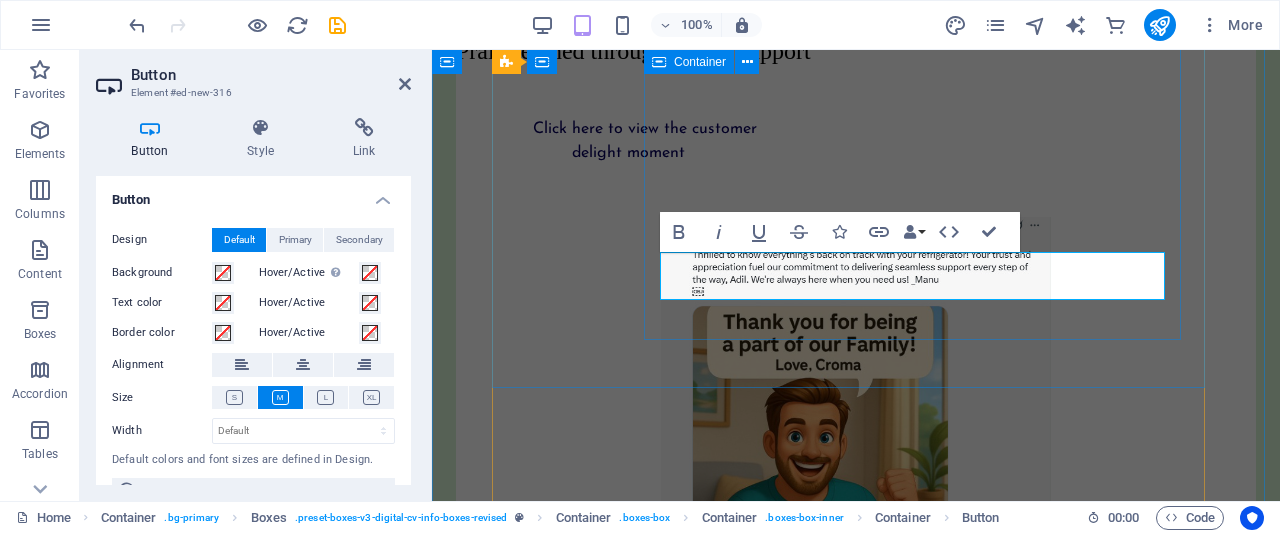 type 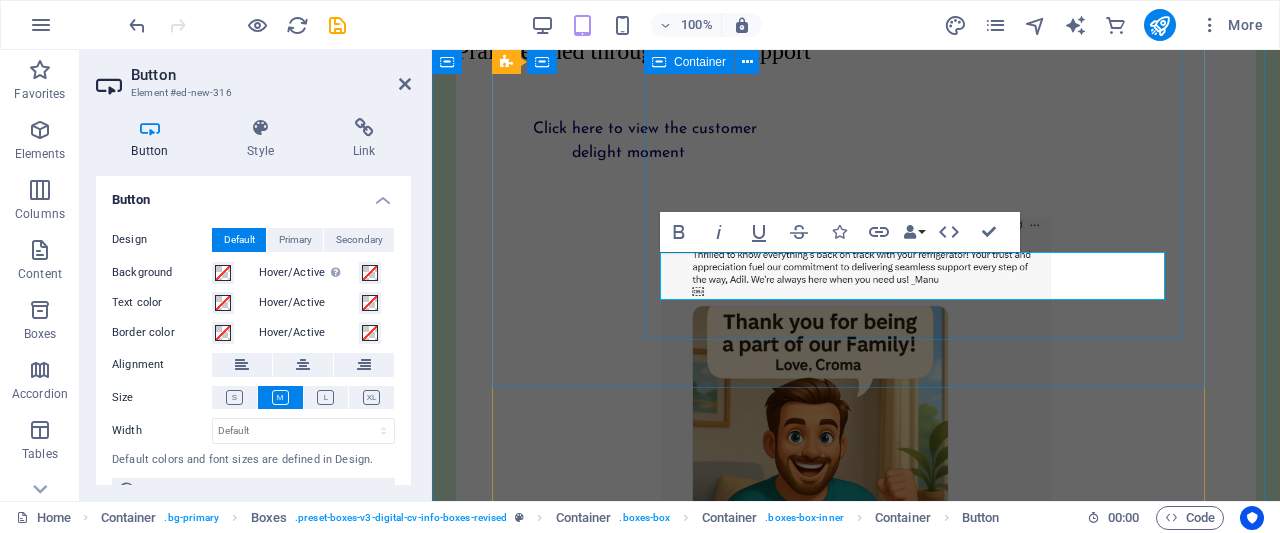 click on "Digital guardian Reputation. Resilience. Results. From viral controversies to viral compliments, I’ve steered brands through the noise and into the narrative. This is the story of turning every mention into a meaningful moment. Click here" at bounding box center [868, 1873] 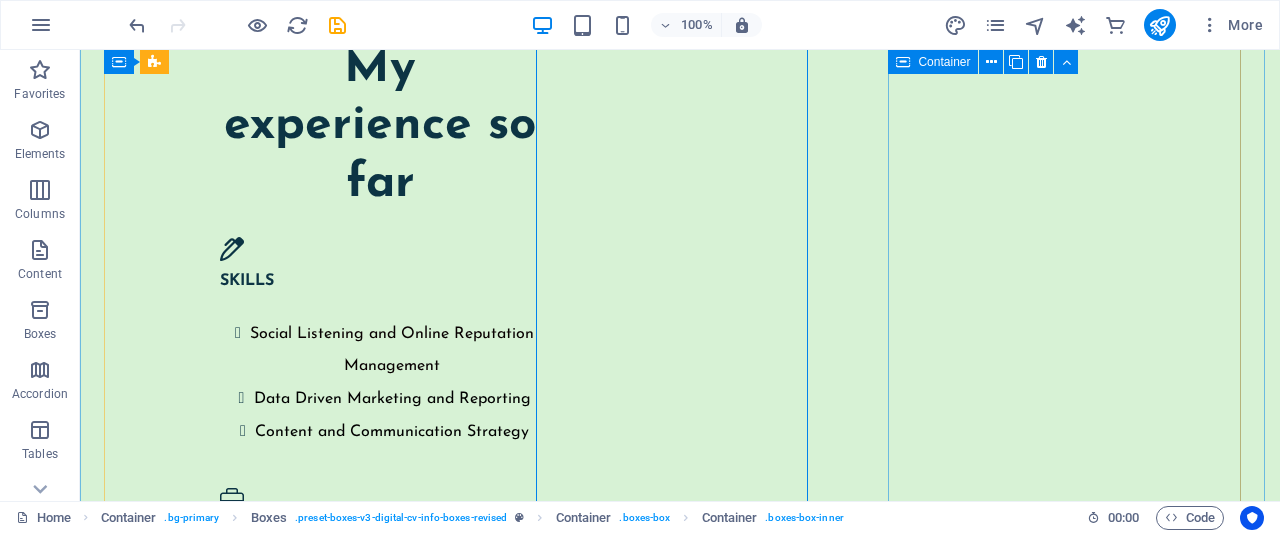 scroll, scrollTop: 4950, scrollLeft: 0, axis: vertical 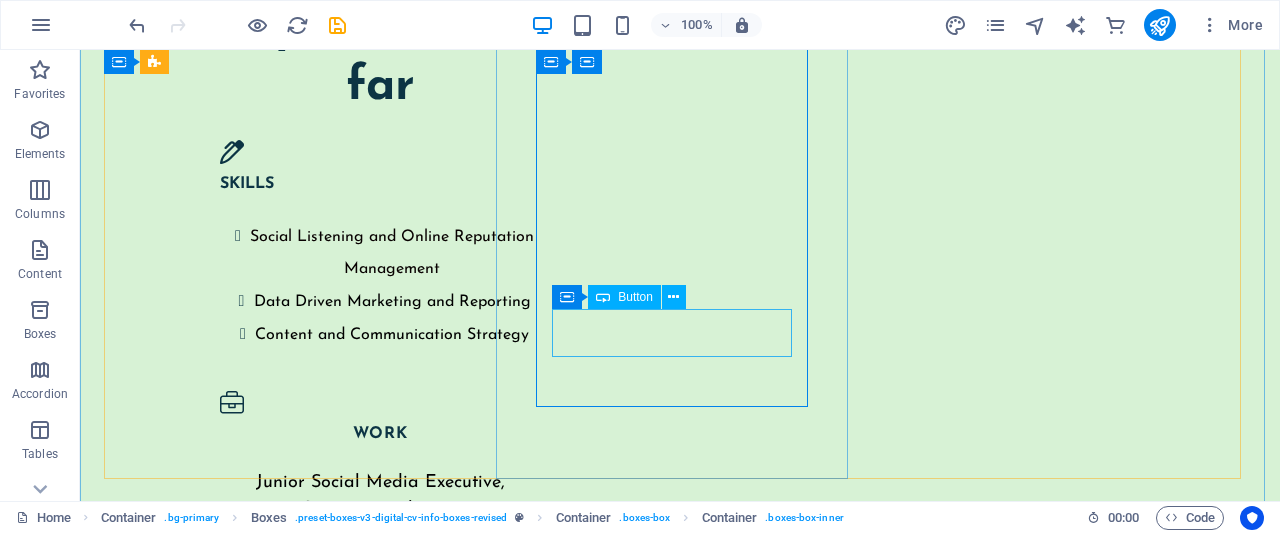 click on "Click here" at bounding box center [282, 4103] 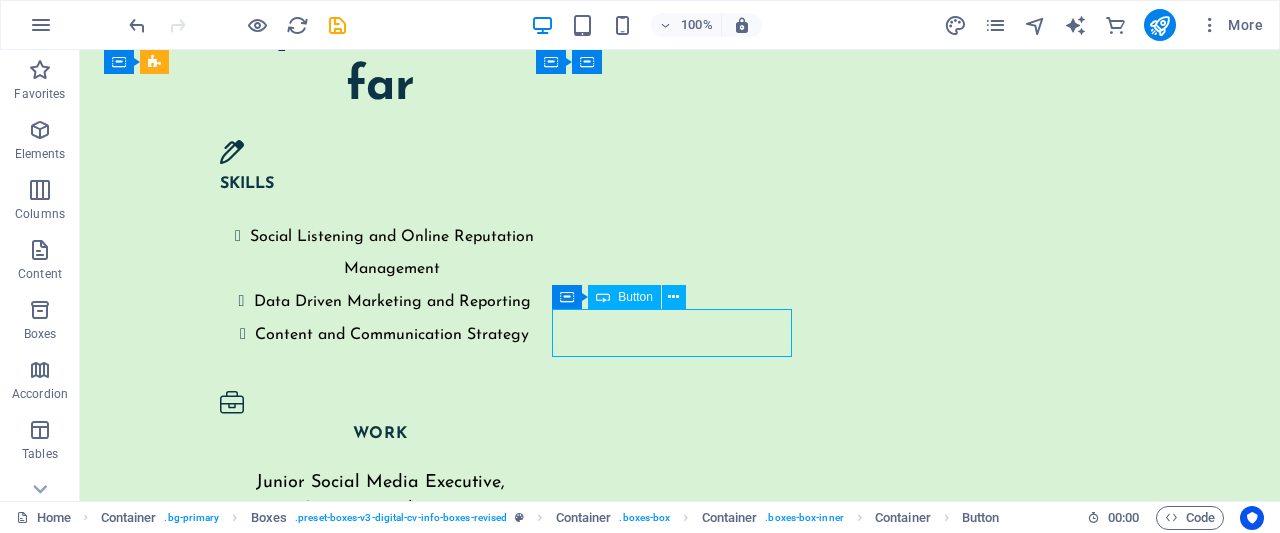 drag, startPoint x: 664, startPoint y: 328, endPoint x: 674, endPoint y: 357, distance: 30.675724 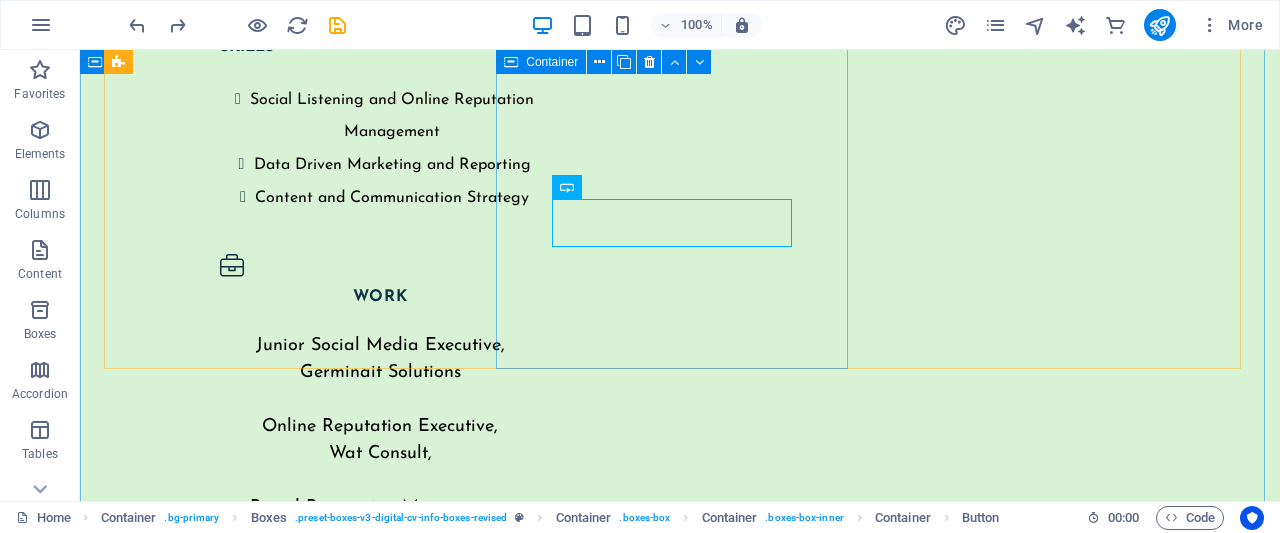 scroll, scrollTop: 5008, scrollLeft: 0, axis: vertical 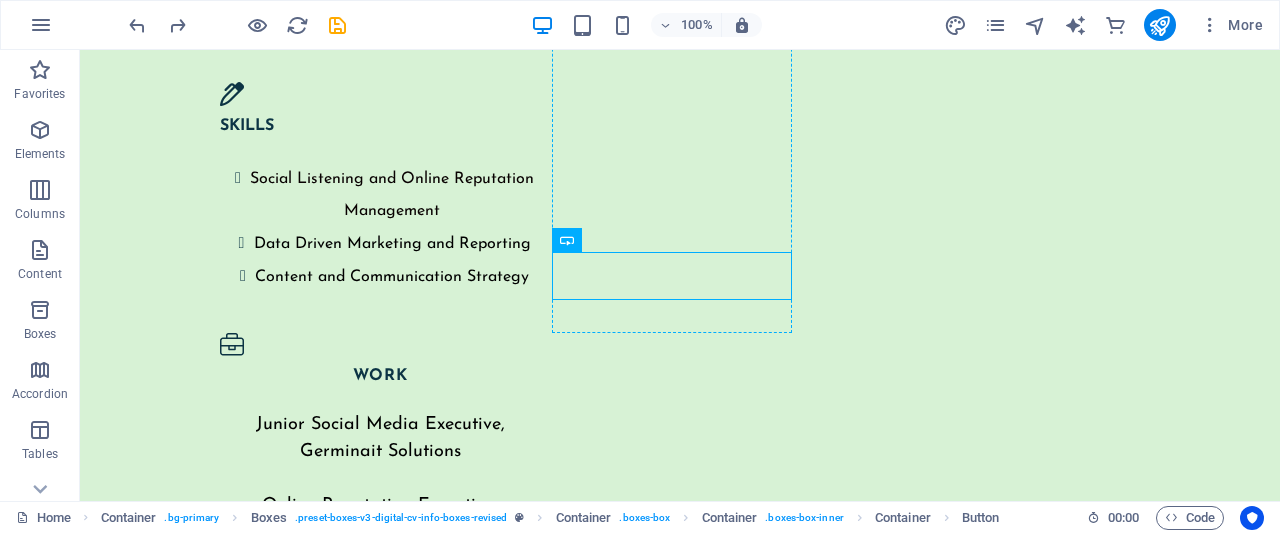 drag, startPoint x: 667, startPoint y: 273, endPoint x: 671, endPoint y: 305, distance: 32.24903 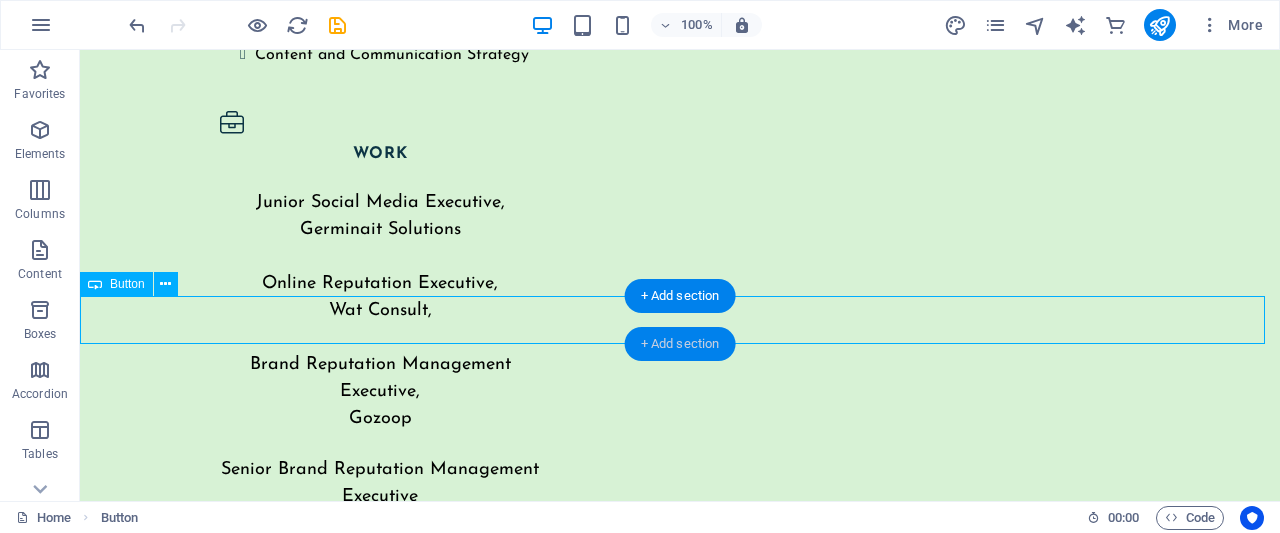 scroll, scrollTop: 5477, scrollLeft: 0, axis: vertical 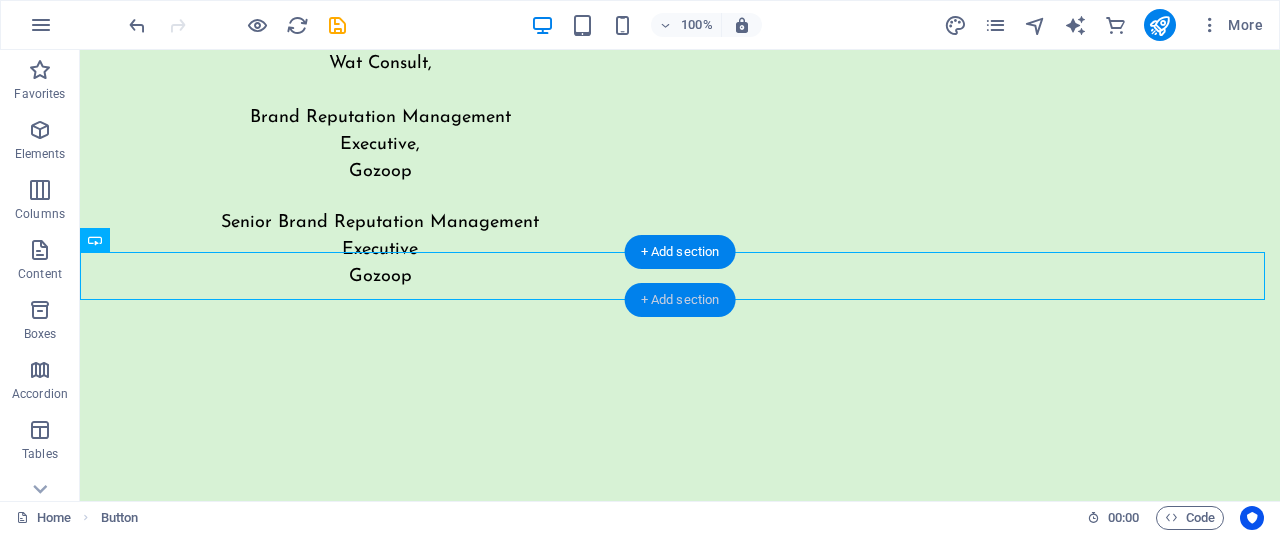 drag, startPoint x: 674, startPoint y: 302, endPoint x: 215, endPoint y: 253, distance: 461.60806 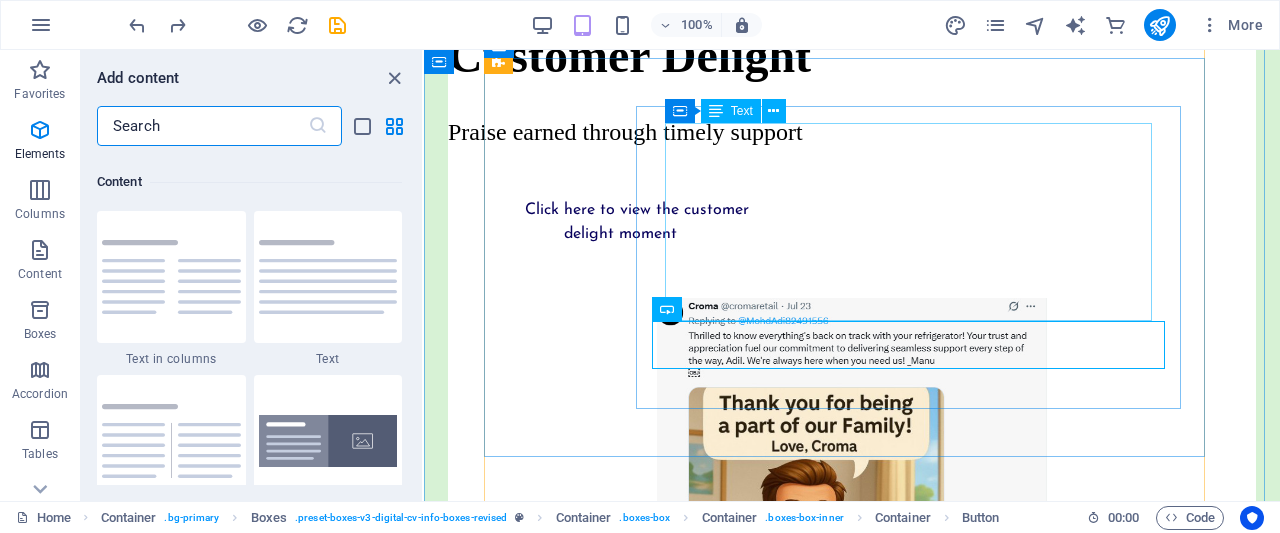 scroll, scrollTop: 3499, scrollLeft: 0, axis: vertical 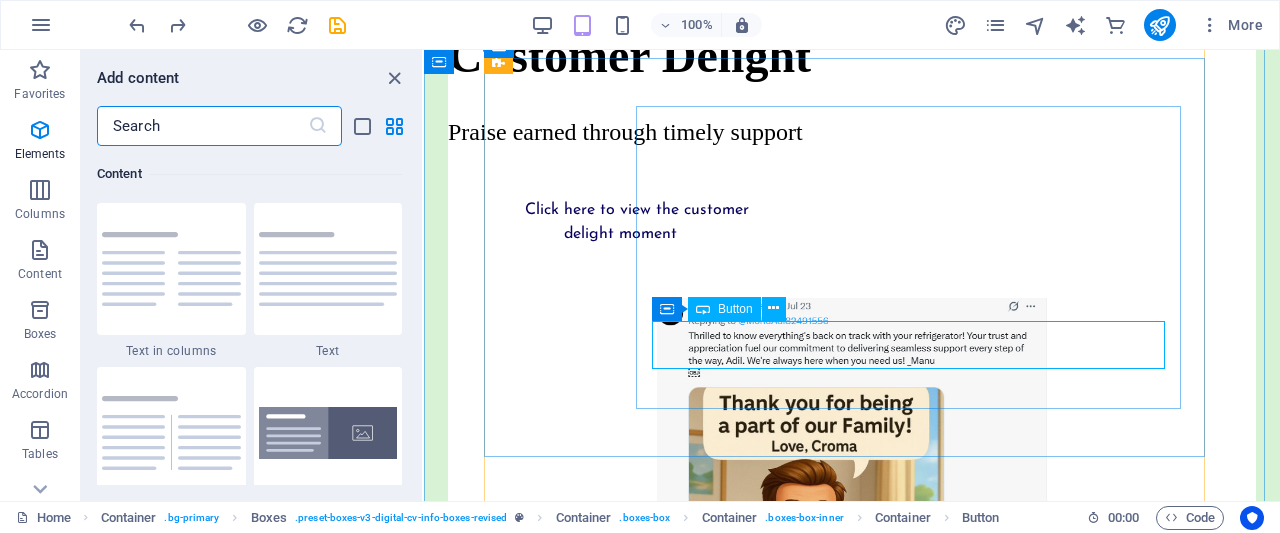 click at bounding box center (864, 2066) 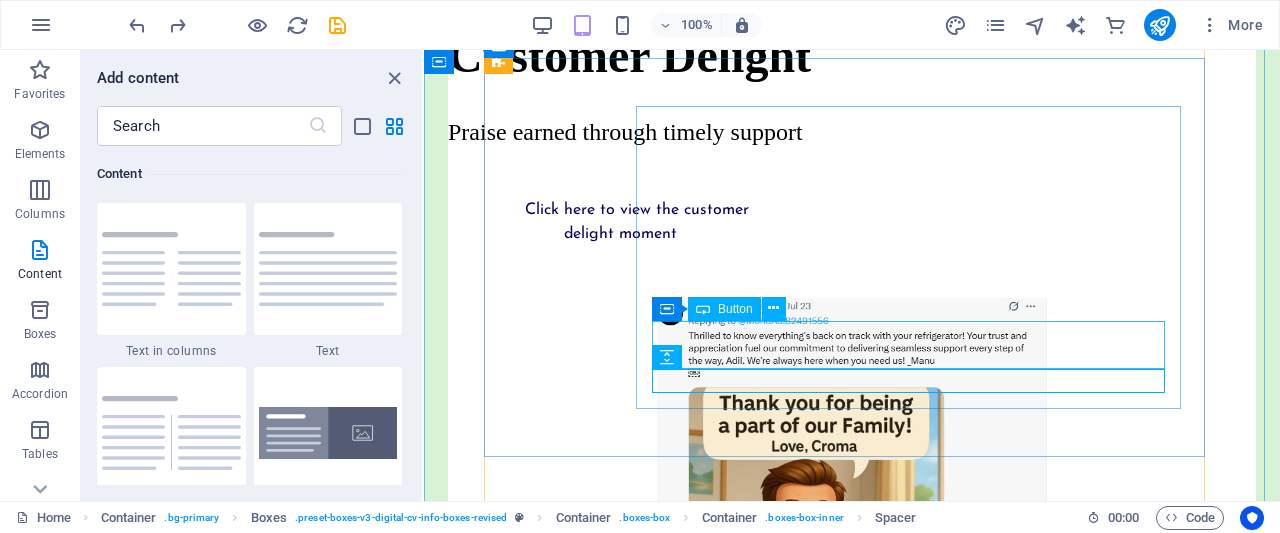 click on "Click here" at bounding box center [864, 2030] 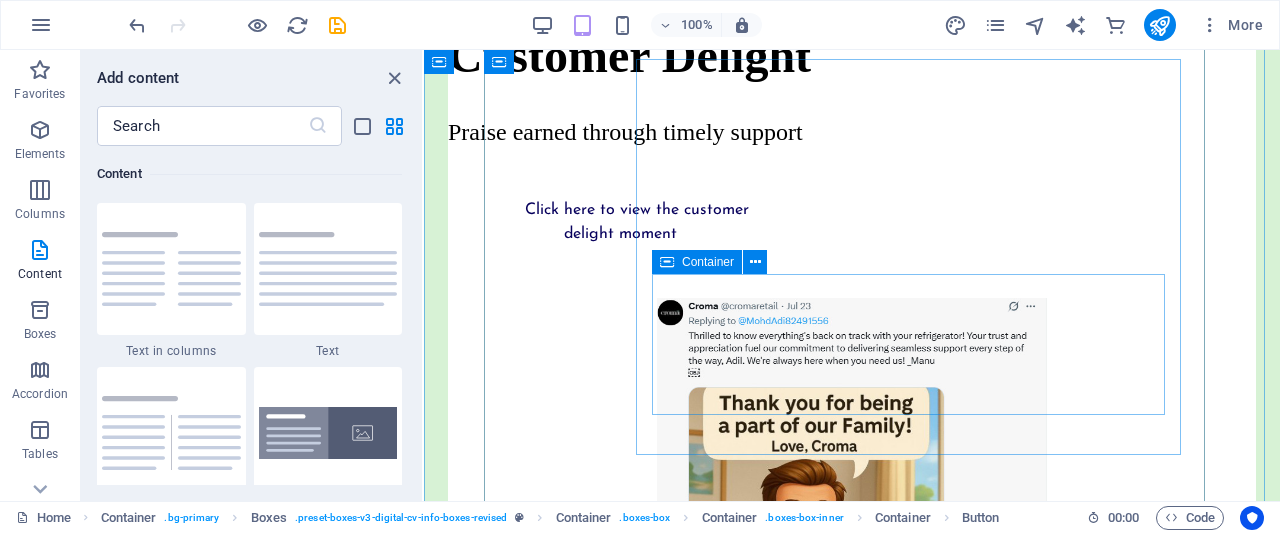 scroll, scrollTop: 5477, scrollLeft: 0, axis: vertical 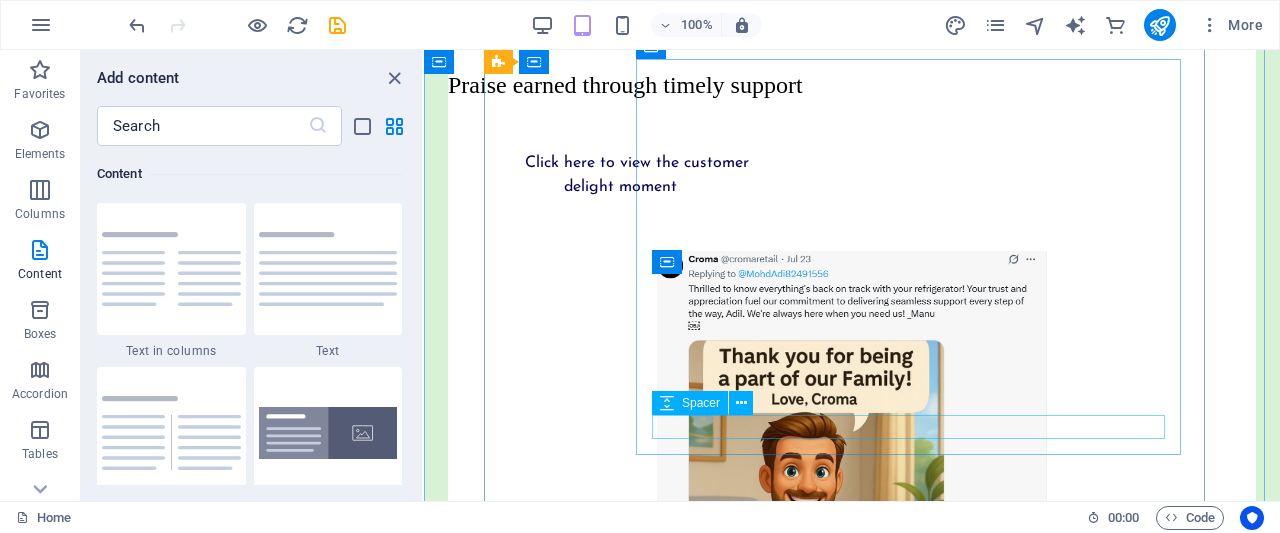 click at bounding box center (864, 2113) 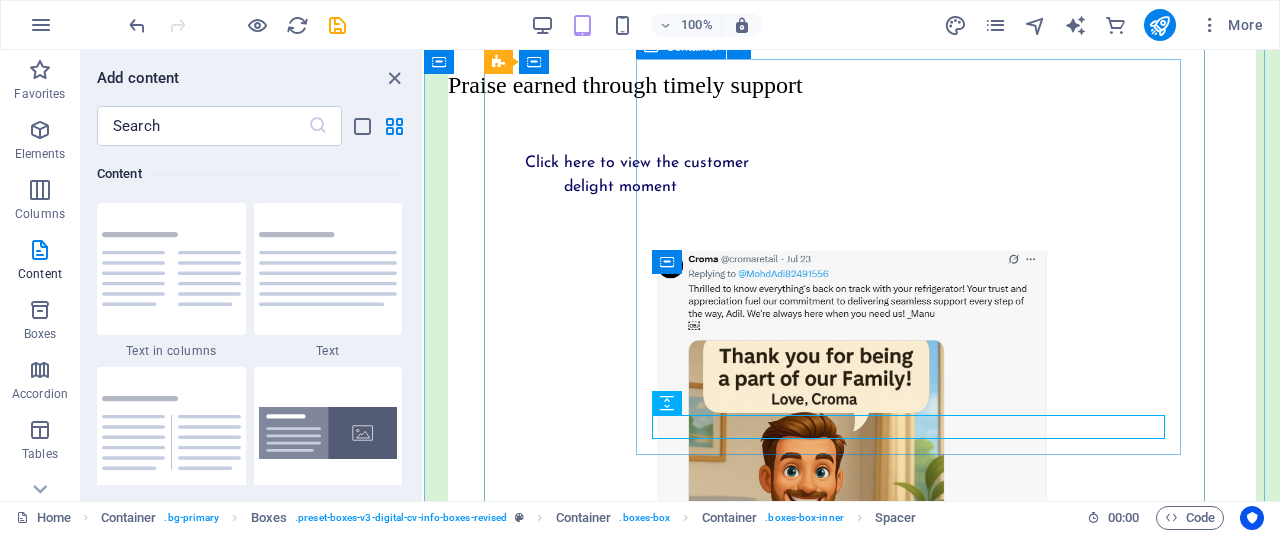 click on "Digital guardian Reputation. Resilience. Results. From viral controversies to viral compliments, I’ve steered brands through the noise and into the narrative. This is the story of turning every mention into a meaningful moment. Drop content here or  Add elements  Paste clipboard" at bounding box center (864, 1954) 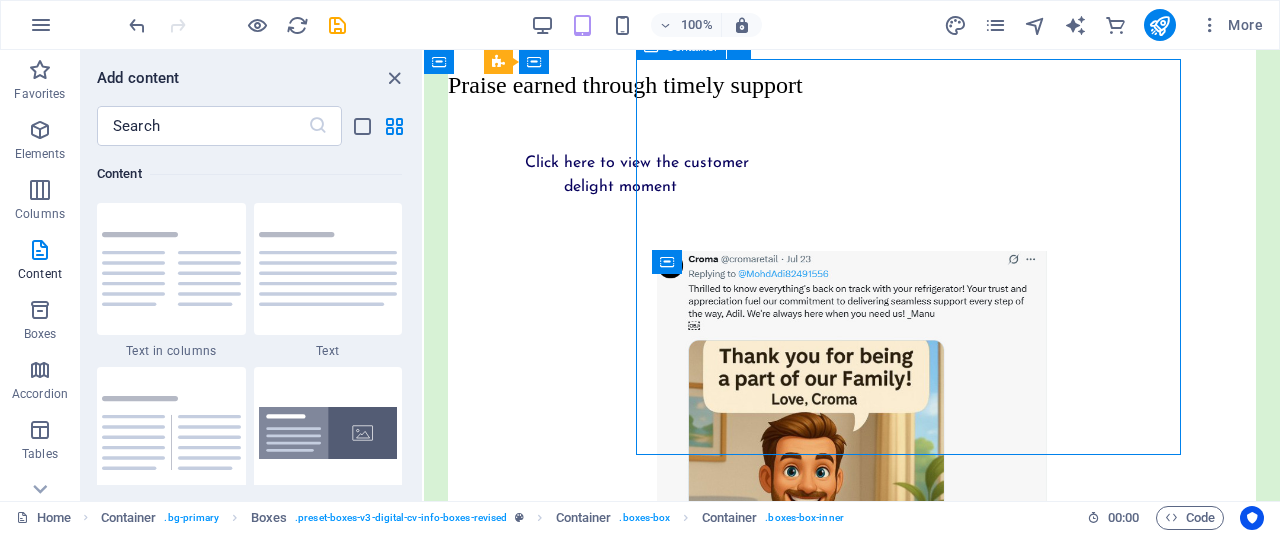 click on "Digital guardian Reputation. Resilience. Results. From viral controversies to viral compliments, I’ve steered brands through the noise and into the narrative. This is the story of turning every mention into a meaningful moment. Drop content here or  Add elements  Paste clipboard" at bounding box center [864, 1954] 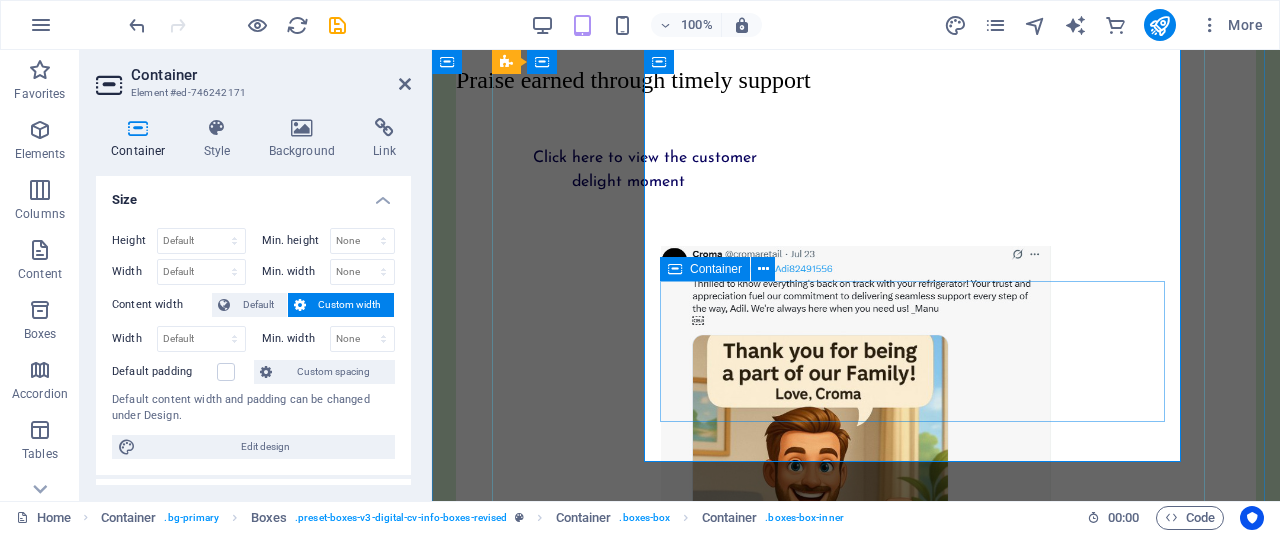 click on "Drop content here or  Add elements  Paste clipboard" at bounding box center [868, 2025] 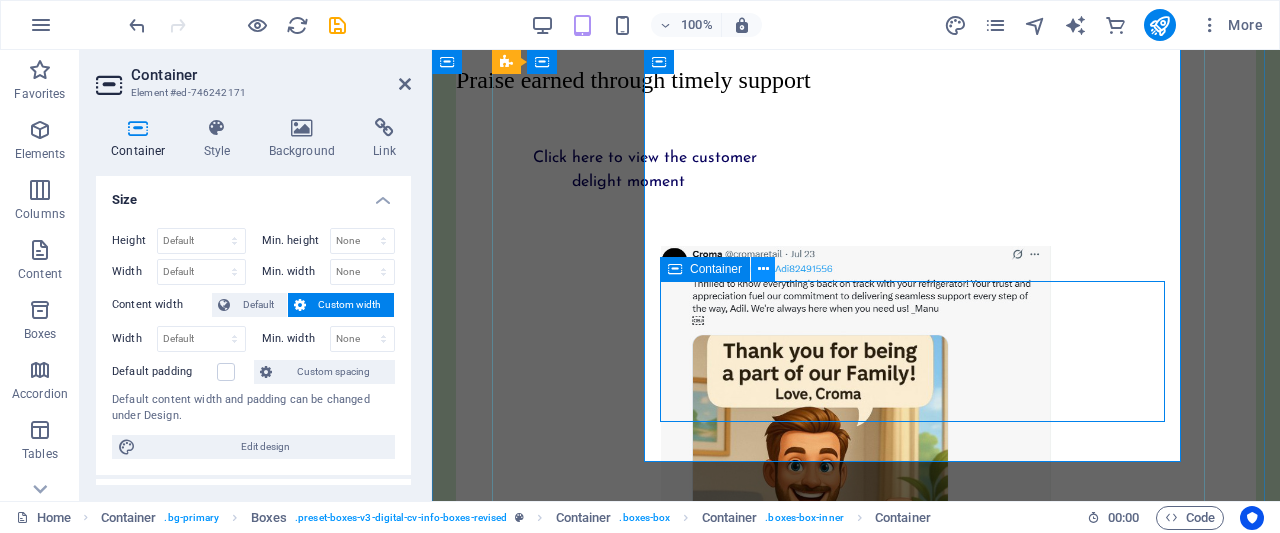 click at bounding box center [763, 269] 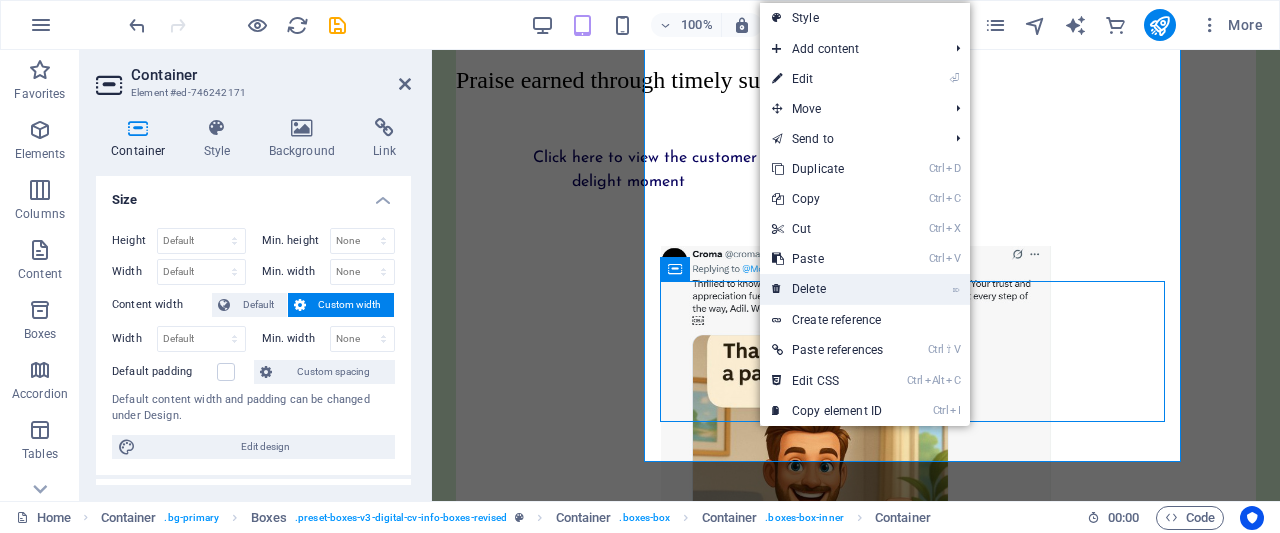 click on "⌦  Delete" at bounding box center (827, 289) 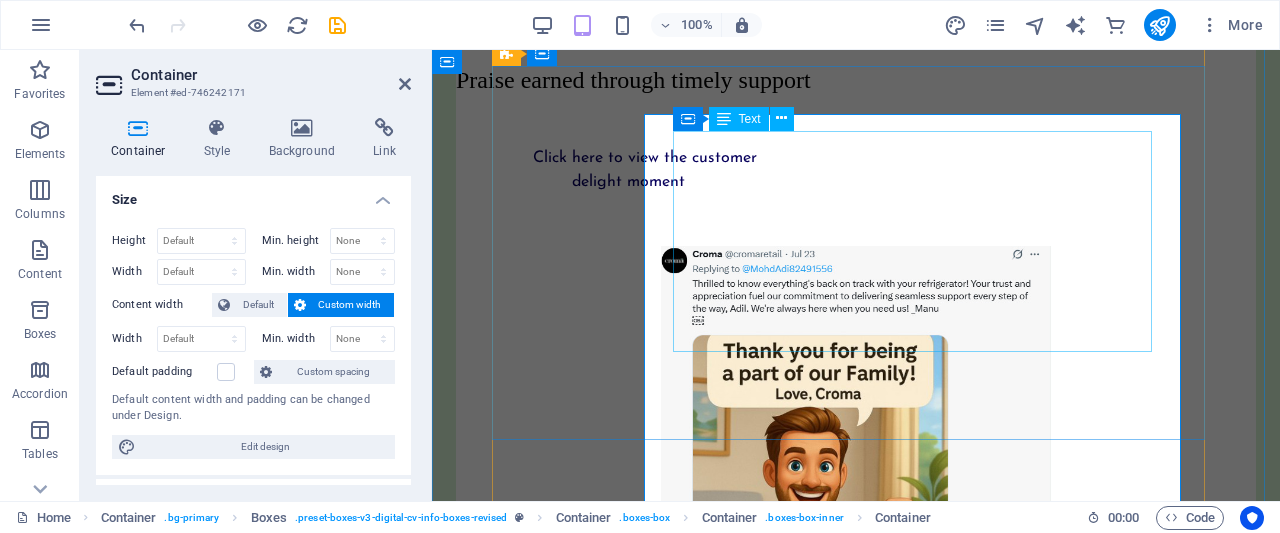 scroll, scrollTop: 5406, scrollLeft: 0, axis: vertical 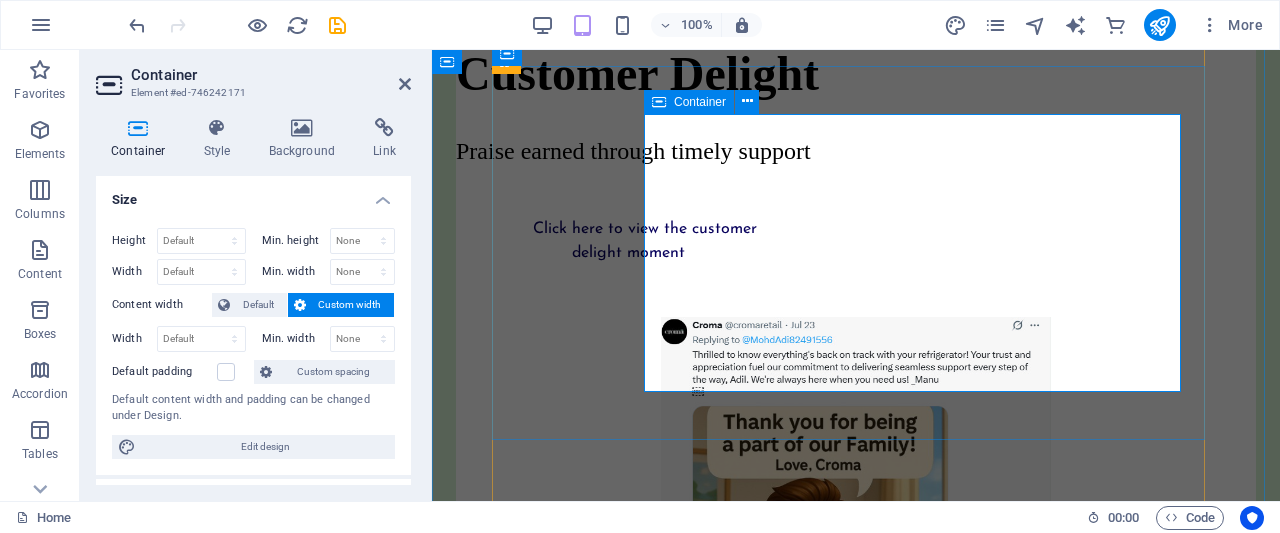 click on "Digital guardian Reputation. Resilience. Results. From viral controversies to viral compliments, I’ve steered brands through the noise and into the narrative. This is the story of turning every mention into a meaningful moment." at bounding box center [868, 1949] 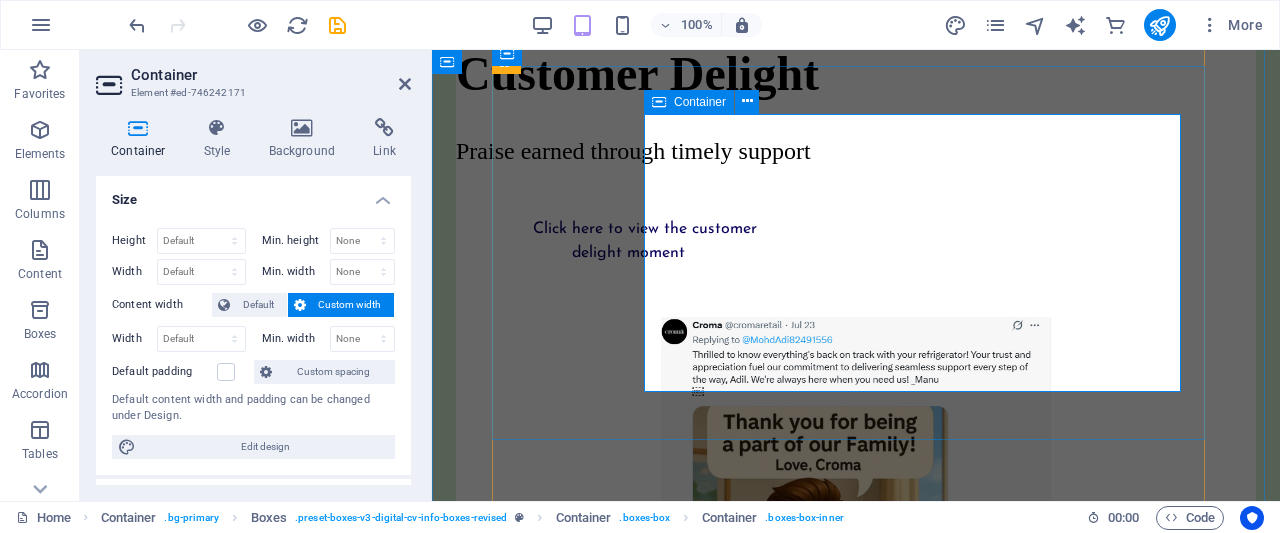 click on "Digital guardian Reputation. Resilience. Results. From viral controversies to viral compliments, I’ve steered brands through the noise and into the narrative. This is the story of turning every mention into a meaningful moment." at bounding box center (868, 1949) 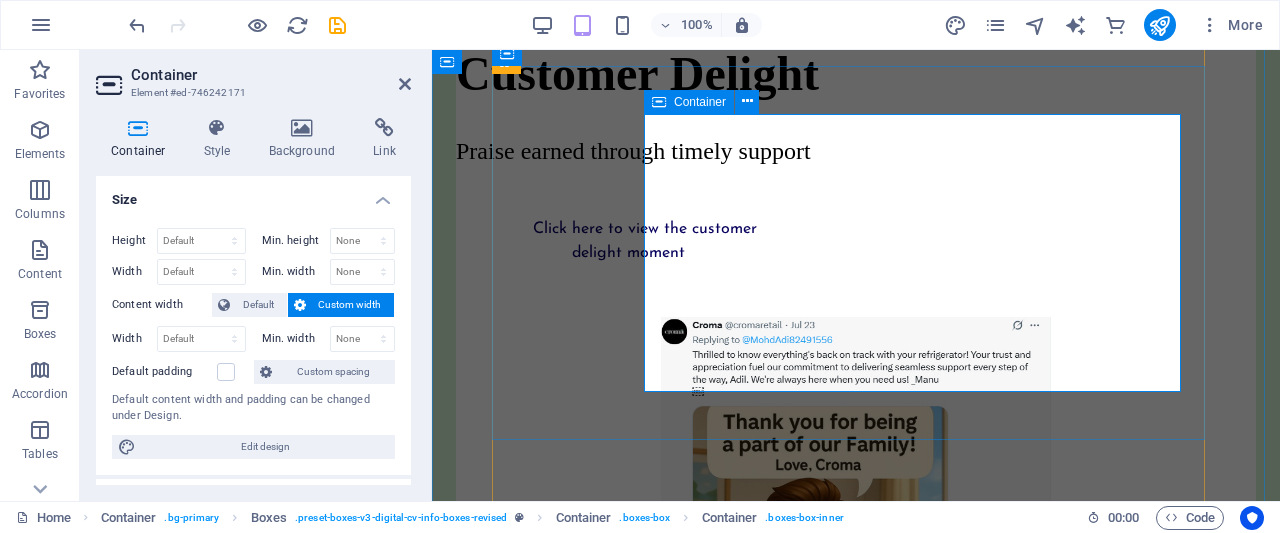 click on "Digital guardian Reputation. Resilience. Results. From viral controversies to viral compliments, I’ve steered brands through the noise and into the narrative. This is the story of turning every mention into a meaningful moment." at bounding box center (868, 1949) 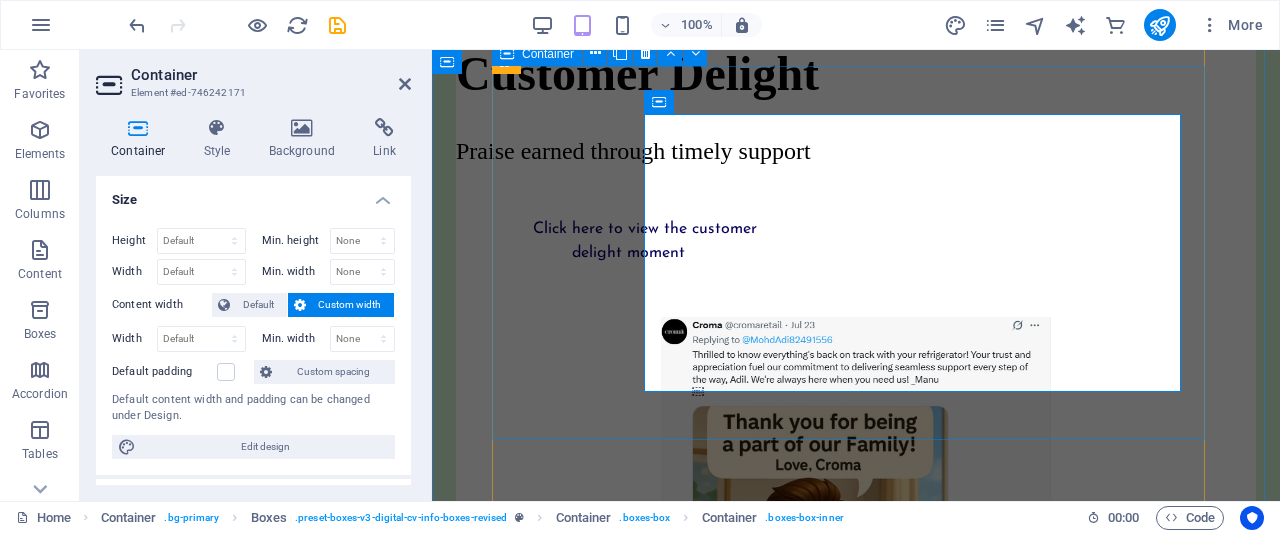 click on "Digital guardian Reputation. Resilience. Results. From viral controversies to viral compliments, I’ve steered brands through the noise and into the narrative. This is the story of turning every mention into a meaningful moment." at bounding box center [856, 1897] 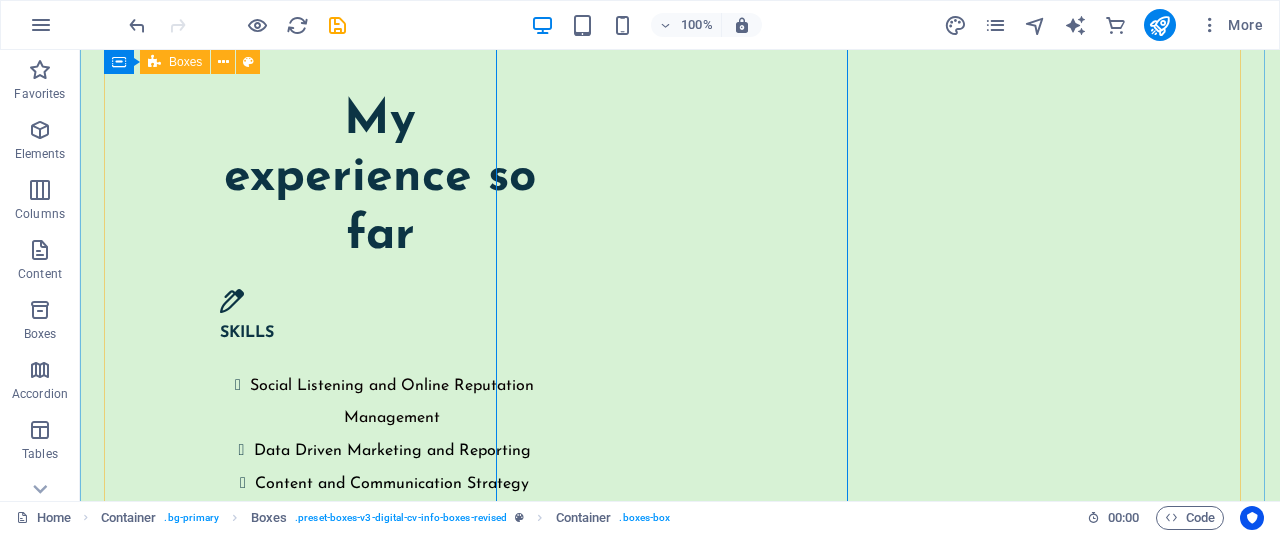 scroll, scrollTop: 4970, scrollLeft: 0, axis: vertical 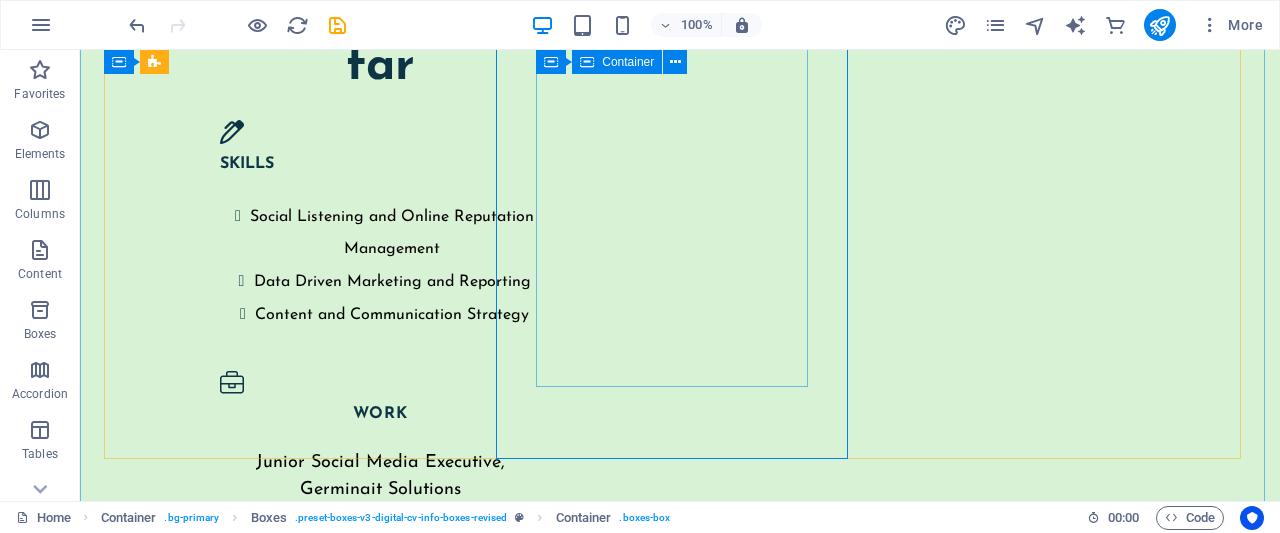 click on "Digital guardian Reputation. Resilience. Results. From viral controversies to viral compliments, I’ve steered brands through the noise and into the narrative. This is the story of turning every mention into a meaningful moment." at bounding box center (282, 3911) 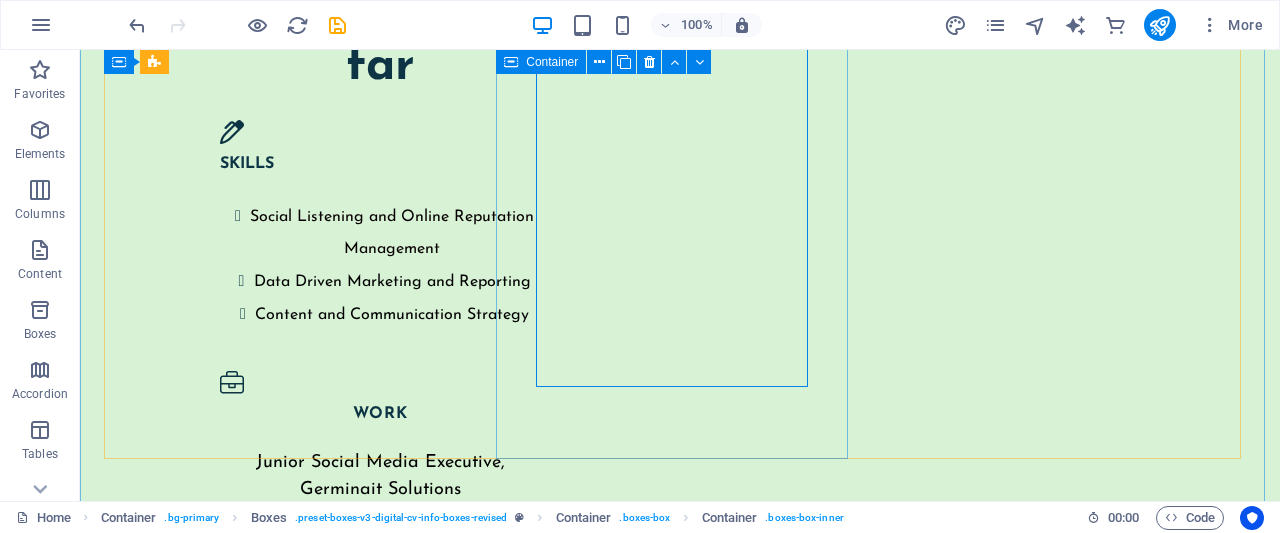 click on "Digital guardian Reputation. Resilience. Results. From viral controversies to viral compliments, I’ve steered brands through the noise and into the narrative. This is the story of turning every mention into a meaningful moment." at bounding box center (282, 3859) 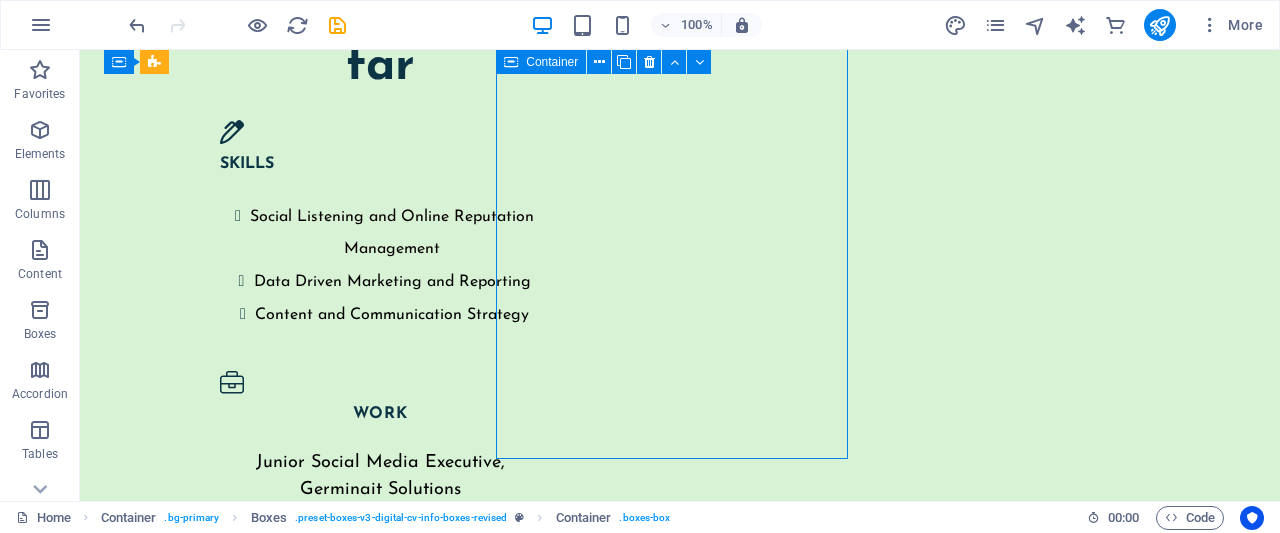 click on "Digital guardian Reputation. Resilience. Results. From viral controversies to viral compliments, I’ve steered brands through the noise and into the narrative. This is the story of turning every mention into a meaningful moment." at bounding box center (282, 3859) 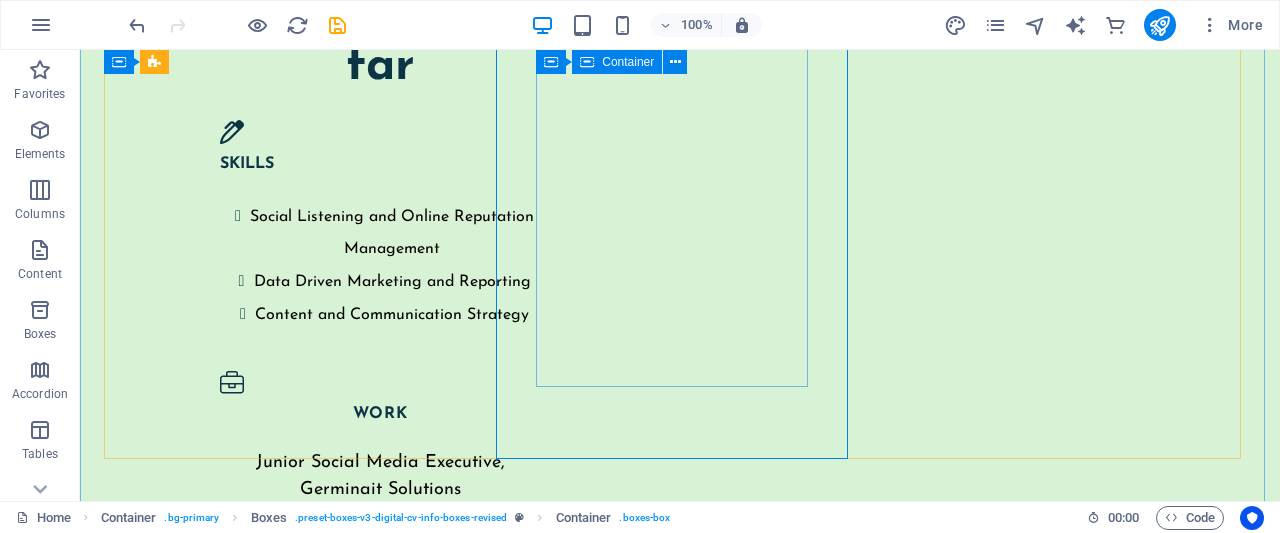 click on "Digital guardian Reputation. Resilience. Results. From viral controversies to viral compliments, I’ve steered brands through the noise and into the narrative. This is the story of turning every mention into a meaningful moment." at bounding box center (282, 3911) 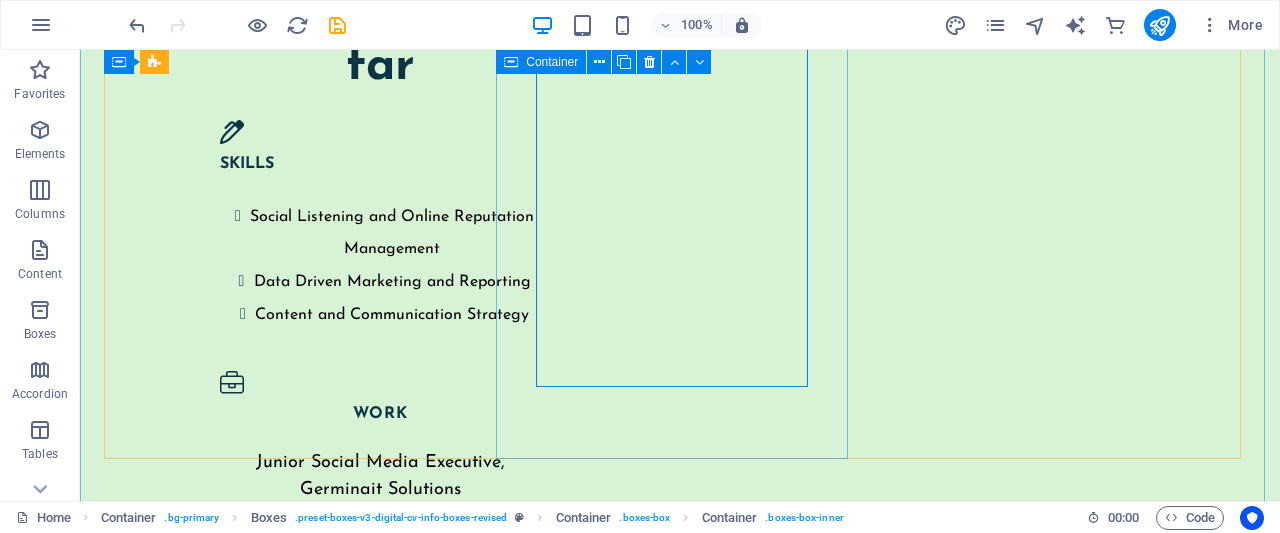 click on "Digital guardian Reputation. Resilience. Results. From viral controversies to viral compliments, I’ve steered brands through the noise and into the narrative. This is the story of turning every mention into a meaningful moment." at bounding box center [282, 3859] 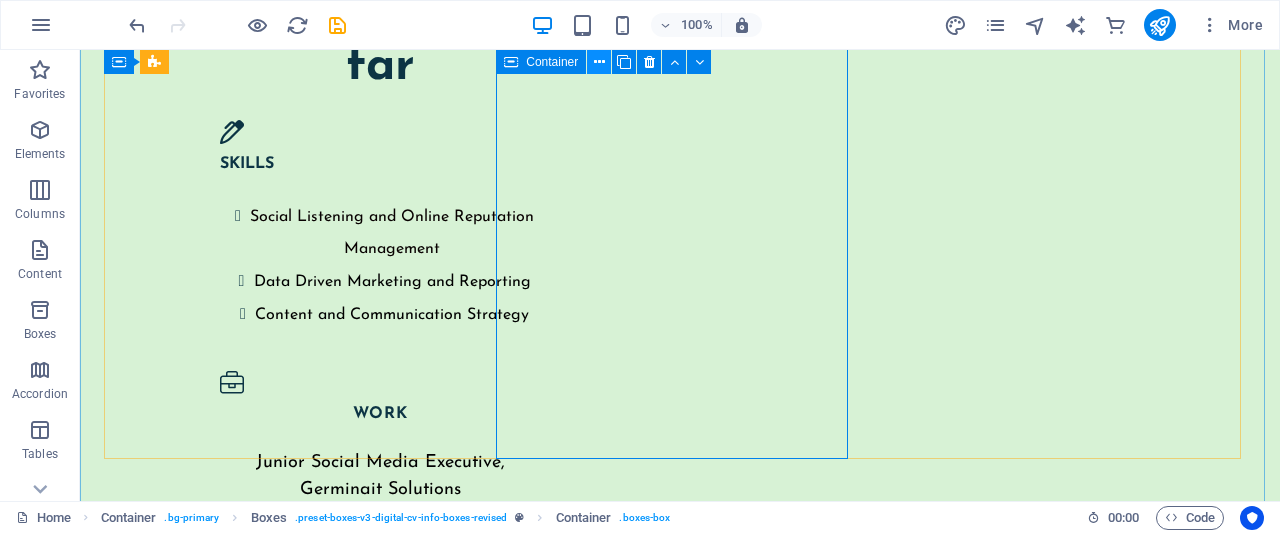 click at bounding box center [599, 62] 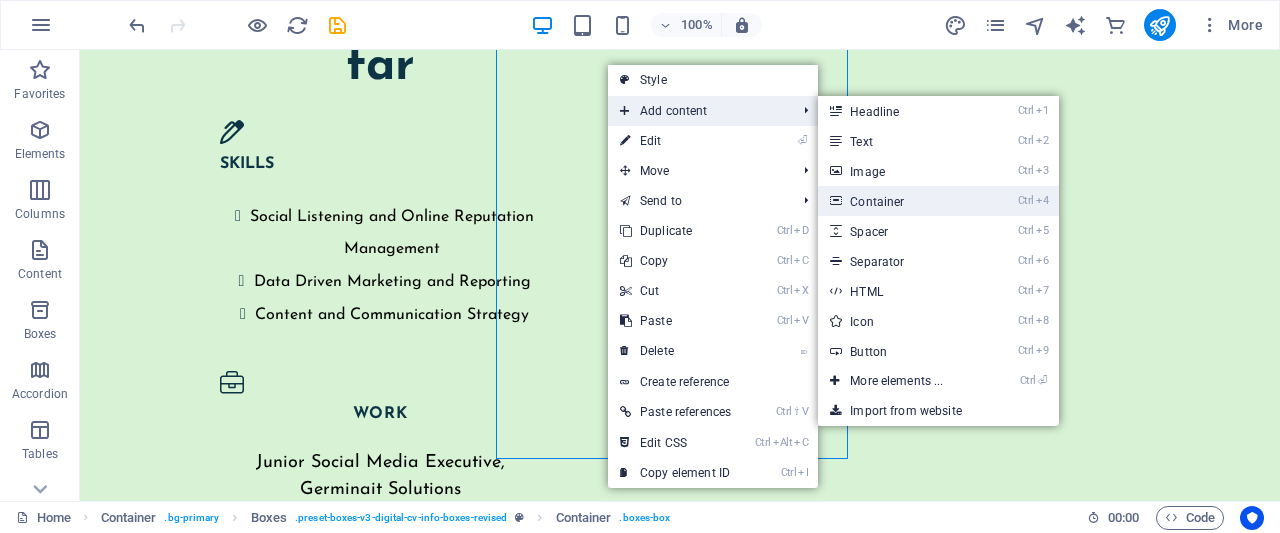 click on "Ctrl 4  Container" at bounding box center [900, 201] 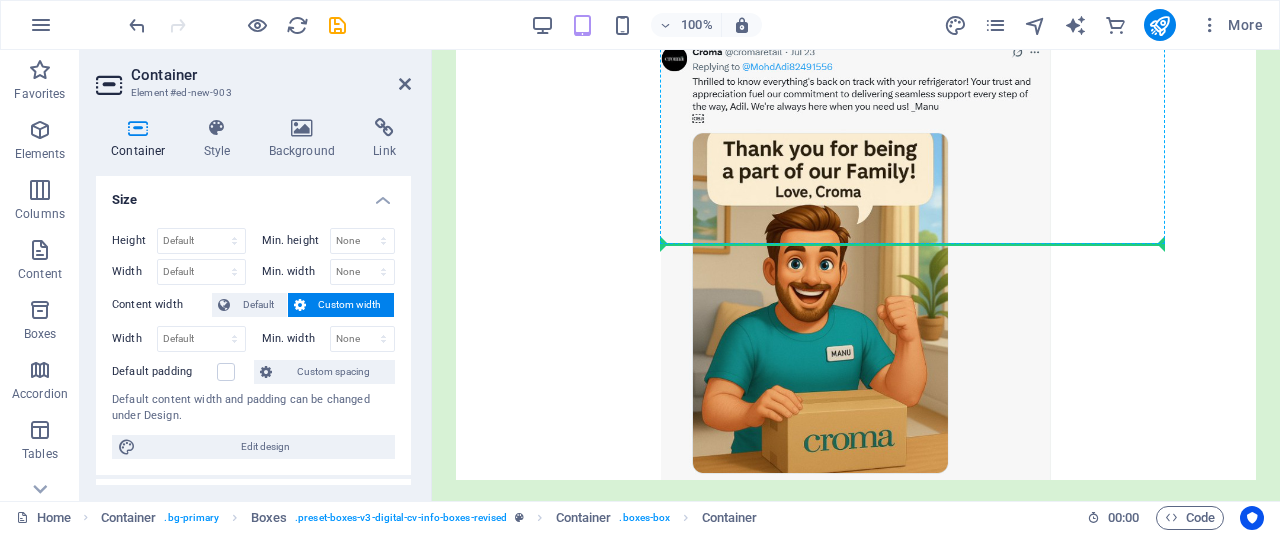 scroll, scrollTop: 5538, scrollLeft: 0, axis: vertical 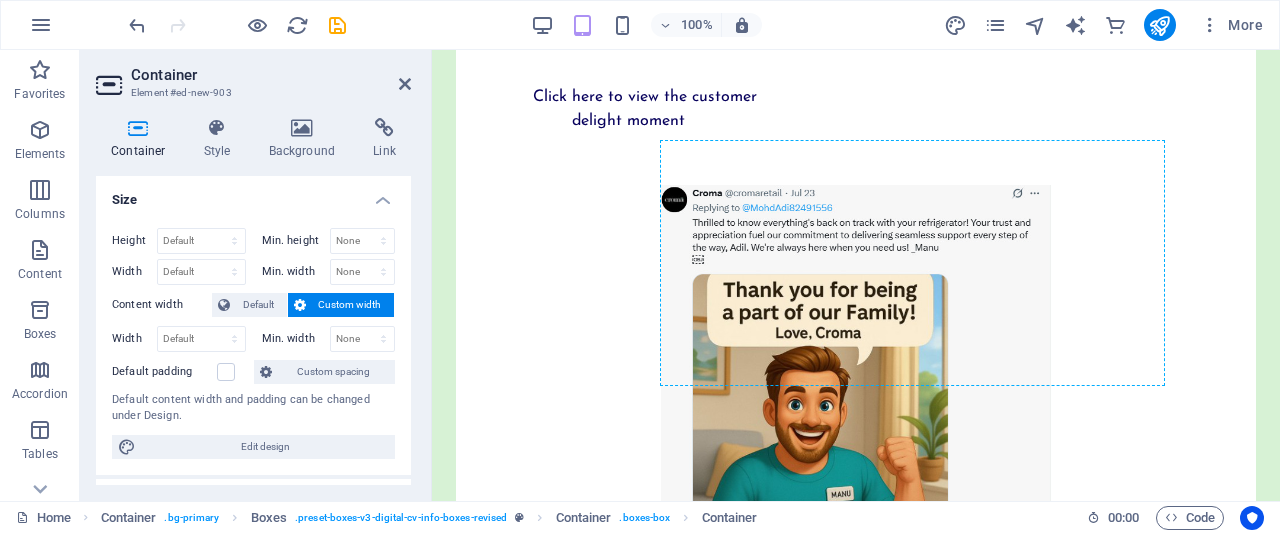 drag, startPoint x: 892, startPoint y: 189, endPoint x: 838, endPoint y: 251, distance: 82.219215 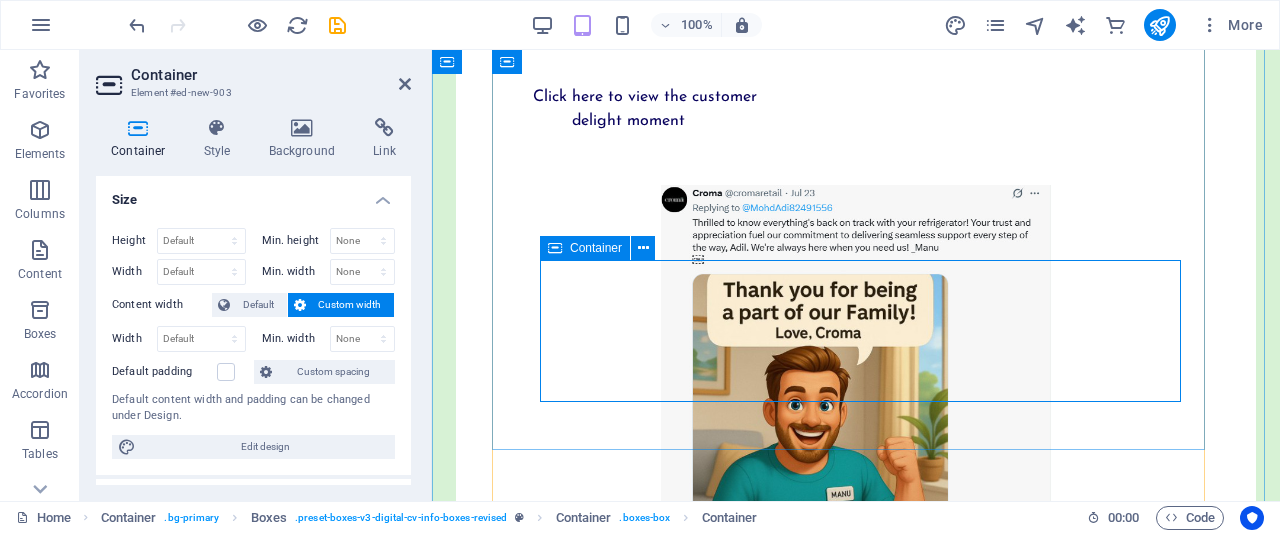 click on "Drop content here or  Add elements  Paste clipboard" at bounding box center [868, 2004] 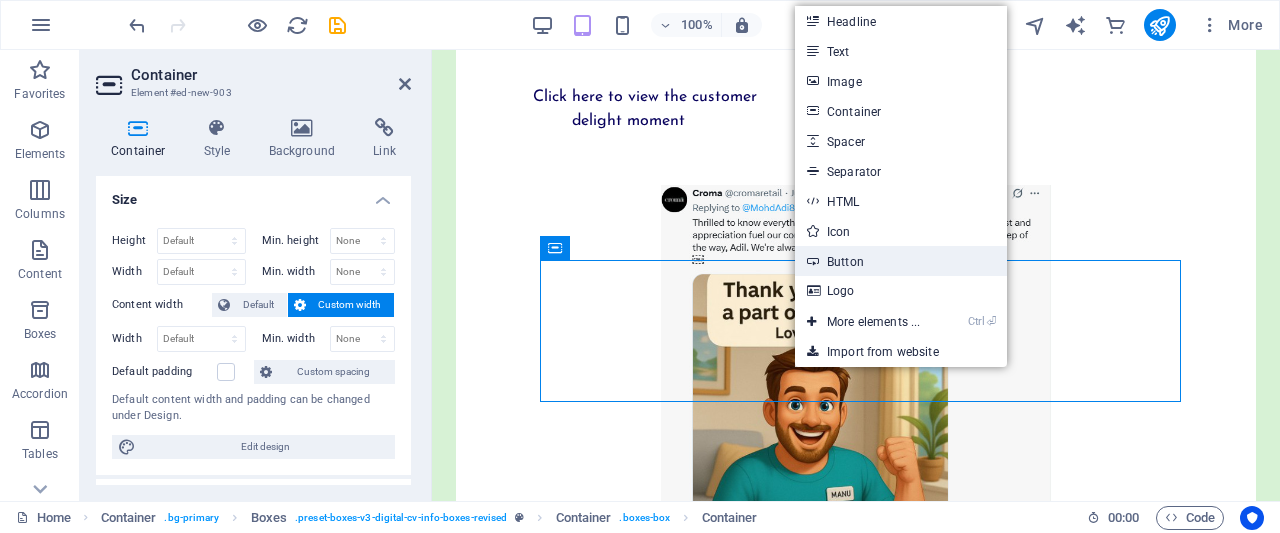 click on "Button" at bounding box center [901, 261] 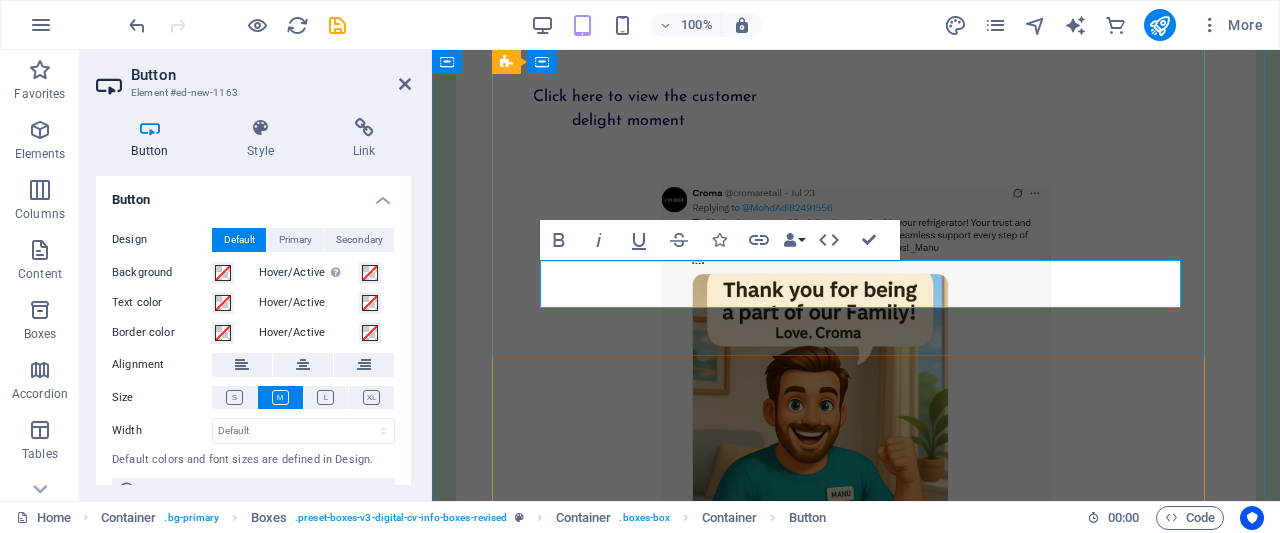 type 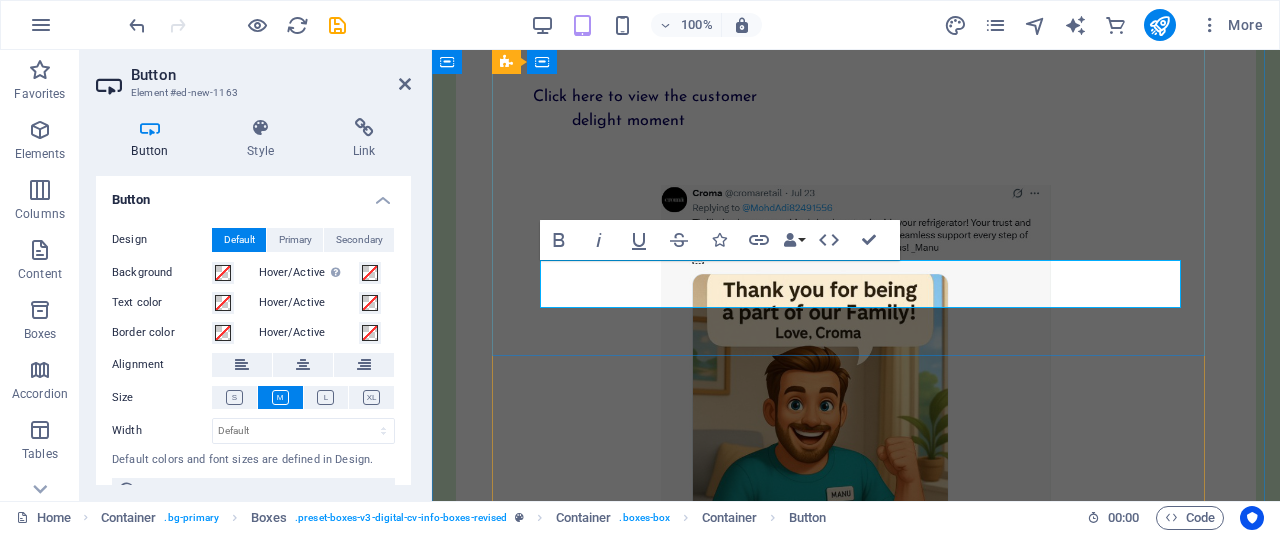 click on "View full case study" at bounding box center [868, 1957] 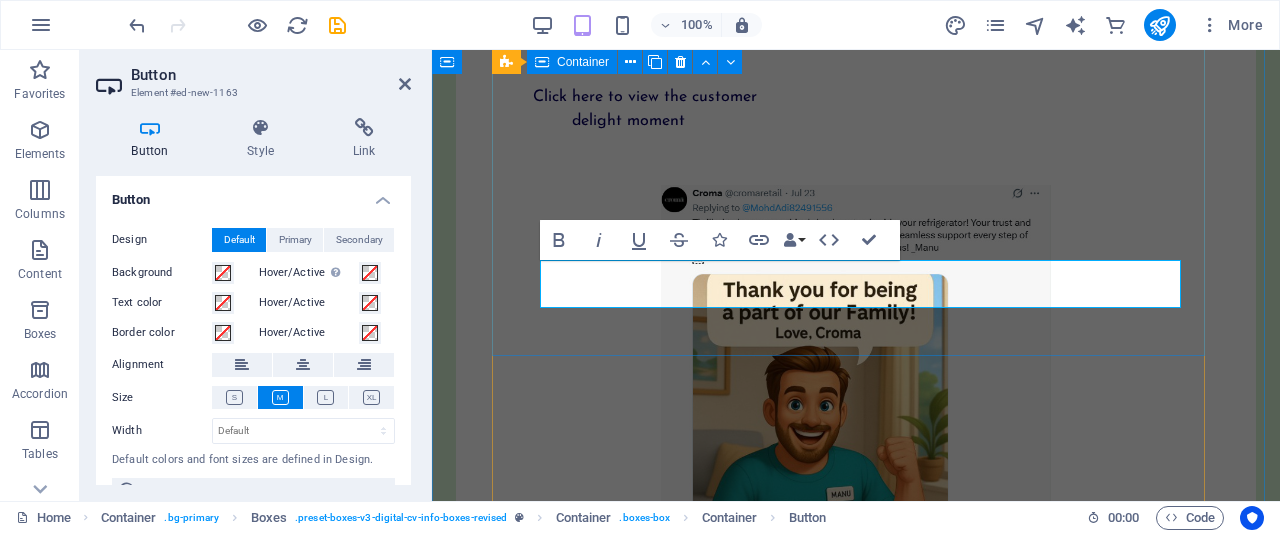 click on "Digital guardian Reputation. Resilience. Results. From viral controversies to viral compliments, I’ve steered brands through the noise and into the narrative. This is the story of turning every mention into a meaningful moment. View full case study" at bounding box center (856, 1789) 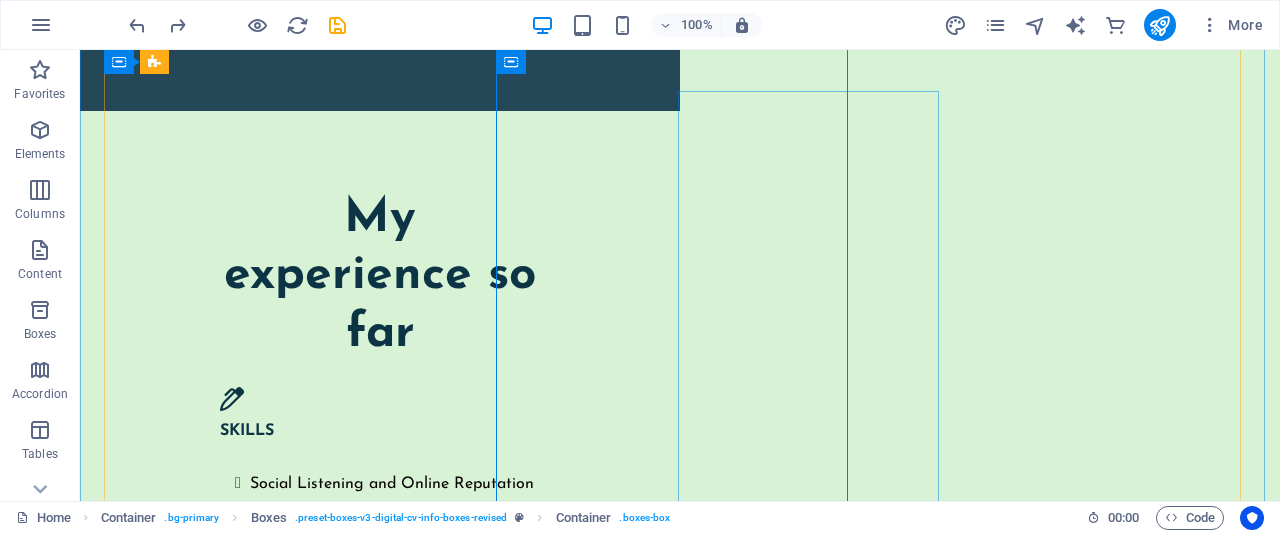 scroll, scrollTop: 4704, scrollLeft: 0, axis: vertical 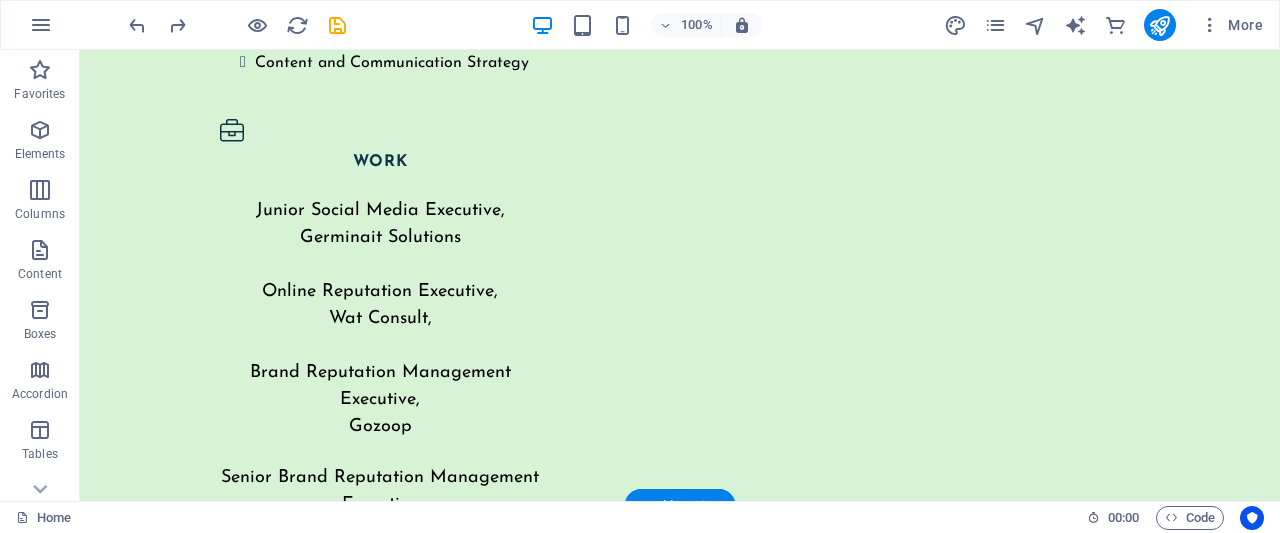 drag, startPoint x: 803, startPoint y: 197, endPoint x: 652, endPoint y: 170, distance: 153.39491 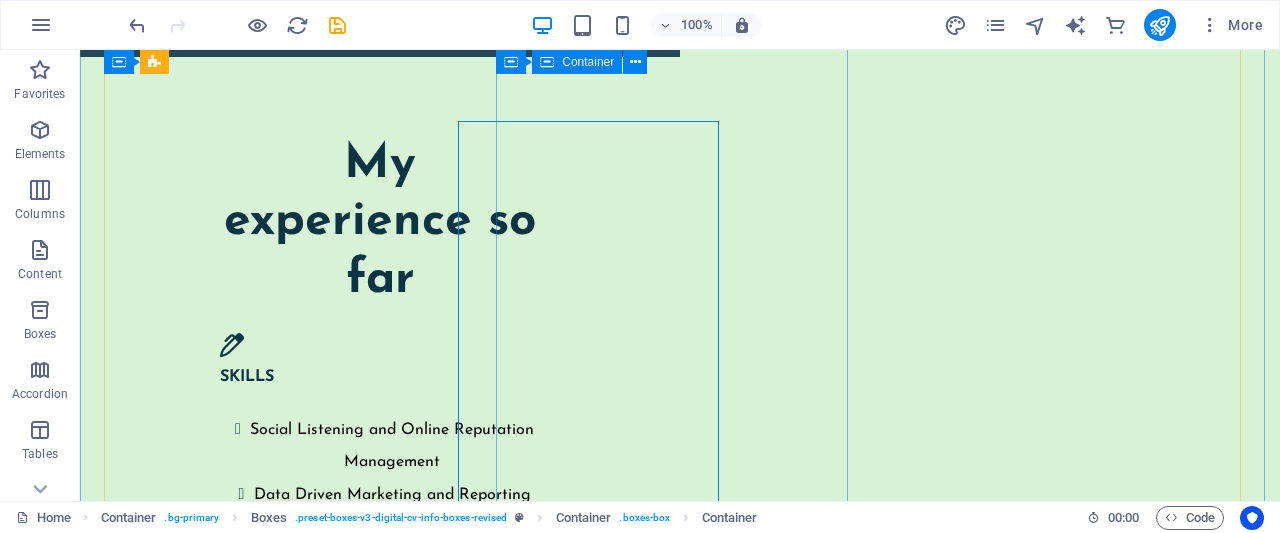 scroll, scrollTop: 4650, scrollLeft: 0, axis: vertical 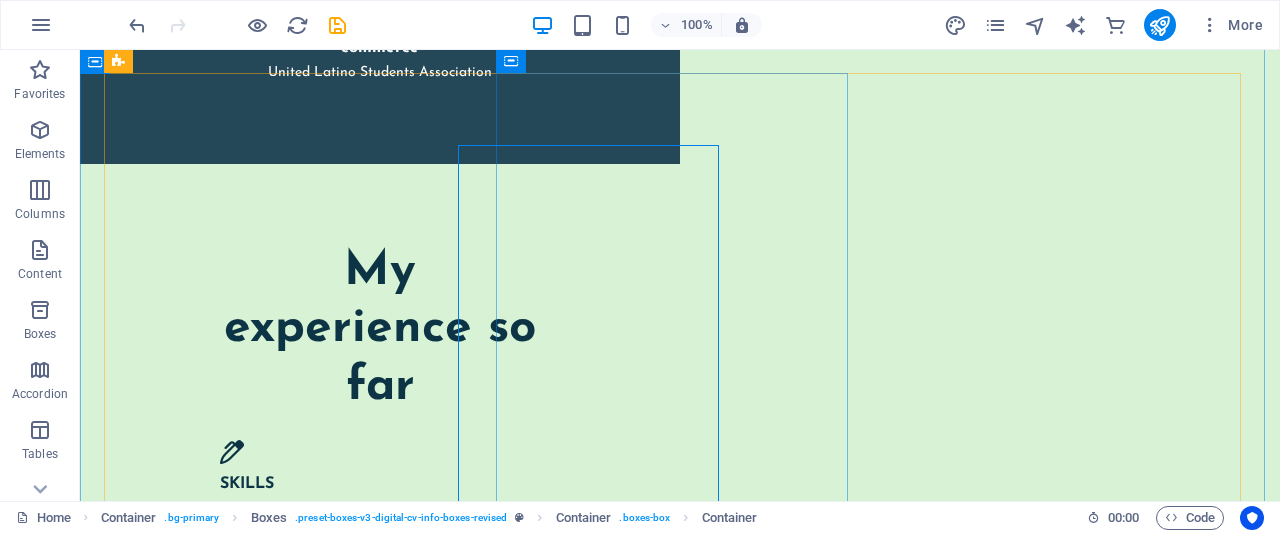 click on "Drop content here or  Add elements  Paste clipboard" at bounding box center (282, 4132) 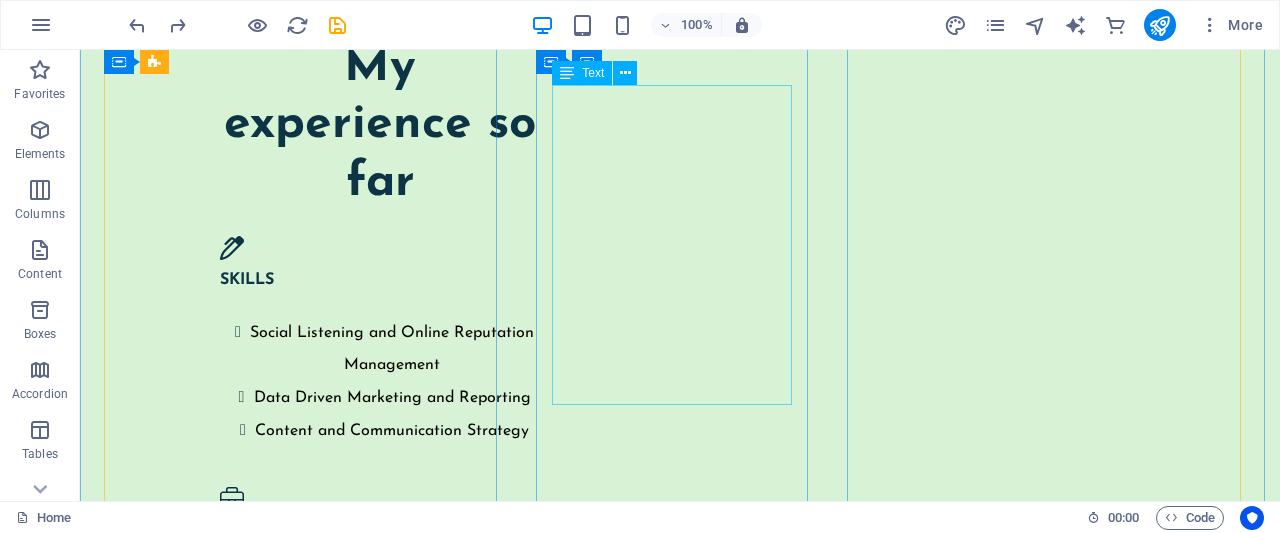 scroll, scrollTop: 4926, scrollLeft: 0, axis: vertical 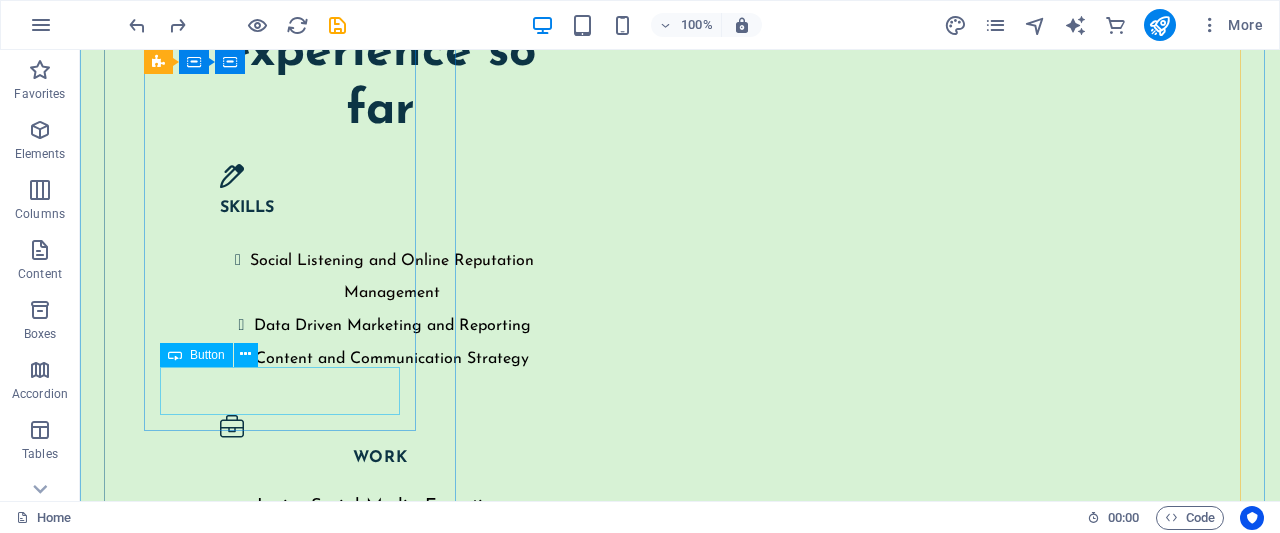 click on "view full study" at bounding box center [282, 3459] 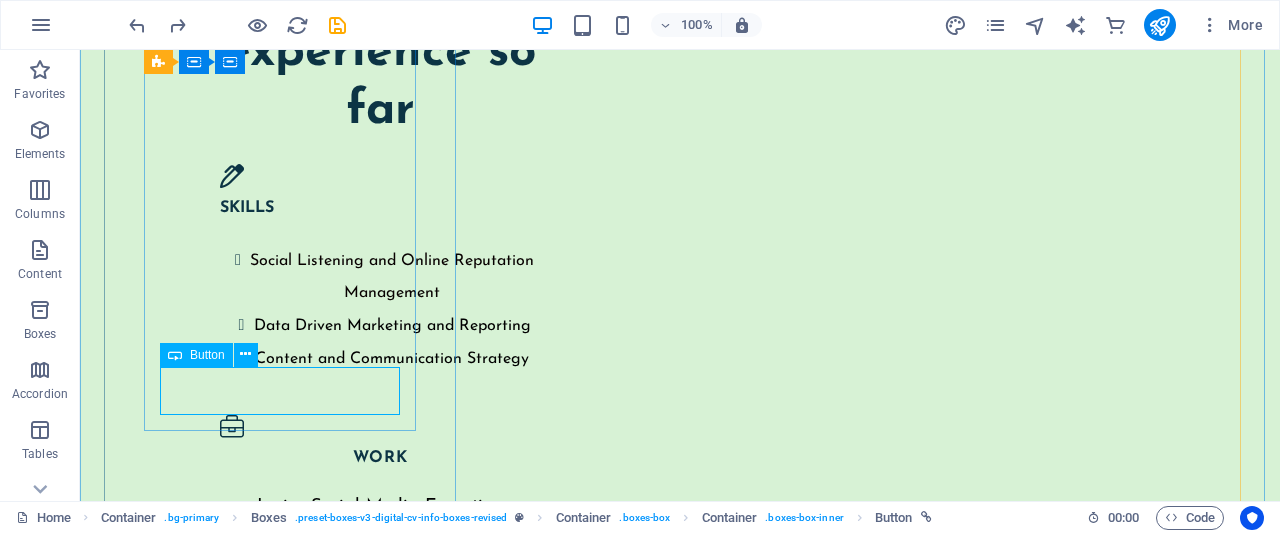 click on "view full study" at bounding box center (282, 3459) 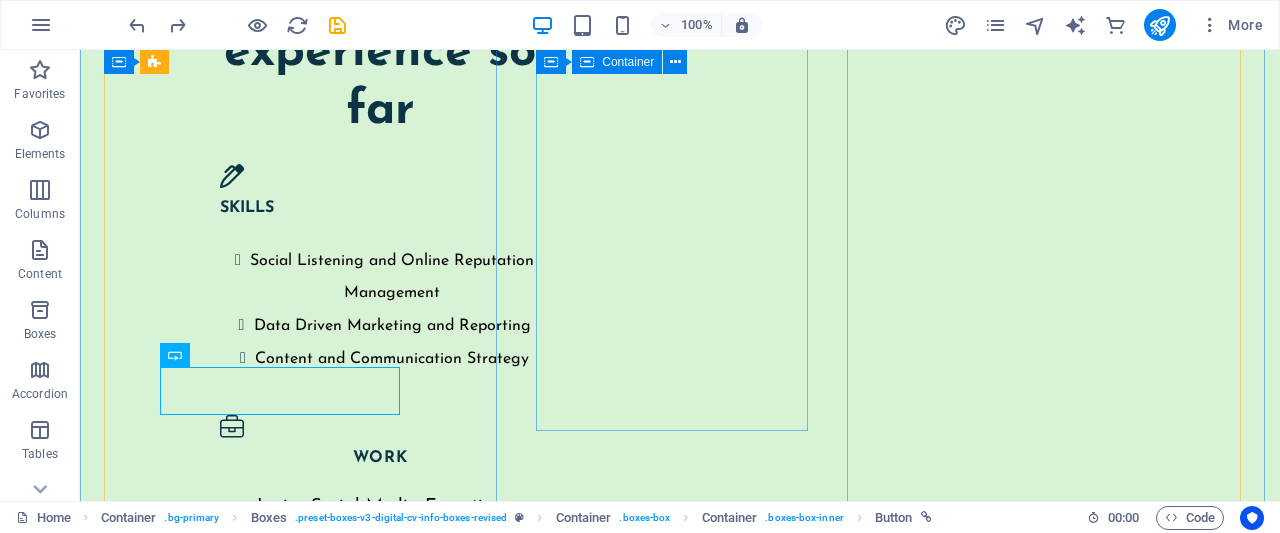 click on "Digital guardian Reputation. Resilience. Results. From viral controversies to viral compliments, I’ve steered brands through the noise and into the narrative. This is the story of turning every mention into a meaningful moment." at bounding box center [282, 3955] 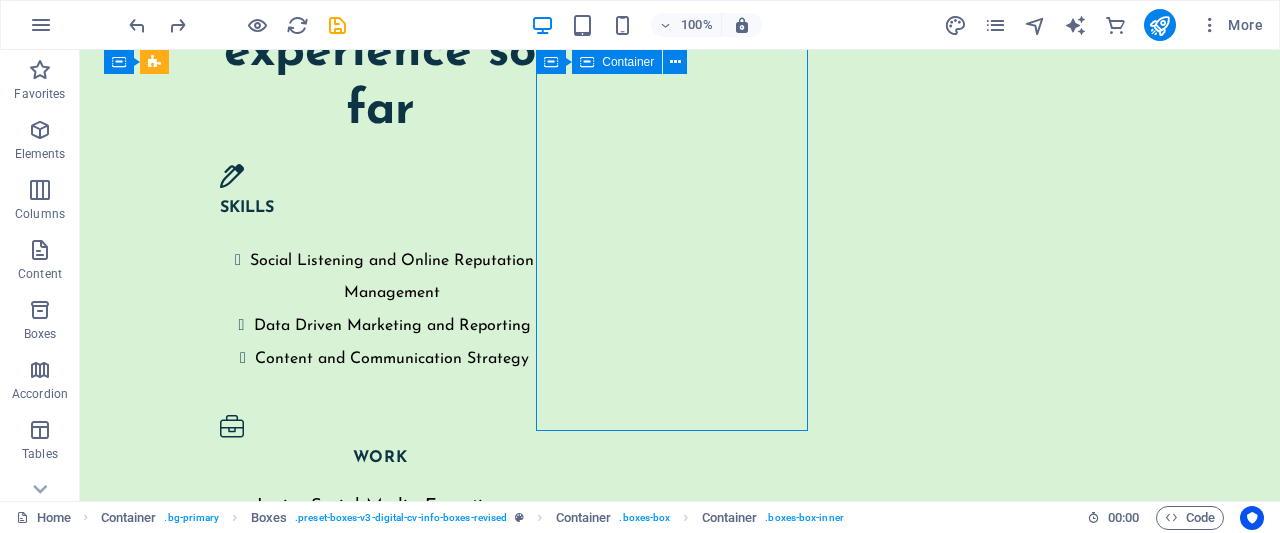 click on "Digital guardian Reputation. Resilience. Results. From viral controversies to viral compliments, I’ve steered brands through the noise and into the narrative. This is the story of turning every mention into a meaningful moment." at bounding box center (282, 3955) 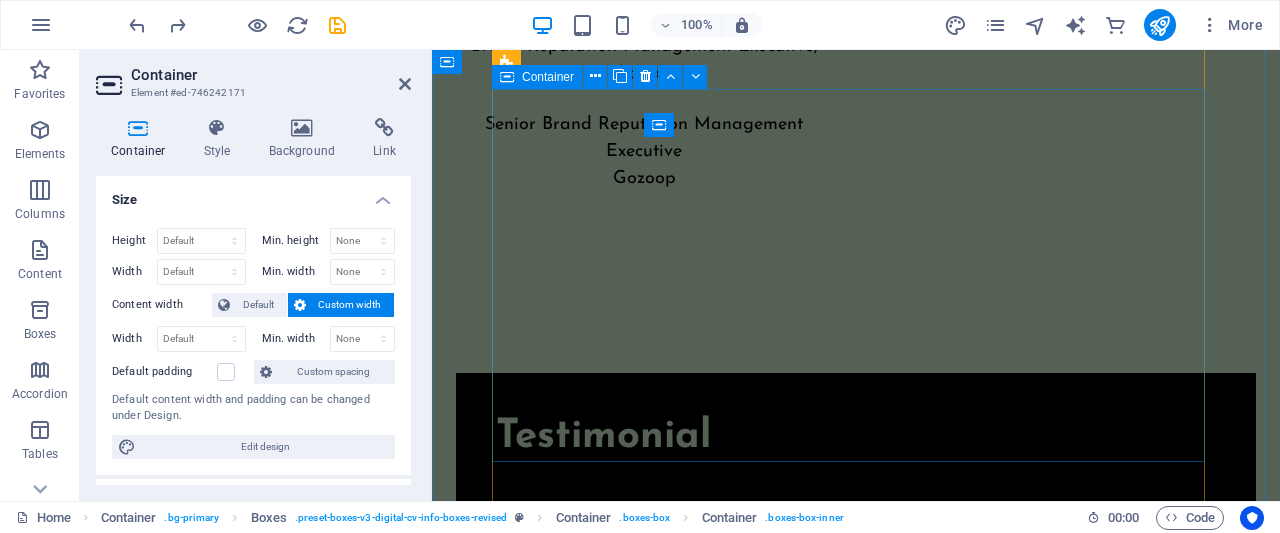 scroll, scrollTop: 5384, scrollLeft: 0, axis: vertical 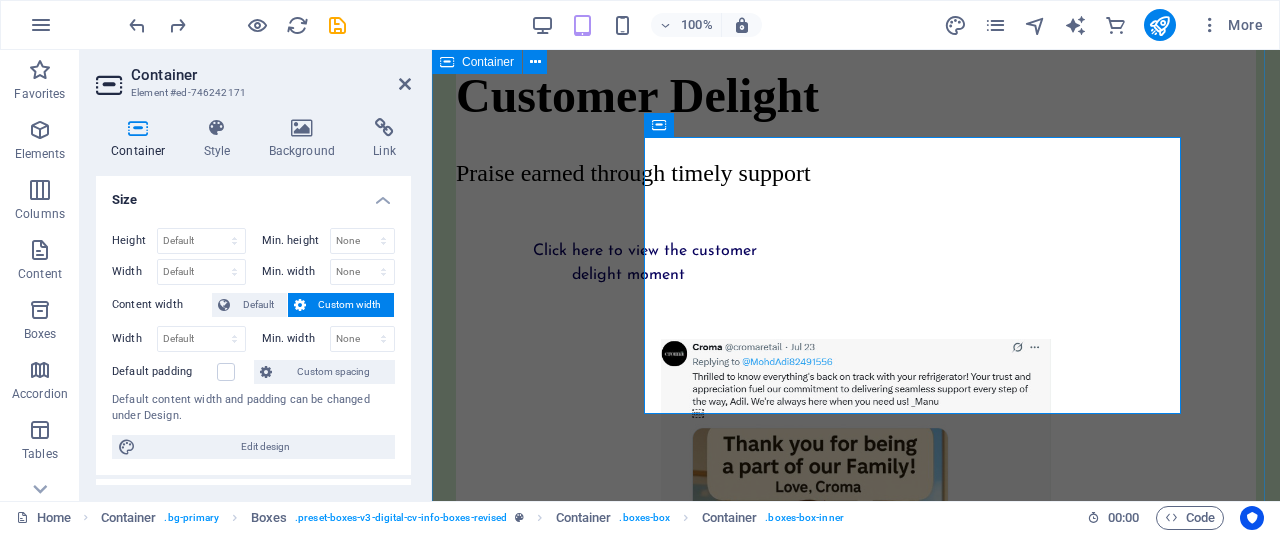 click on "Check out my case studies  Skills that travel From ORM to Anywhere Handling online reputation requires staying calm under pressure, reading between the lines, and turning data into action. These practical skills make it easier to tackle new challenges and add value in any setting. view full study Digital guardian Reputation. Resilience. Results. From viral controversies to viral compliments, I’ve steered brands through the noise and into the narrative. This is the story of turning every mention into a meaningful moment. Dubai Campaign Target. Engage. Convert. To design and execute a full-funnel digital campaign to position myself as a Dubai-focused Digital Marketing & ORM specialist. Leveraged paid & organic channels to drive portfolio visits and direct recruiter conversations." at bounding box center [856, 1804] 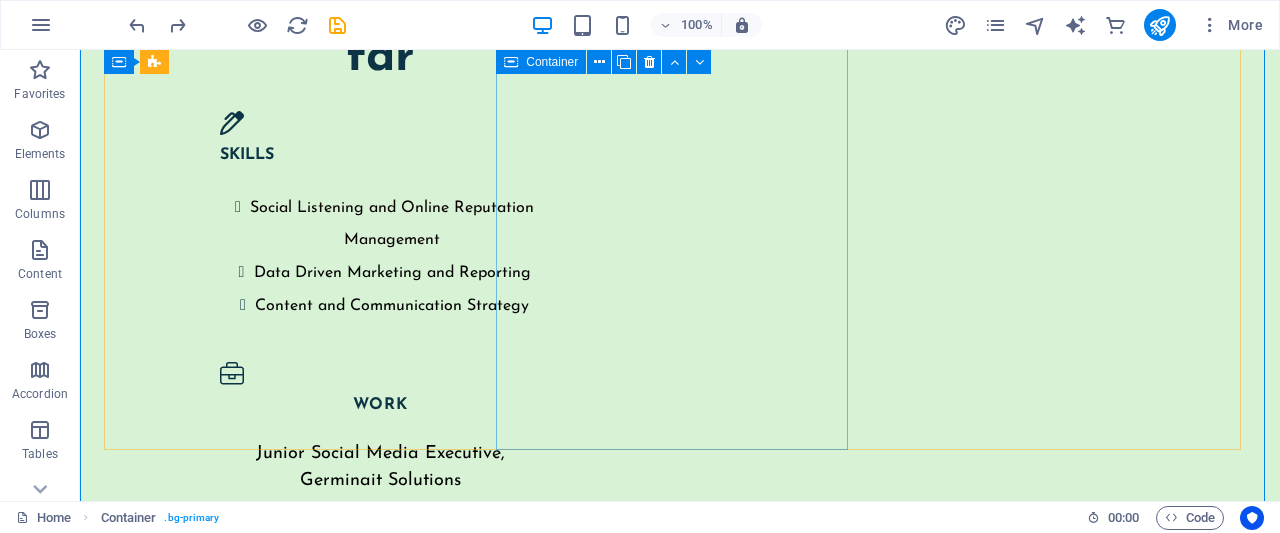 scroll, scrollTop: 4981, scrollLeft: 0, axis: vertical 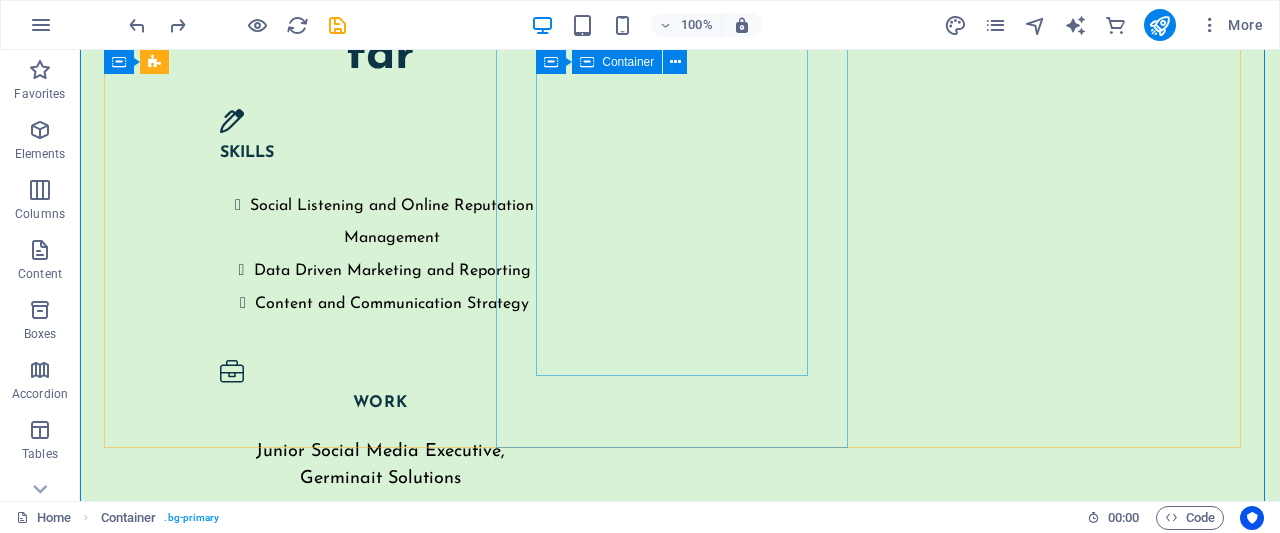 click on "Digital guardian Reputation. Resilience. Results. From viral controversies to viral compliments, I’ve steered brands through the noise and into the narrative. This is the story of turning every mention into a meaningful moment." at bounding box center [282, 3900] 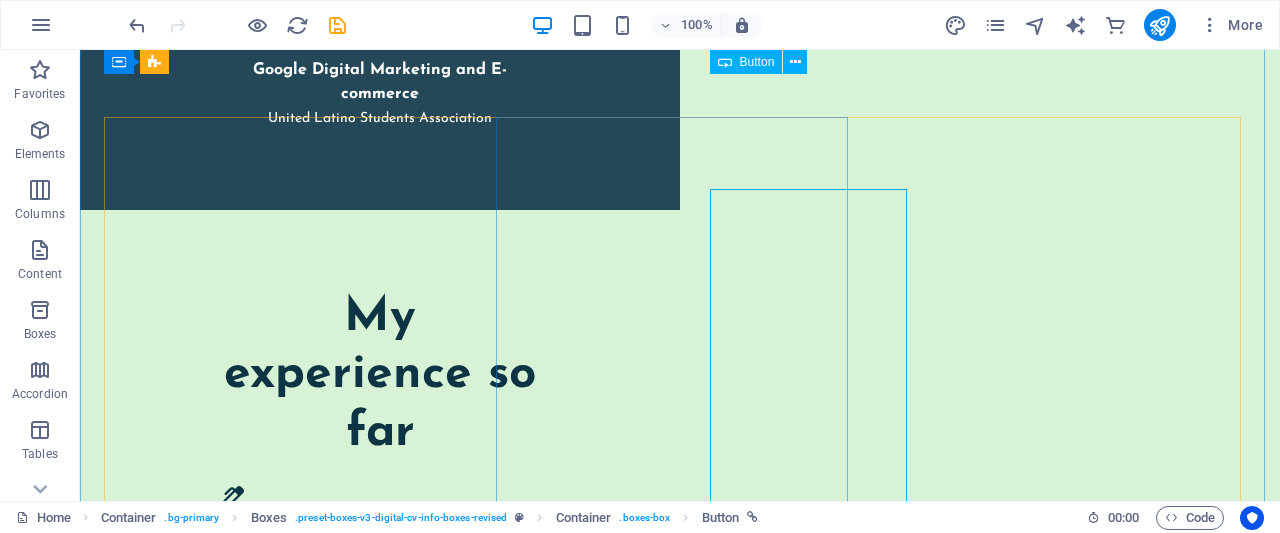 scroll, scrollTop: 4603, scrollLeft: 0, axis: vertical 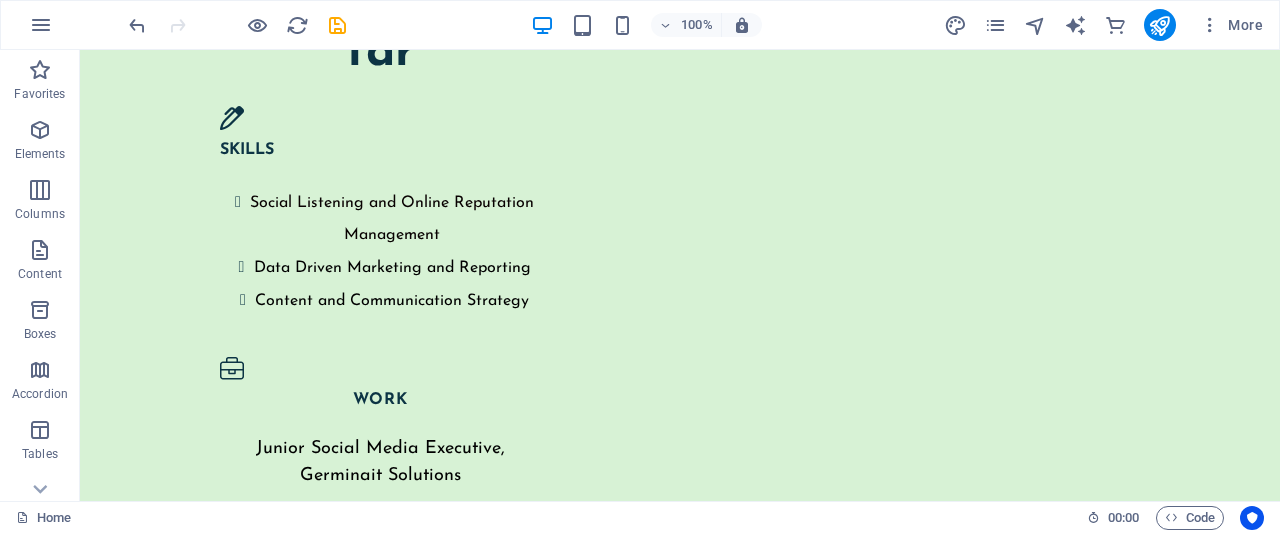 drag, startPoint x: 810, startPoint y: 220, endPoint x: 679, endPoint y: 338, distance: 176.30939 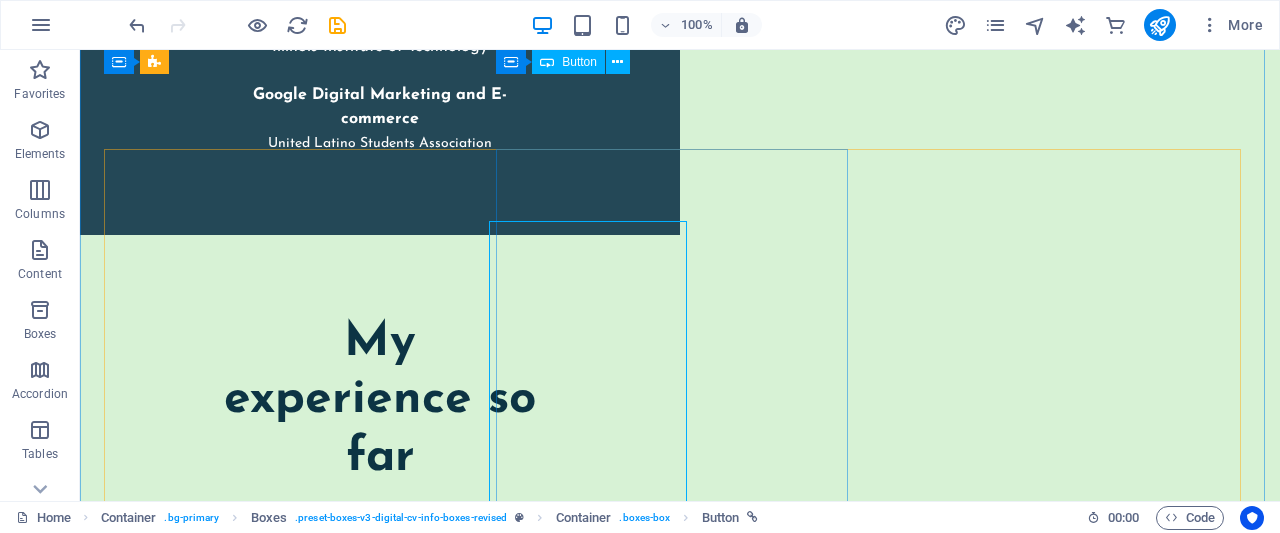 scroll, scrollTop: 4572, scrollLeft: 0, axis: vertical 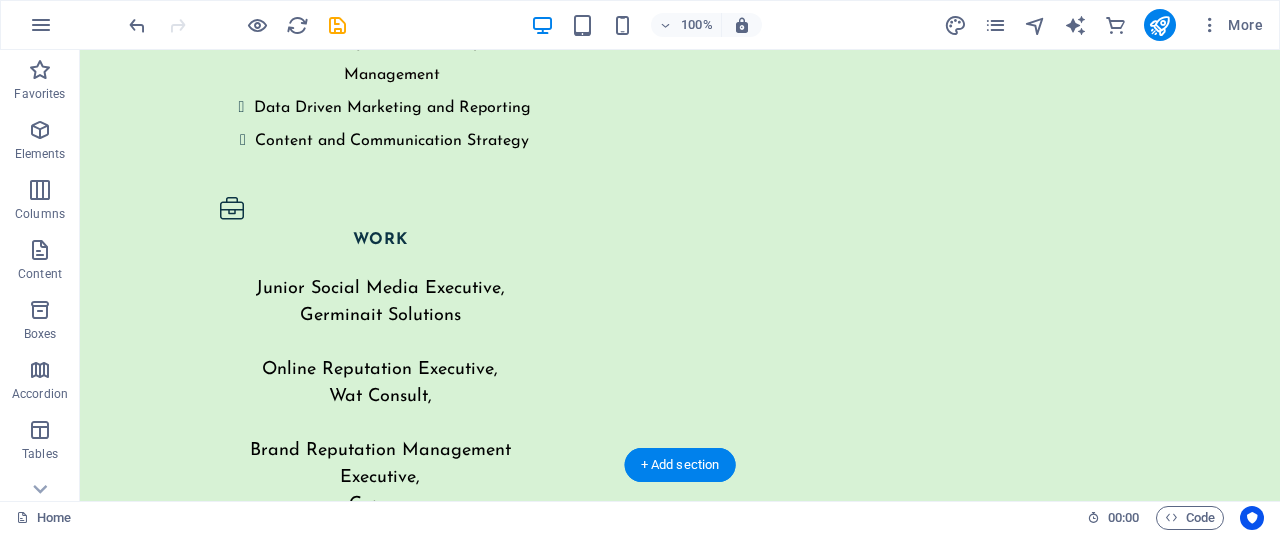drag, startPoint x: 638, startPoint y: 261, endPoint x: 715, endPoint y: 161, distance: 126.210144 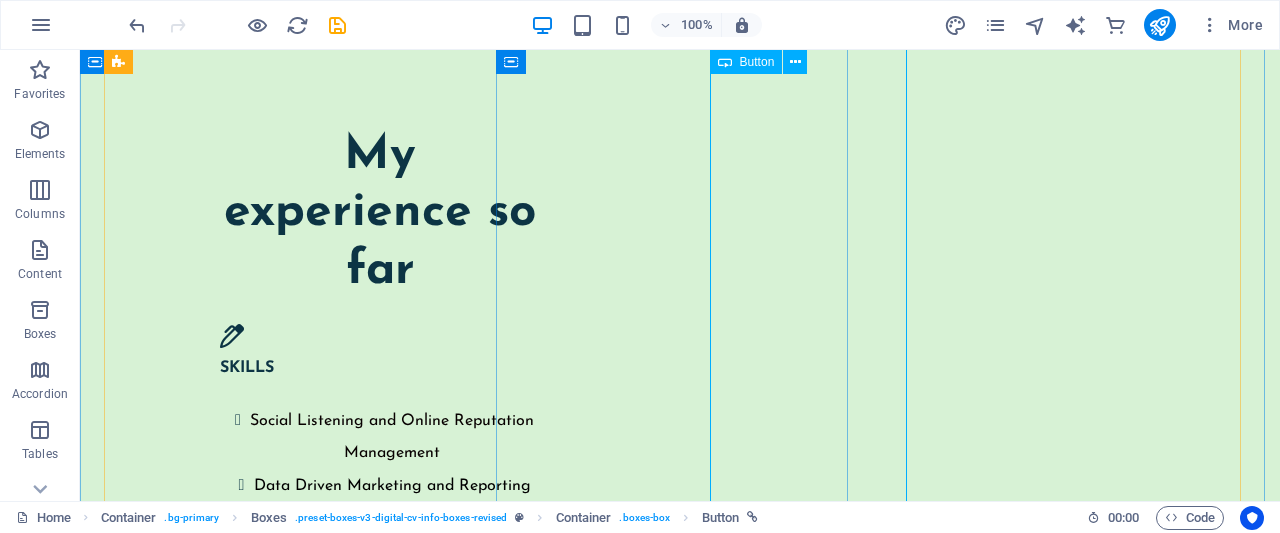 scroll, scrollTop: 4766, scrollLeft: 0, axis: vertical 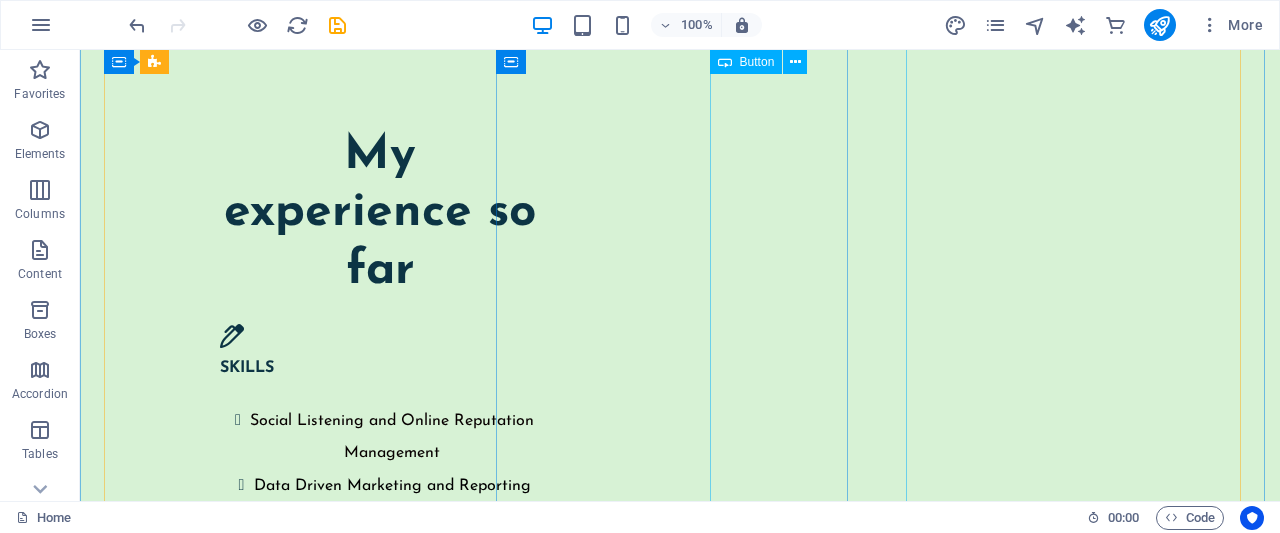 click on "view full study" at bounding box center [282, 4327] 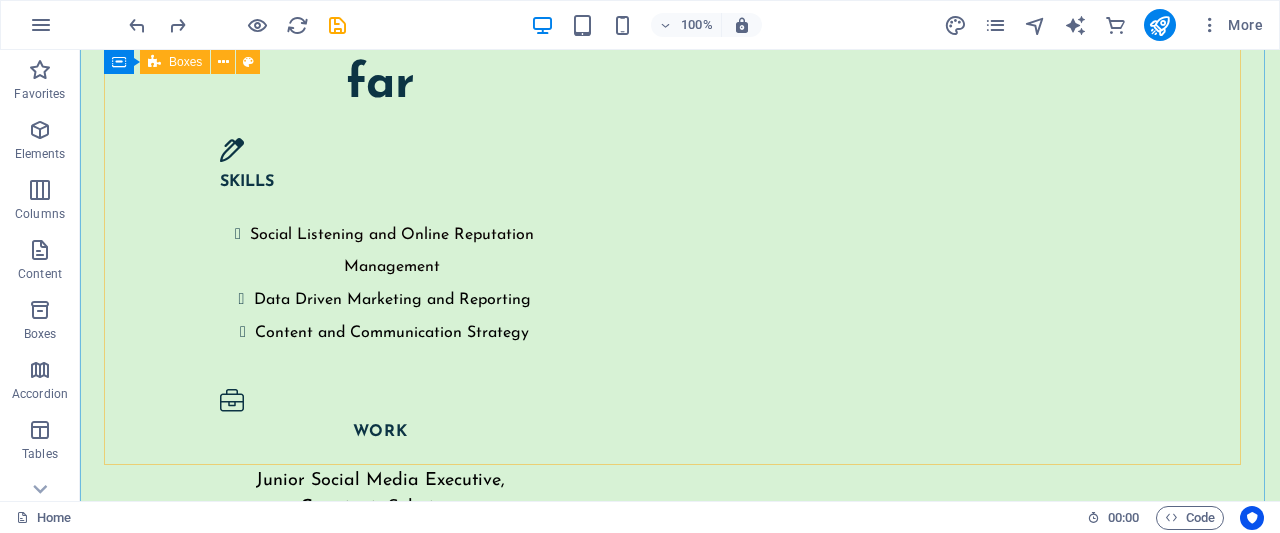 scroll, scrollTop: 4964, scrollLeft: 0, axis: vertical 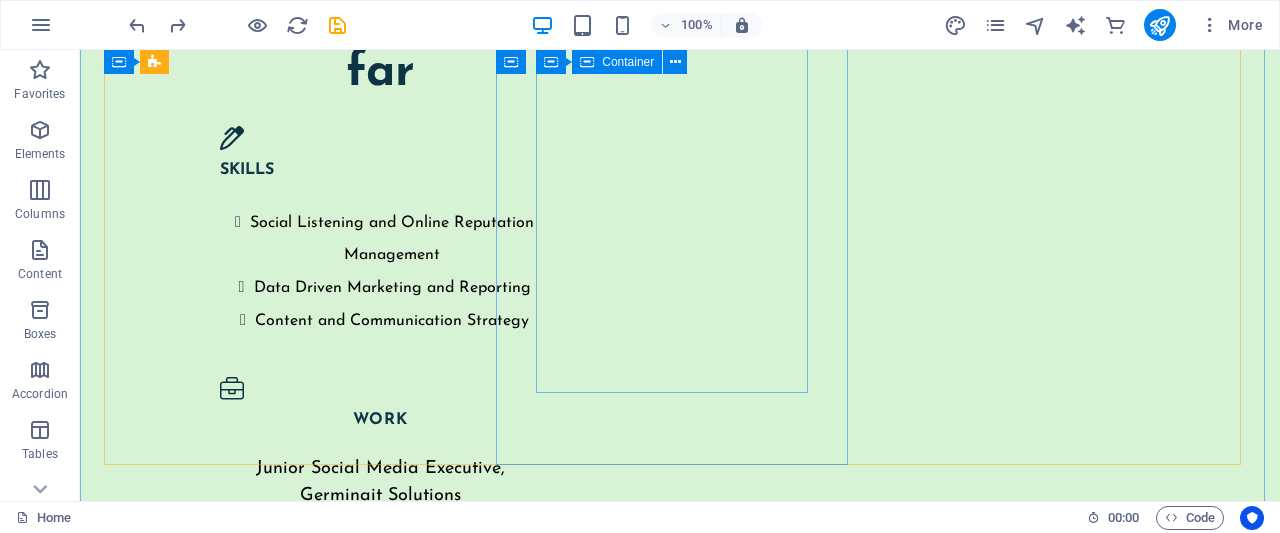 click on "Digital guardian Reputation. Resilience. Results. From viral controversies to viral compliments, I’ve steered brands through the noise and into the narrative. This is the story of turning every mention into a meaningful moment." at bounding box center (282, 3917) 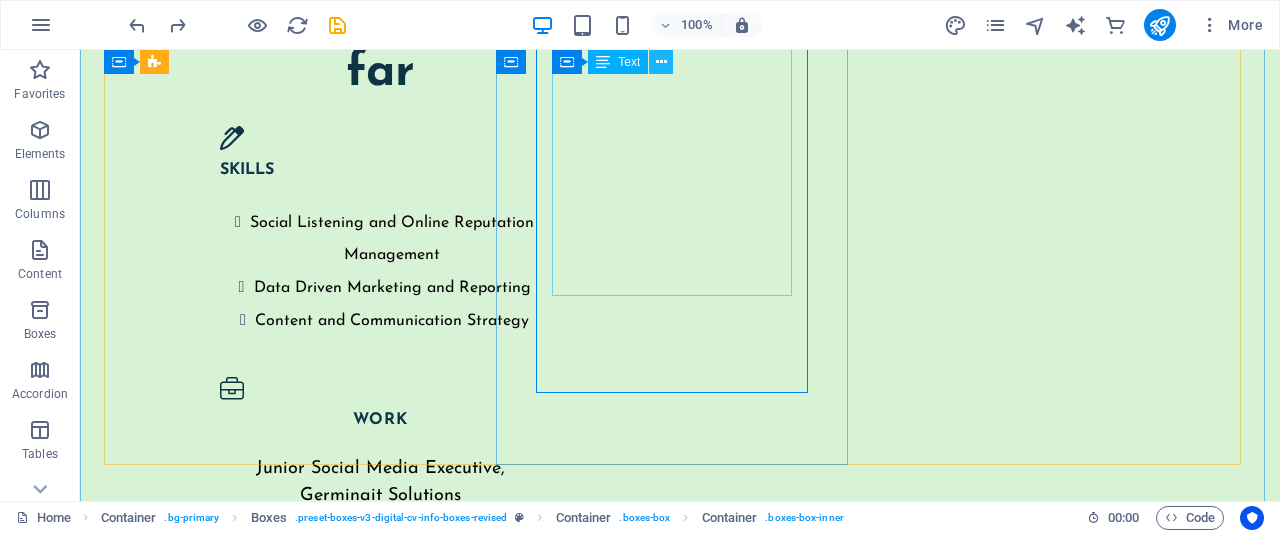 click at bounding box center [661, 62] 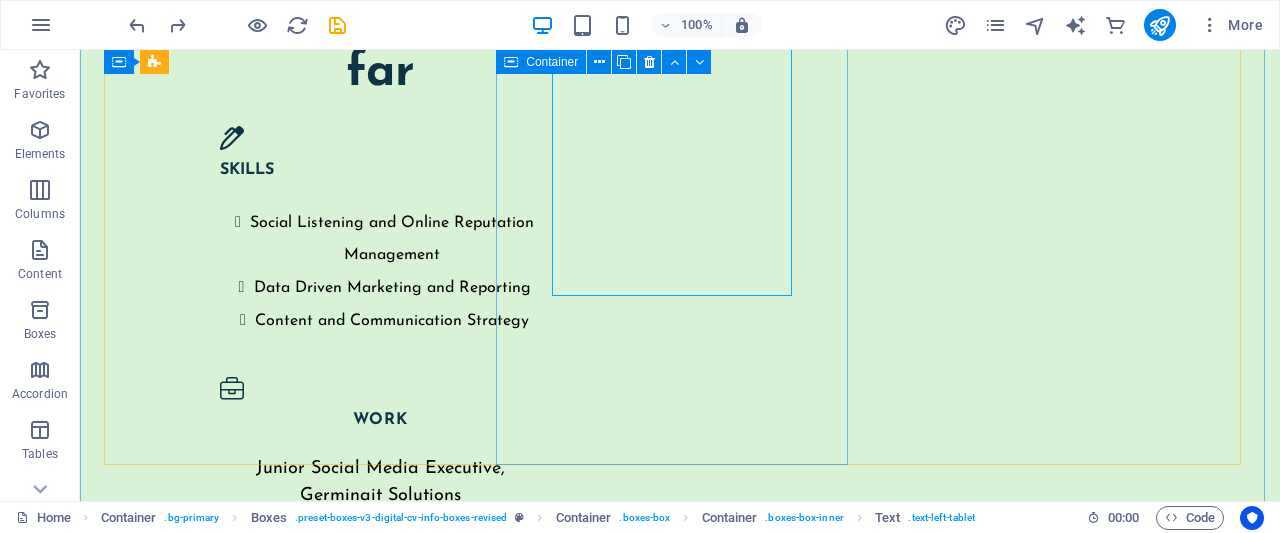 click on "Digital guardian Reputation. Resilience. Results. From viral controversies to viral compliments, I’ve steered brands through the noise and into the narrative. This is the story of turning every mention into a meaningful moment." at bounding box center (282, 3865) 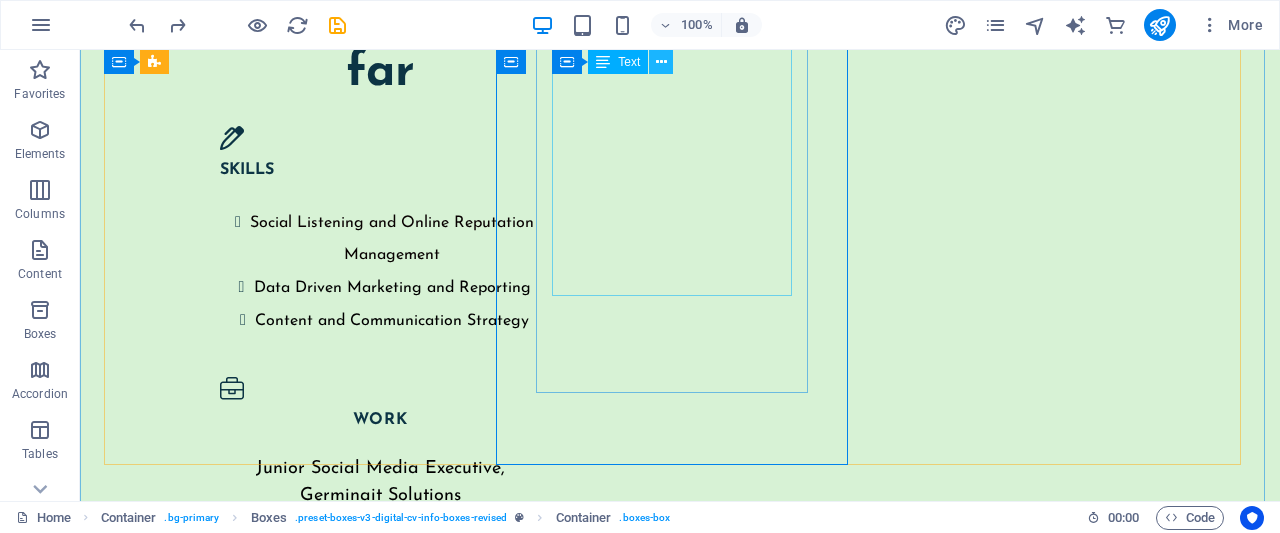 click at bounding box center (661, 62) 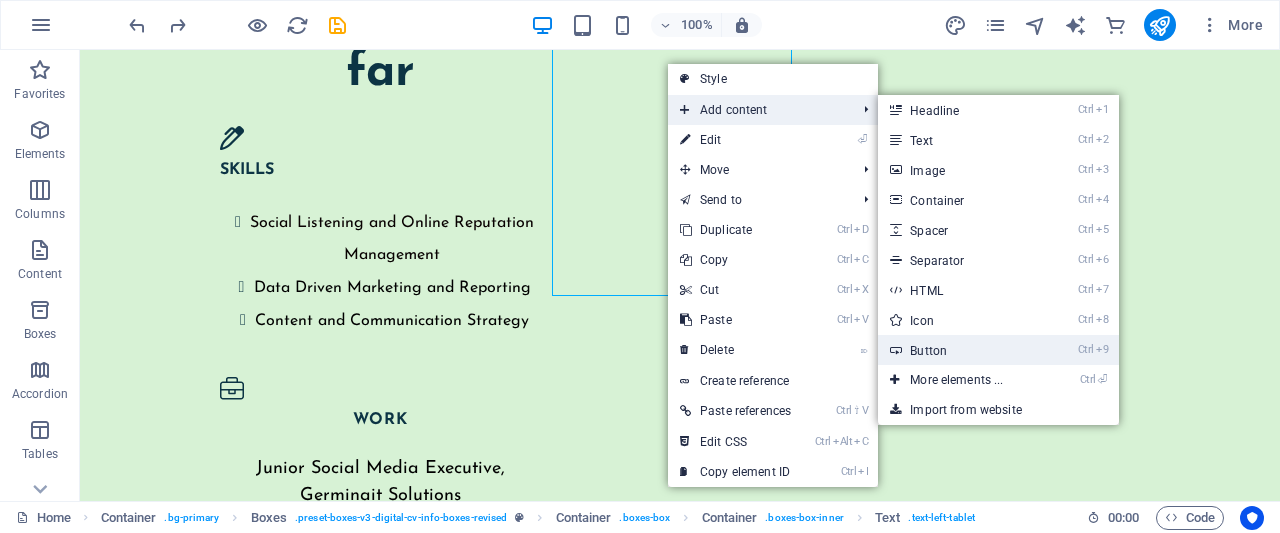 click on "Ctrl 9  Button" at bounding box center (960, 350) 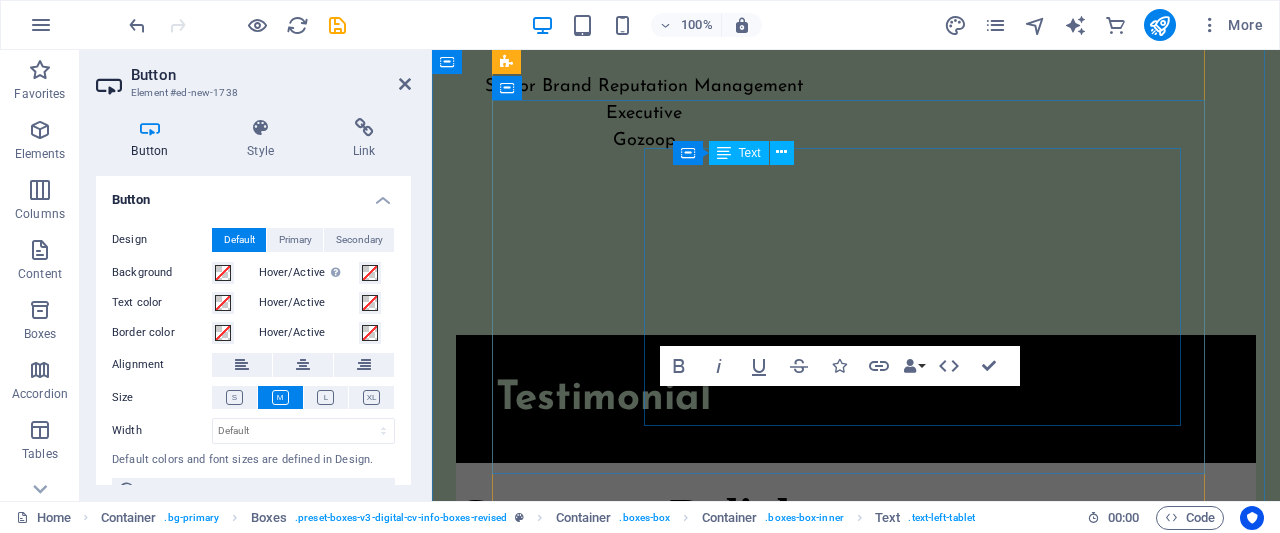 scroll, scrollTop: 5372, scrollLeft: 0, axis: vertical 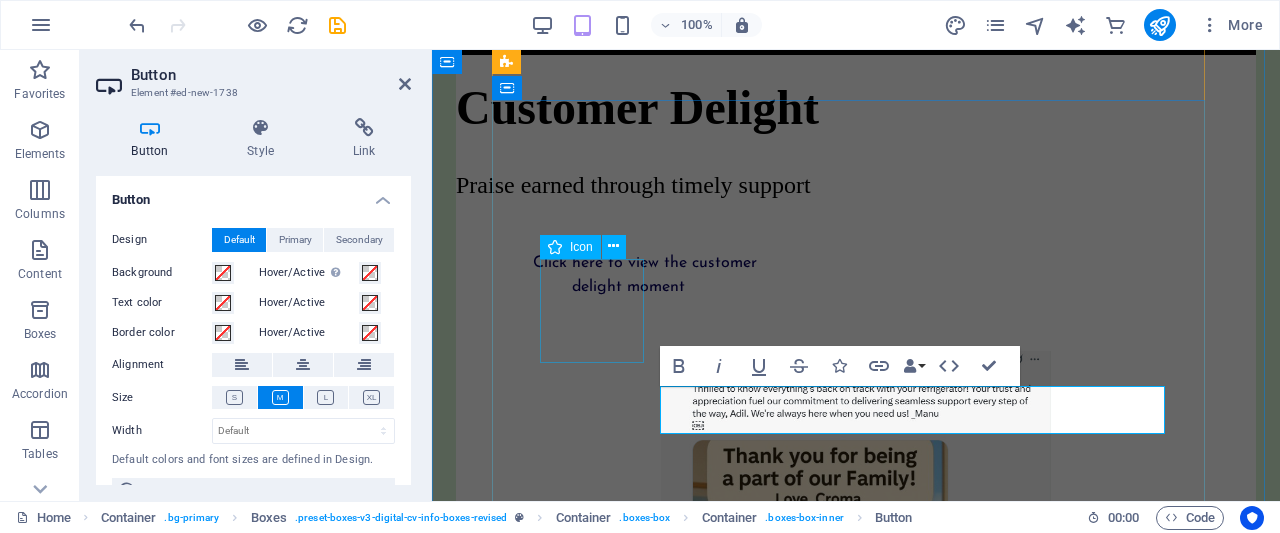 type 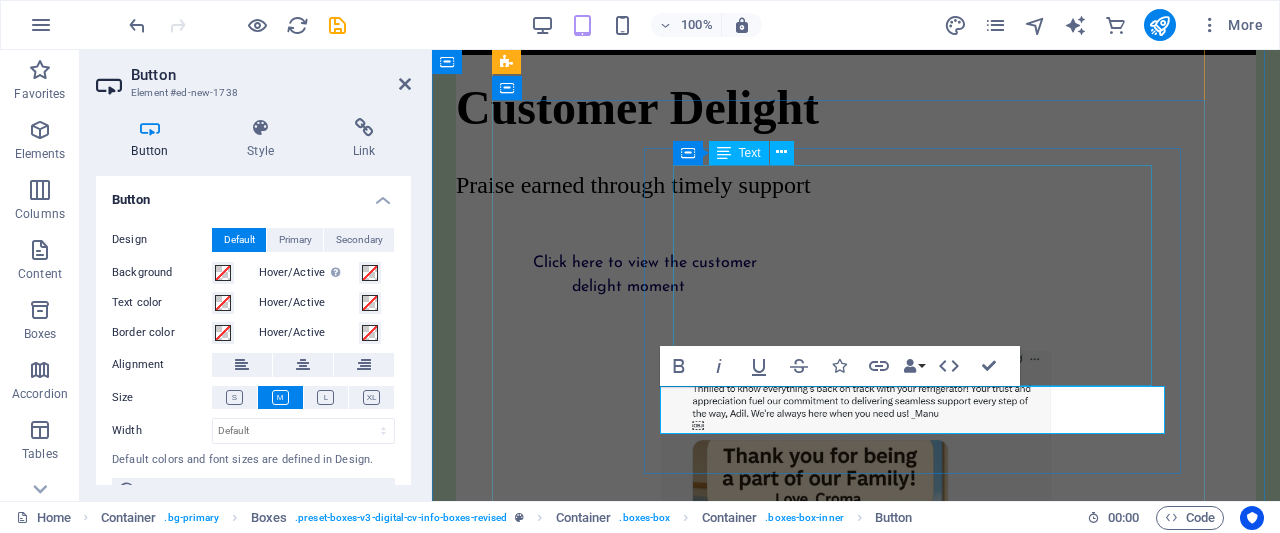 click on "Digital guardian Reputation. Resilience. Results. From viral controversies to viral compliments, I’ve steered brands through the noise and into the narrative. This is the story of turning every mention into a meaningful moment." at bounding box center [868, 1972] 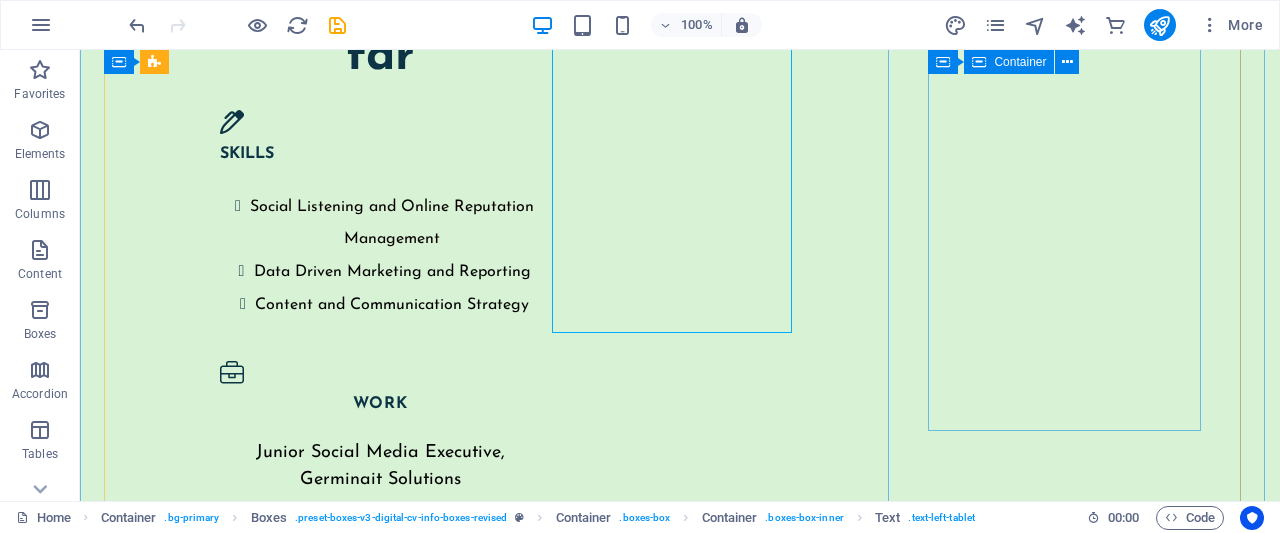 scroll, scrollTop: 4982, scrollLeft: 0, axis: vertical 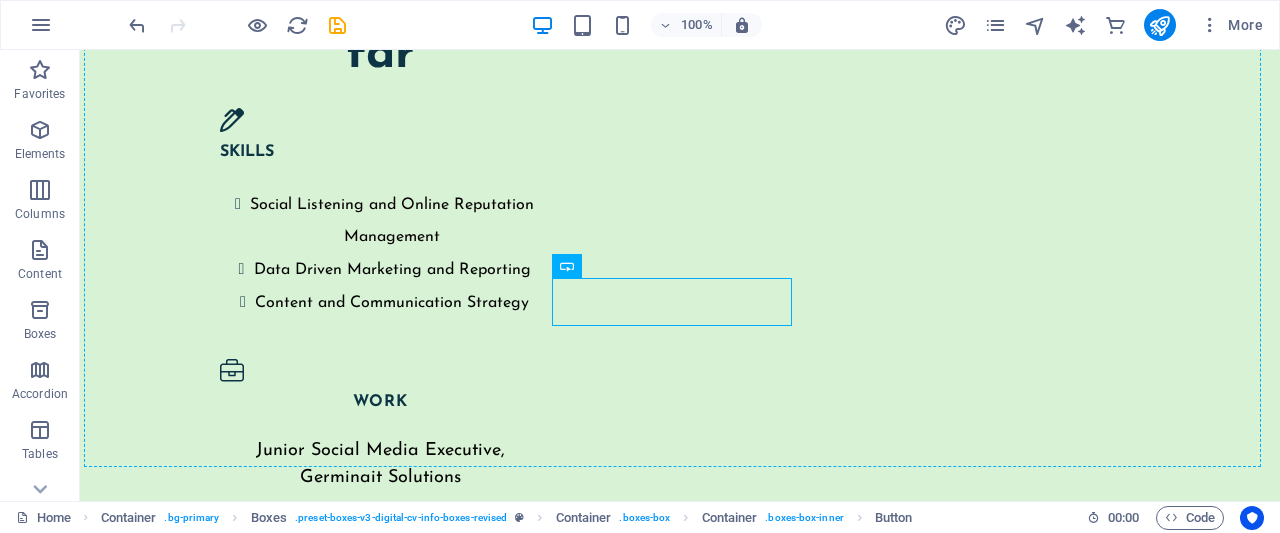 drag, startPoint x: 714, startPoint y: 305, endPoint x: 705, endPoint y: 413, distance: 108.37435 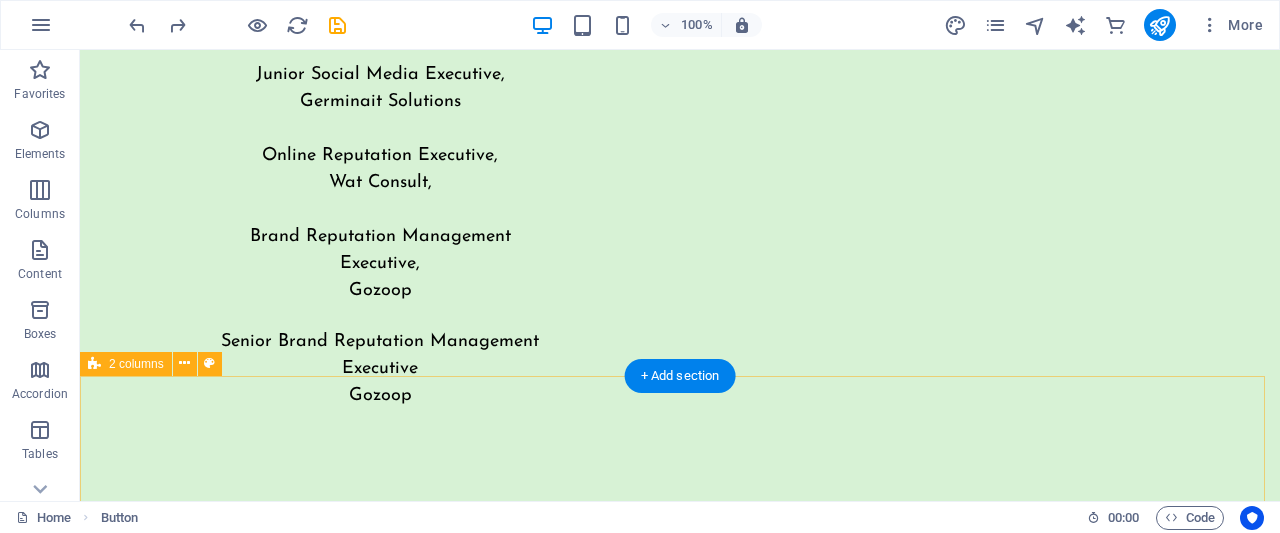 scroll, scrollTop: 5008, scrollLeft: 0, axis: vertical 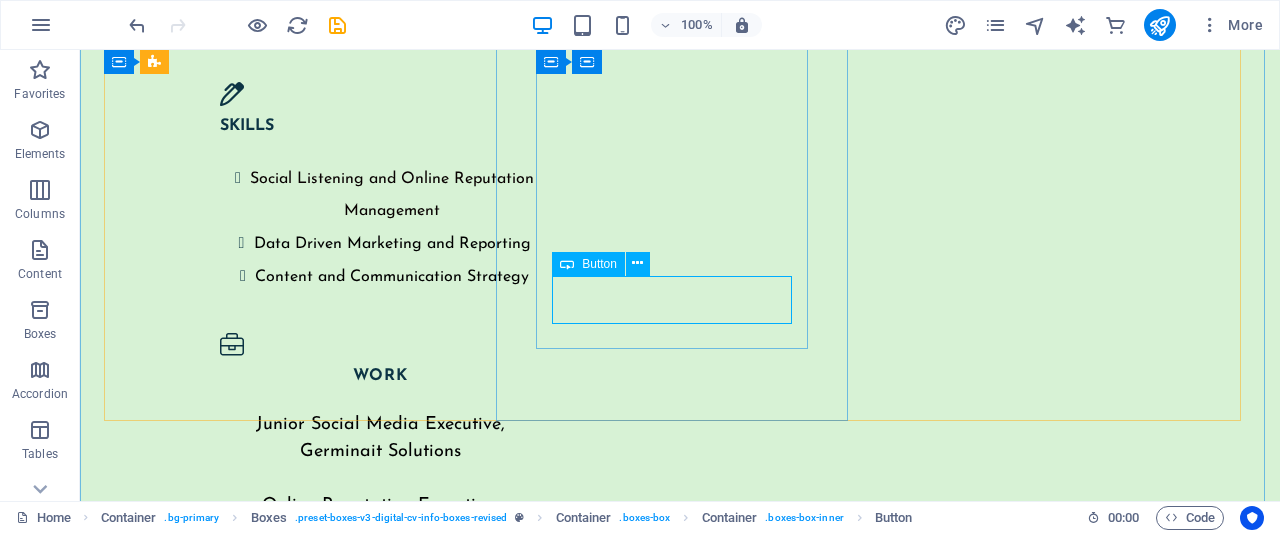 click on "View full study" at bounding box center [282, 4069] 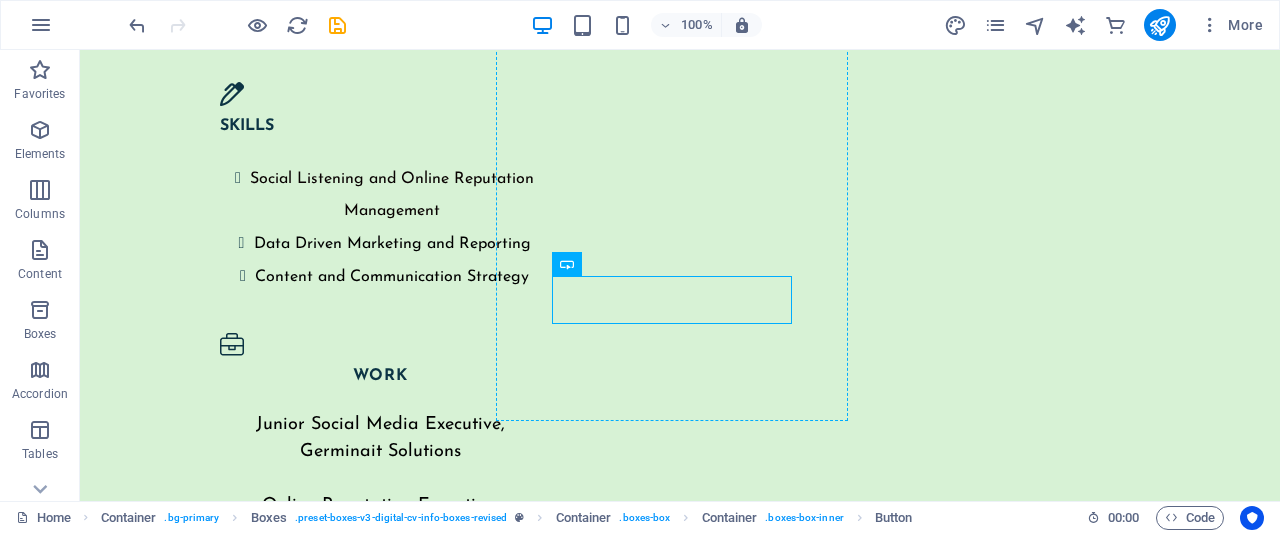 drag, startPoint x: 687, startPoint y: 319, endPoint x: 678, endPoint y: 340, distance: 22.847319 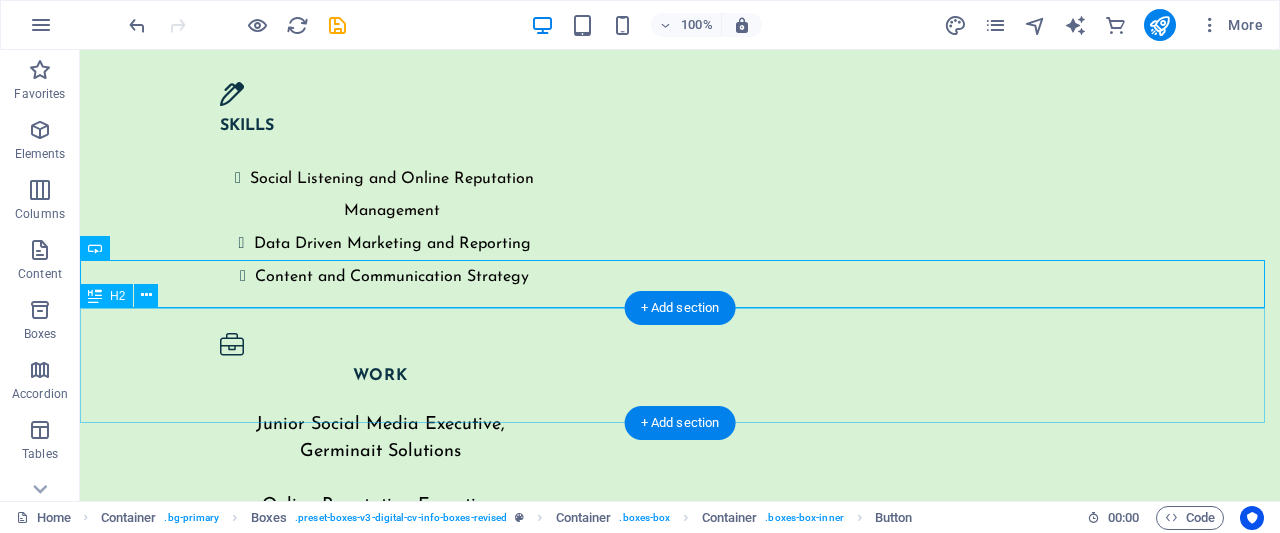 scroll, scrollTop: 5358, scrollLeft: 0, axis: vertical 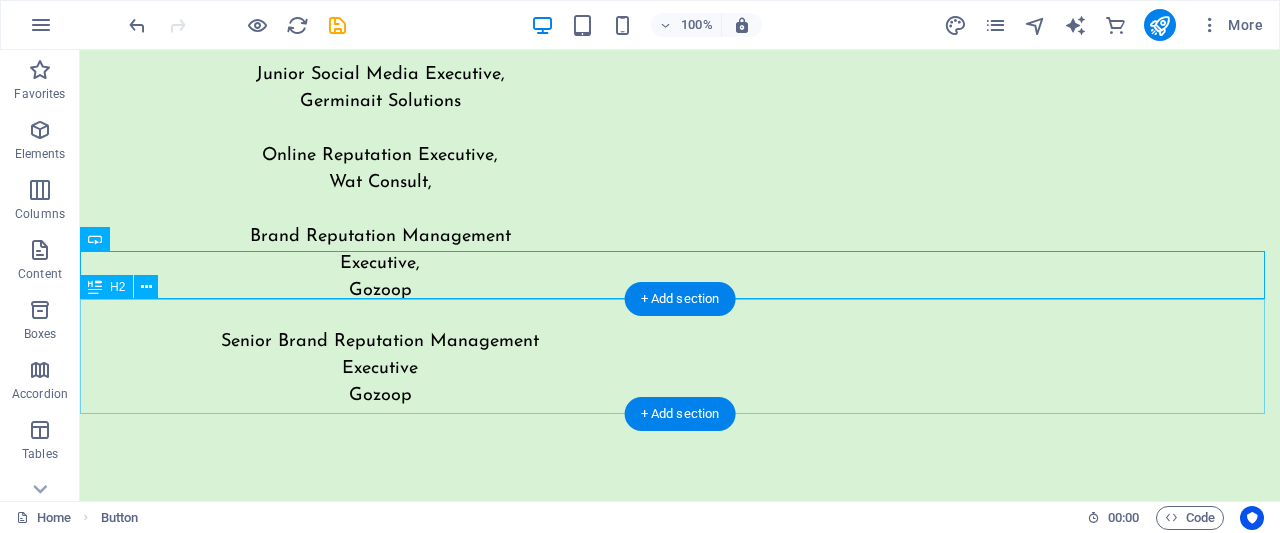 click at bounding box center (680, 4760) 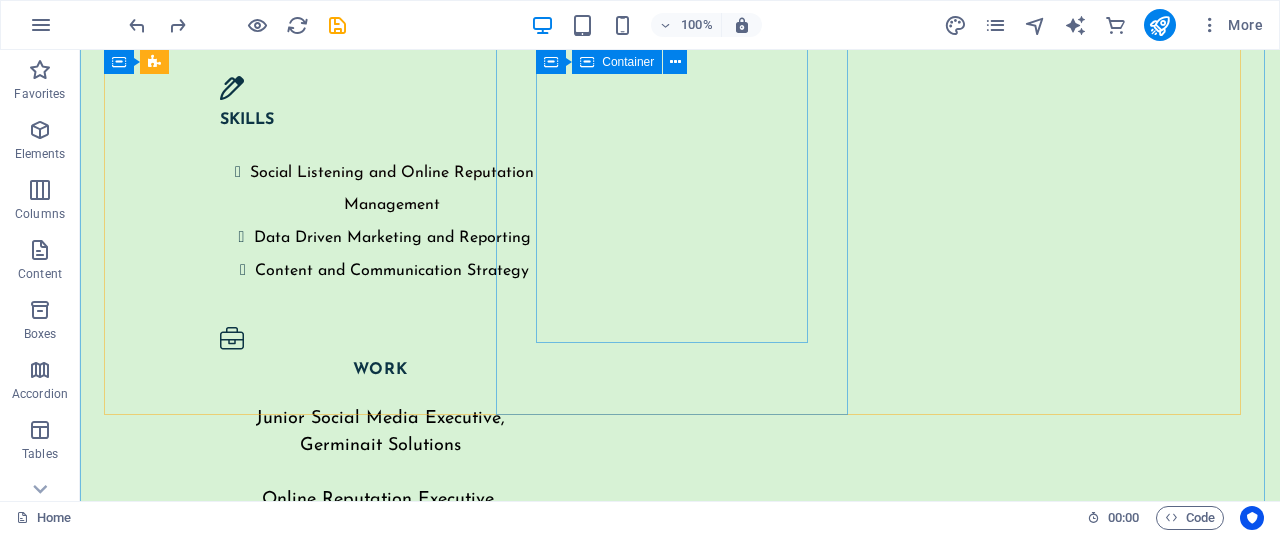 scroll, scrollTop: 5014, scrollLeft: 0, axis: vertical 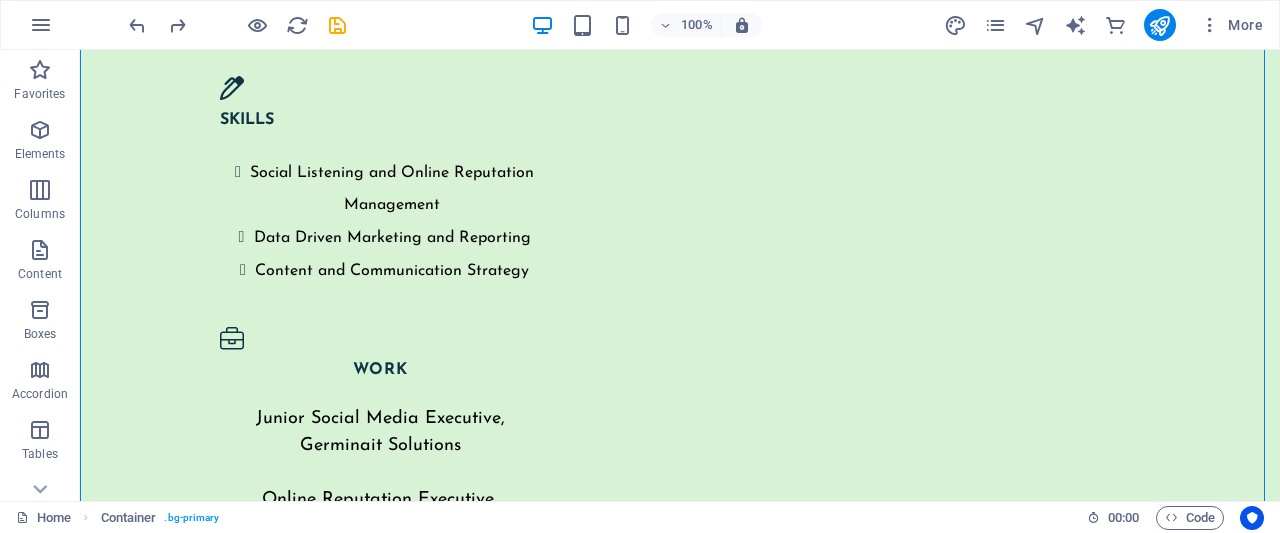 drag, startPoint x: 664, startPoint y: 314, endPoint x: 663, endPoint y: 333, distance: 19.026299 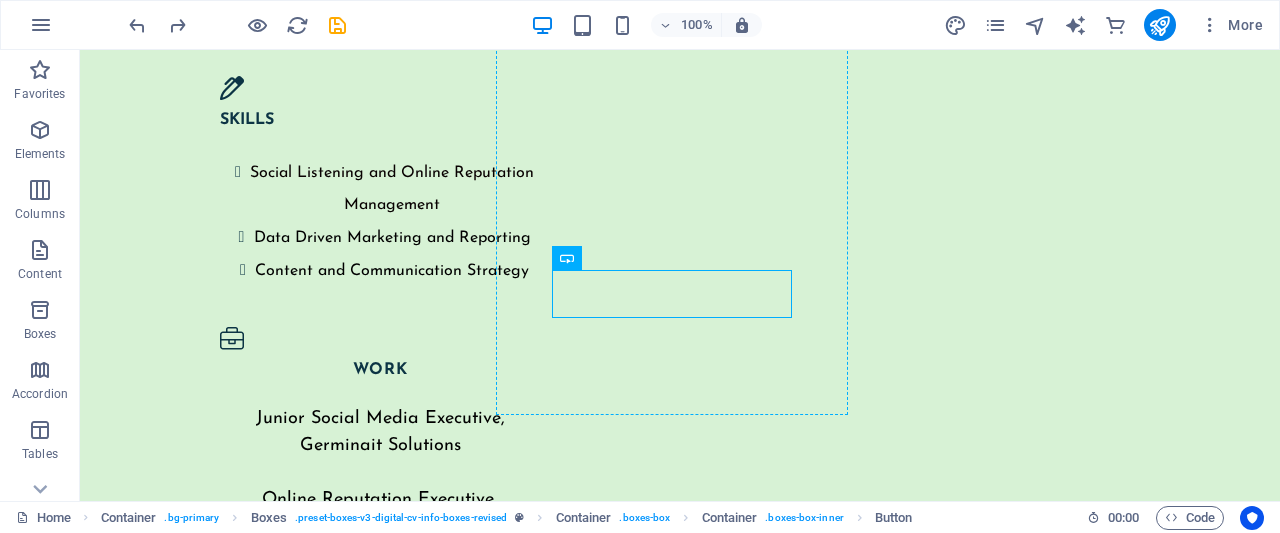drag, startPoint x: 670, startPoint y: 306, endPoint x: 664, endPoint y: 338, distance: 32.55764 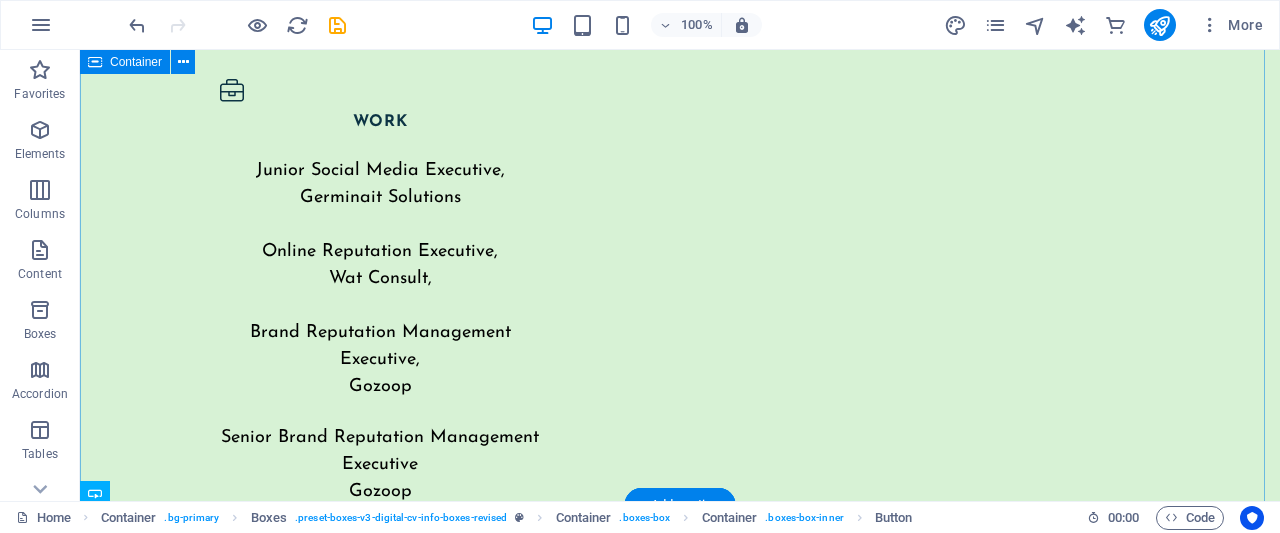 scroll, scrollTop: 5358, scrollLeft: 0, axis: vertical 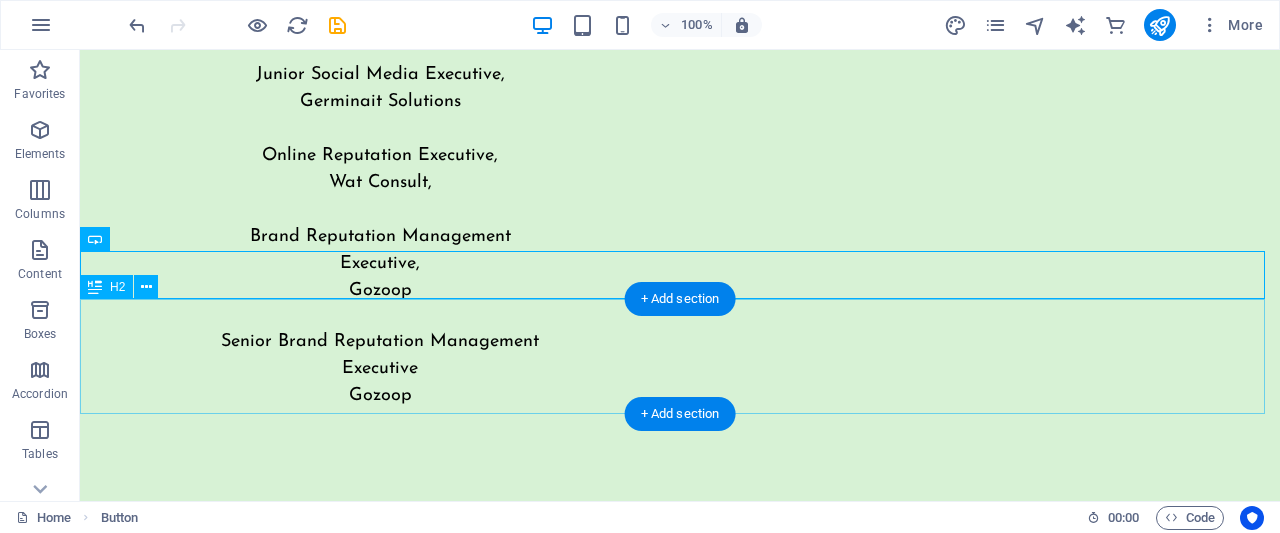 click at bounding box center [680, 4760] 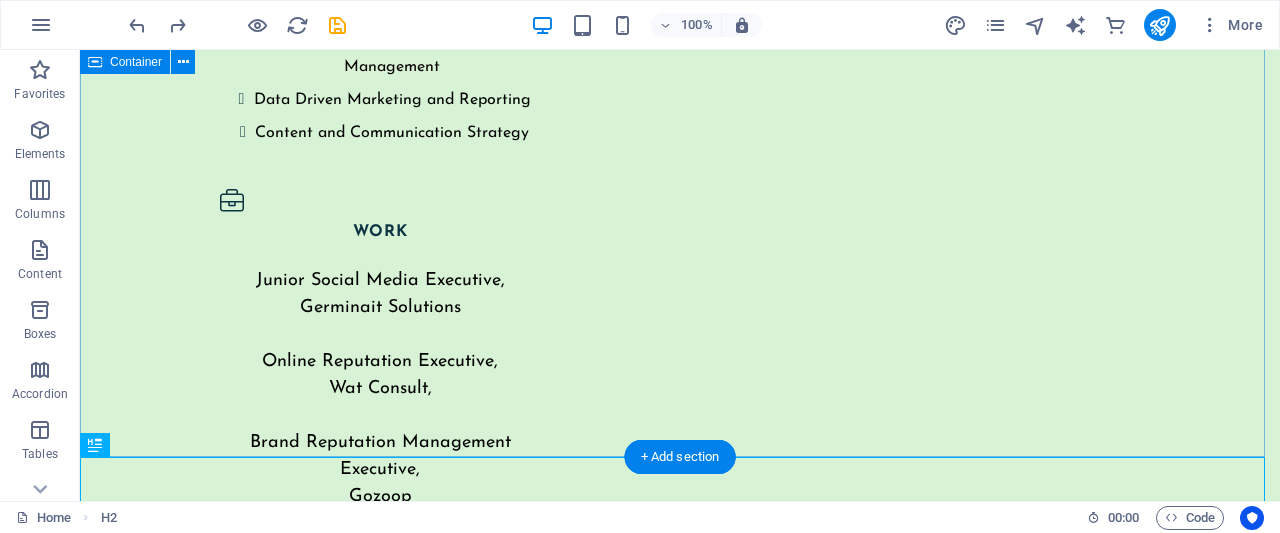 scroll, scrollTop: 5032, scrollLeft: 0, axis: vertical 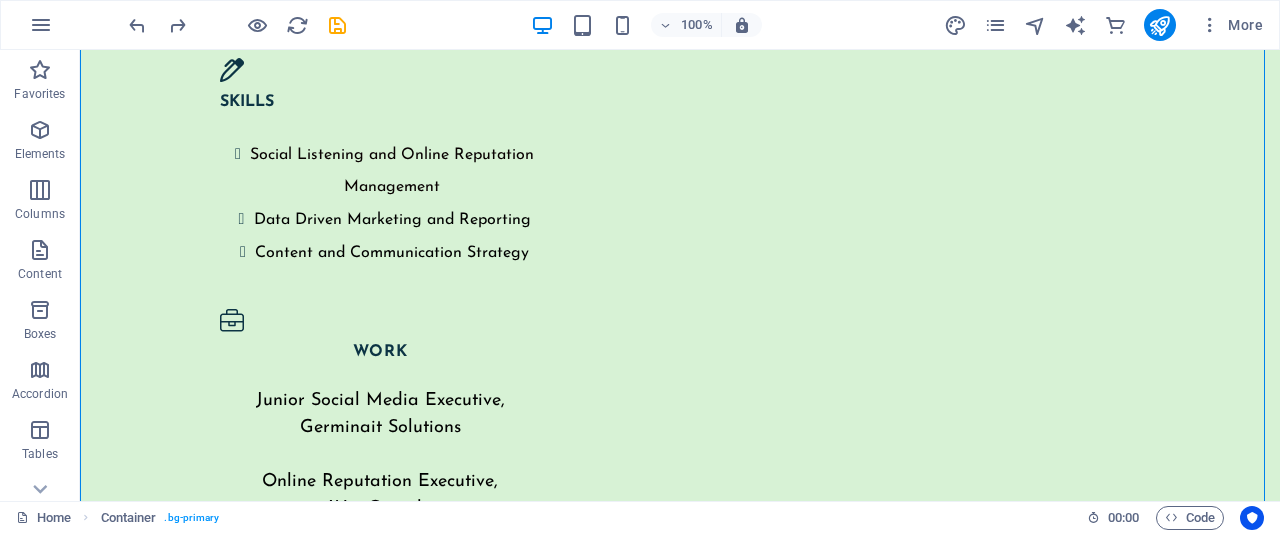 drag, startPoint x: 674, startPoint y: 285, endPoint x: 668, endPoint y: 299, distance: 15.231546 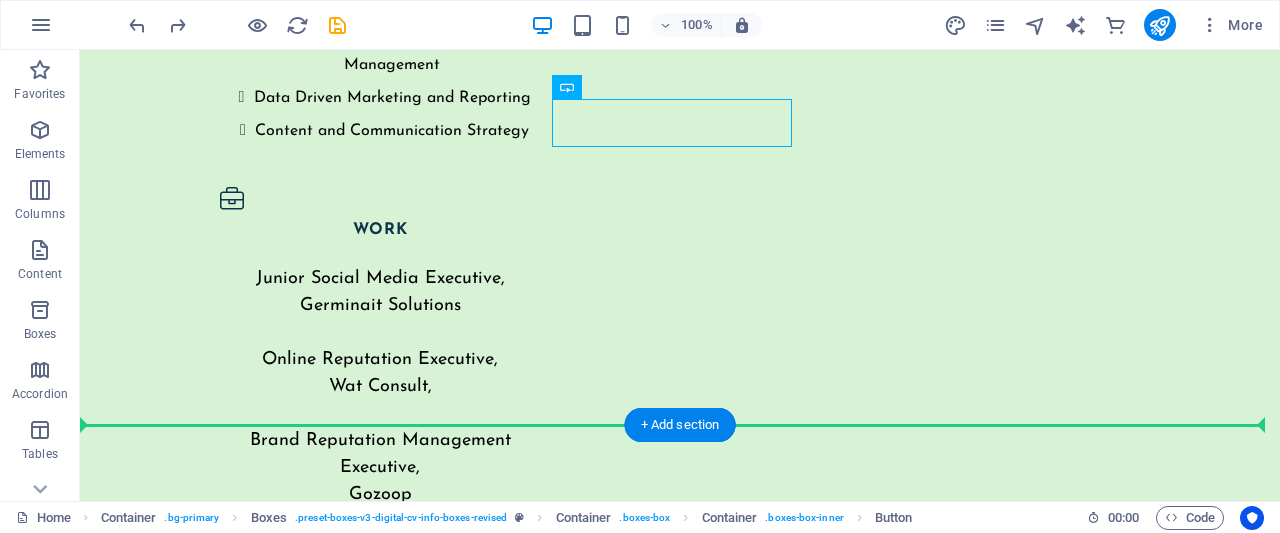 scroll, scrollTop: 5184, scrollLeft: 0, axis: vertical 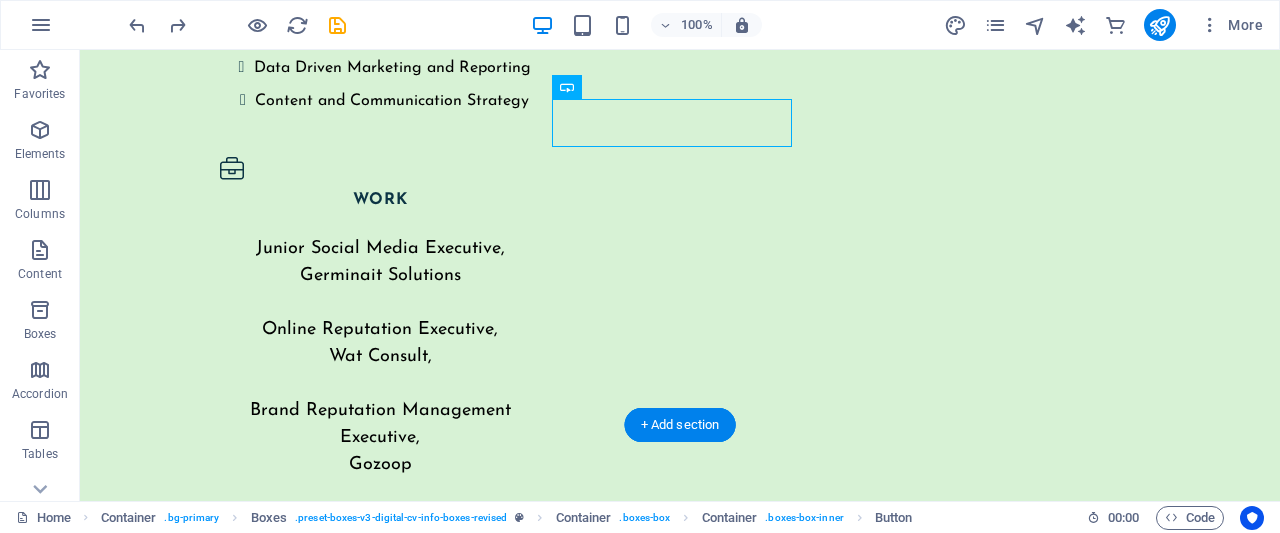 drag, startPoint x: 668, startPoint y: 283, endPoint x: 656, endPoint y: 130, distance: 153.46986 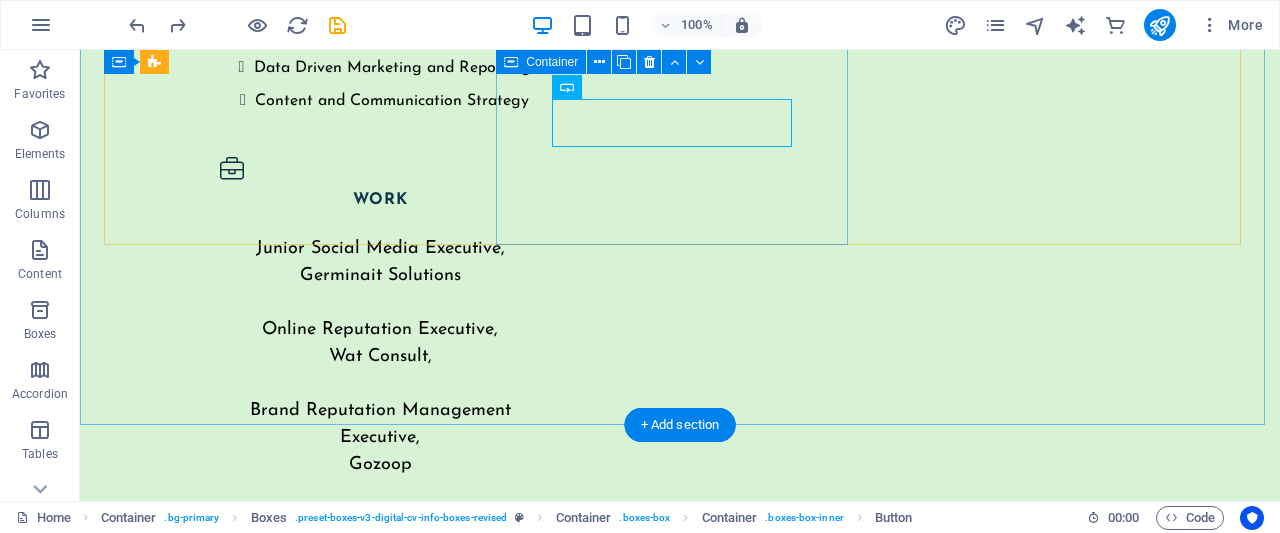 click on "Digital guardian Reputation. Resilience. Results. From viral controversies to viral compliments, I’ve steered brands through the noise and into the narrative. This is the story of turning every mention into a meaningful moment. View full study" at bounding box center (282, 3669) 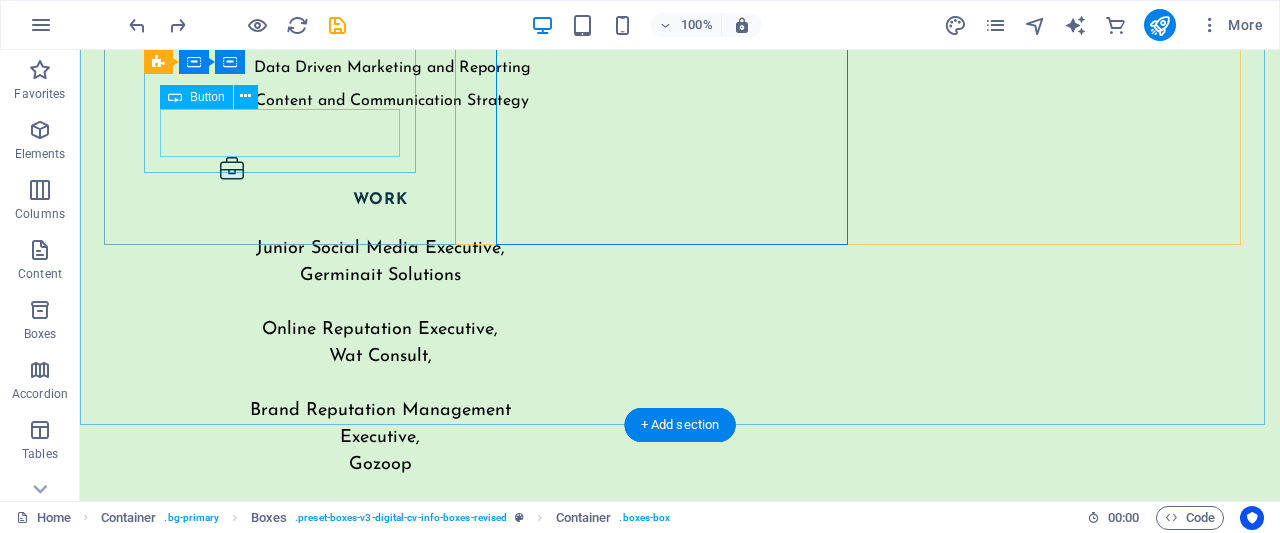 click on "view full study" at bounding box center (282, 3201) 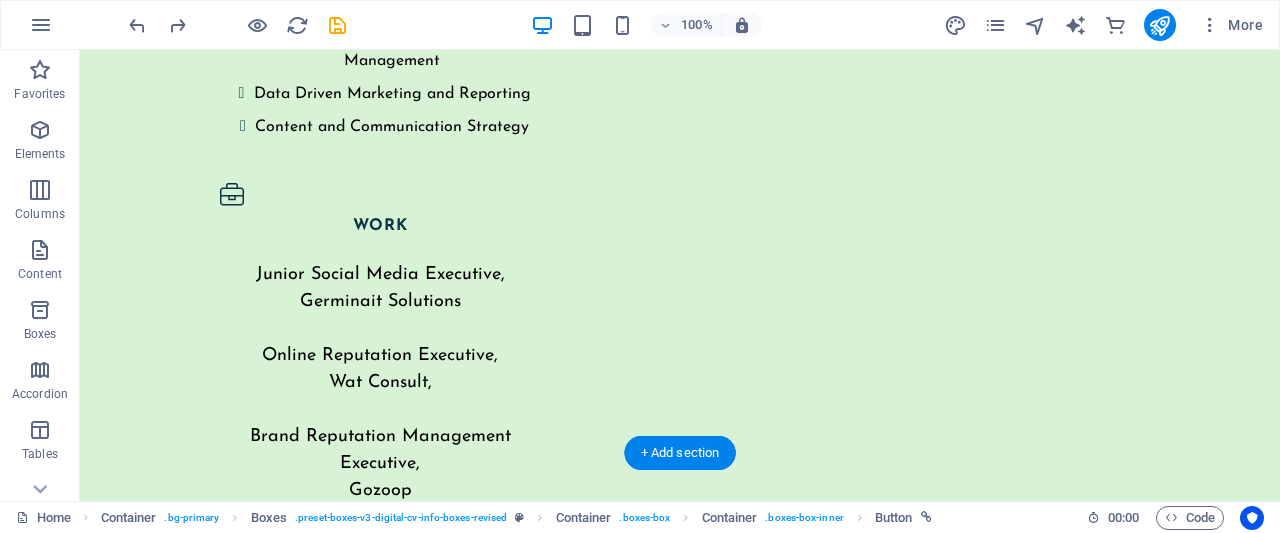 scroll, scrollTop: 5156, scrollLeft: 0, axis: vertical 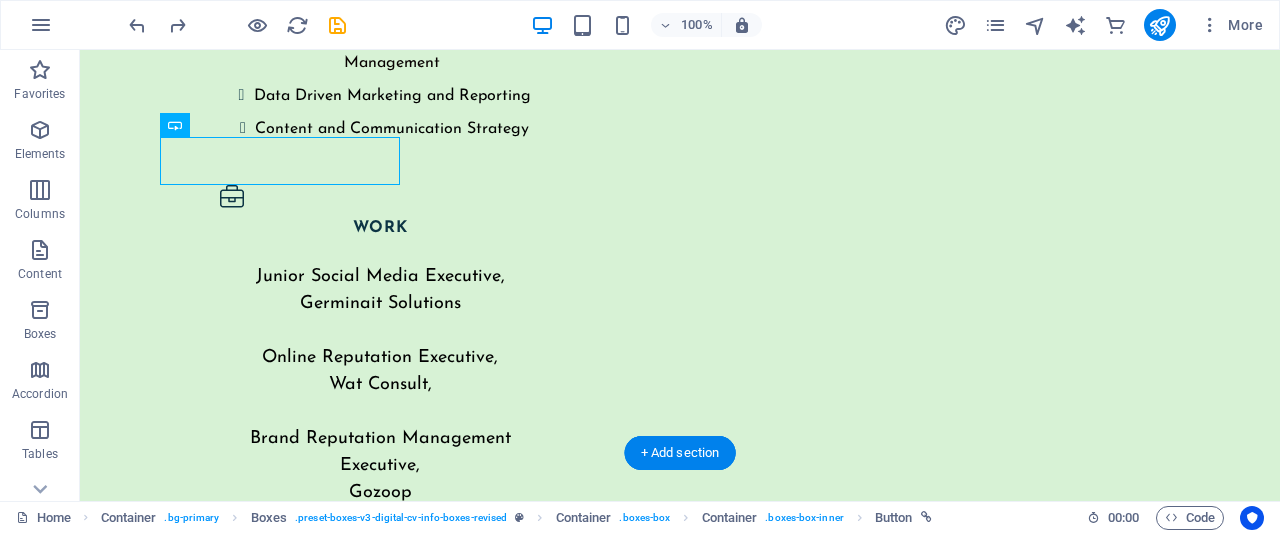 drag, startPoint x: 308, startPoint y: 135, endPoint x: 300, endPoint y: 152, distance: 18.788294 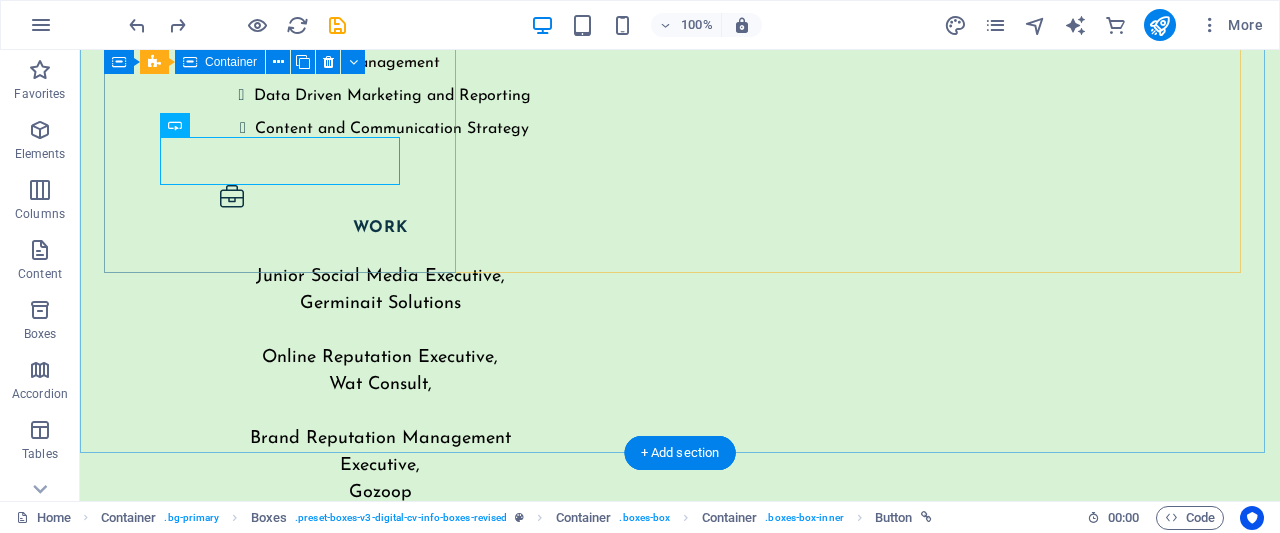click on "Skills that travel From ORM to Anywhere Handling online reputation requires staying calm under pressure, reading between the lines, and turning data into action. These practical skills make it easier to tackle new challenges and add value in any setting. view full study" at bounding box center [282, 2969] 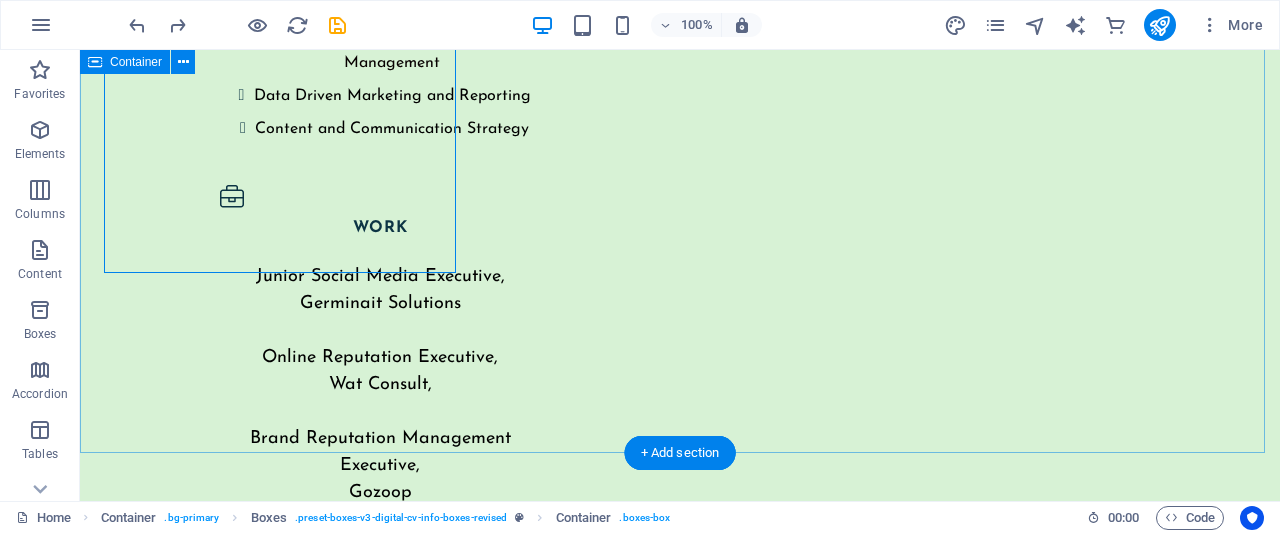 click on "Check out my case studies  Skills that travel From ORM to Anywhere Handling online reputation requires staying calm under pressure, reading between the lines, and turning data into action. These practical skills make it easier to tackle new challenges and add value in any setting. view full study Digital guardian Reputation. Resilience. Results. From viral controversies to viral compliments, I’ve steered brands through the noise and into the narrative. This is the story of turning every mention into a meaningful moment. View full study Dubai Campaign Target. Engage. Convert. To design and execute a full-funnel digital campaign to position myself as a Dubai-focused Digital Marketing & ORM specialist. Leveraged paid & organic channels to drive portfolio visits and direct recruiter conversations." at bounding box center (680, 3563) 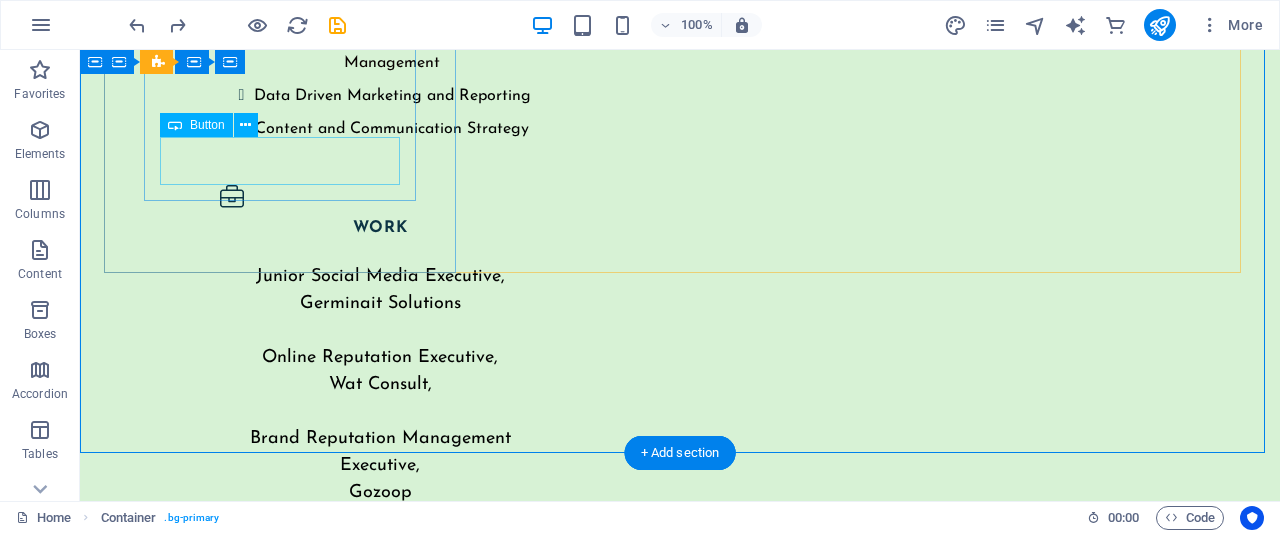 click on "view full study" at bounding box center [282, 3229] 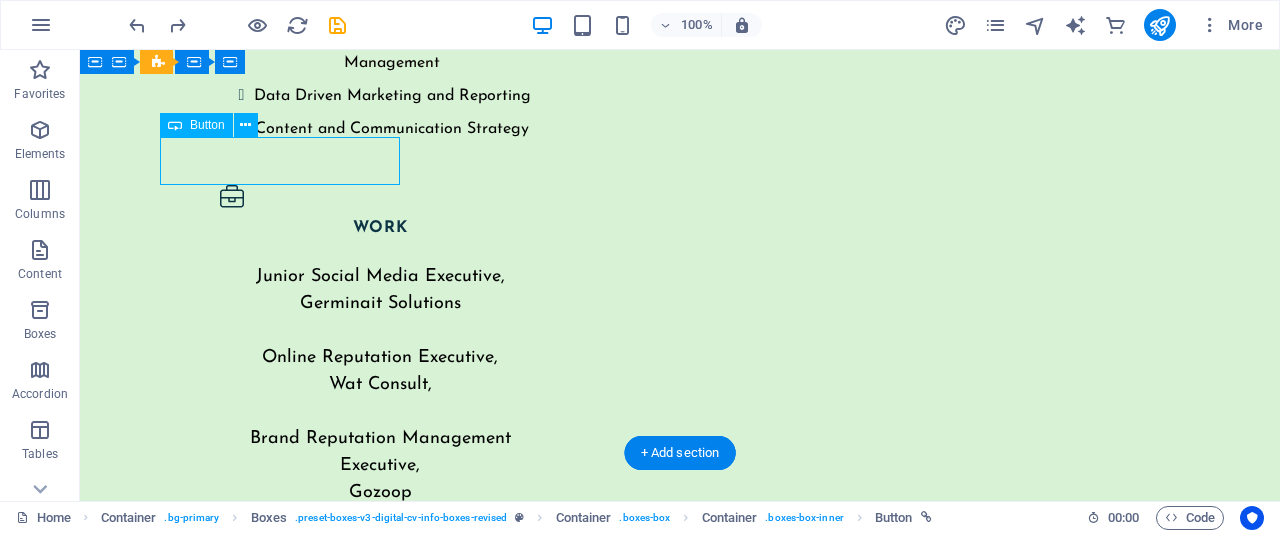 click on "view full study" at bounding box center (282, 3229) 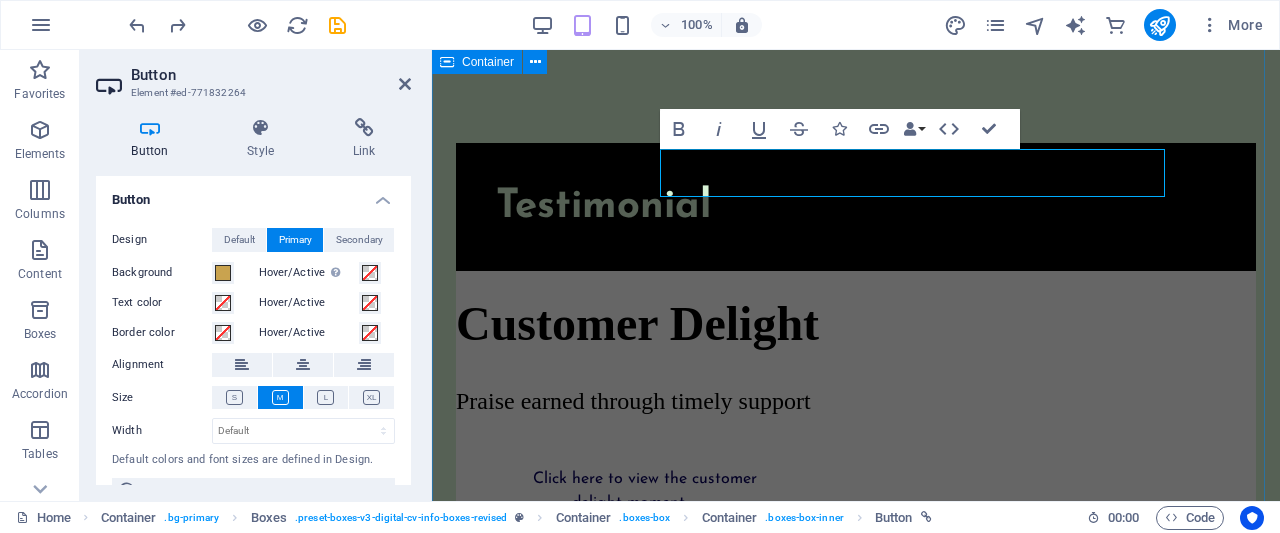 scroll, scrollTop: 5180, scrollLeft: 0, axis: vertical 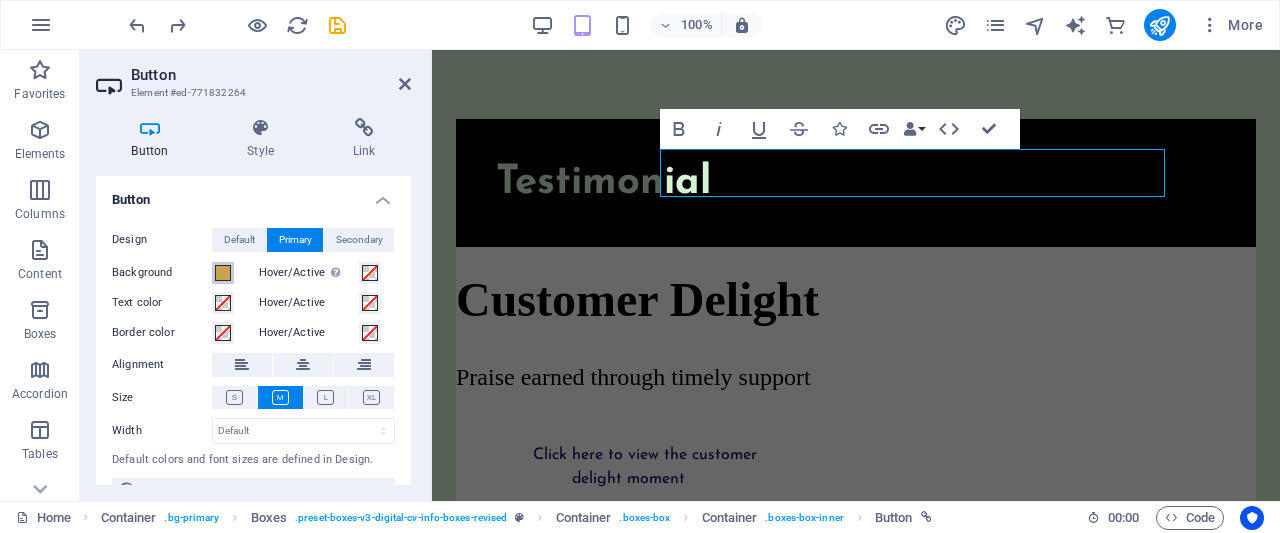 click at bounding box center (223, 273) 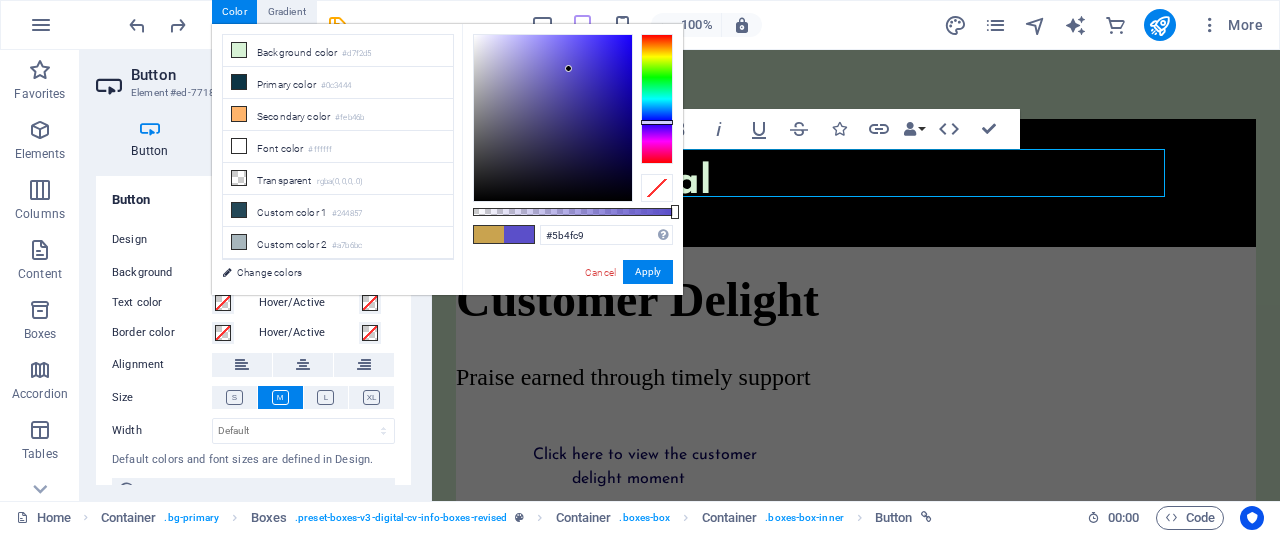 click at bounding box center (657, 99) 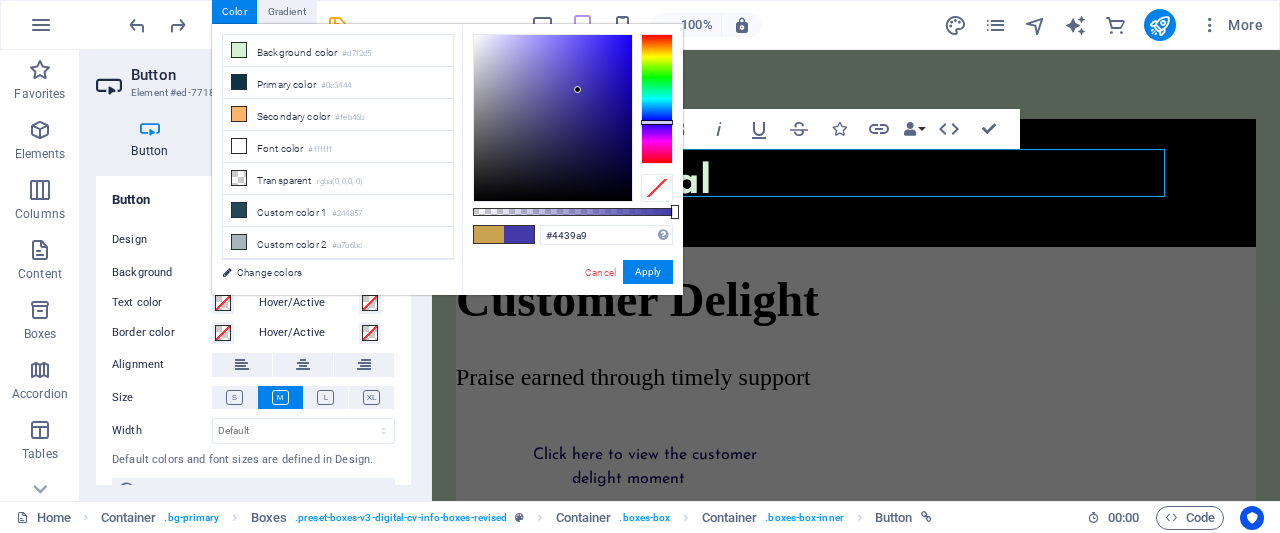 click at bounding box center [553, 118] 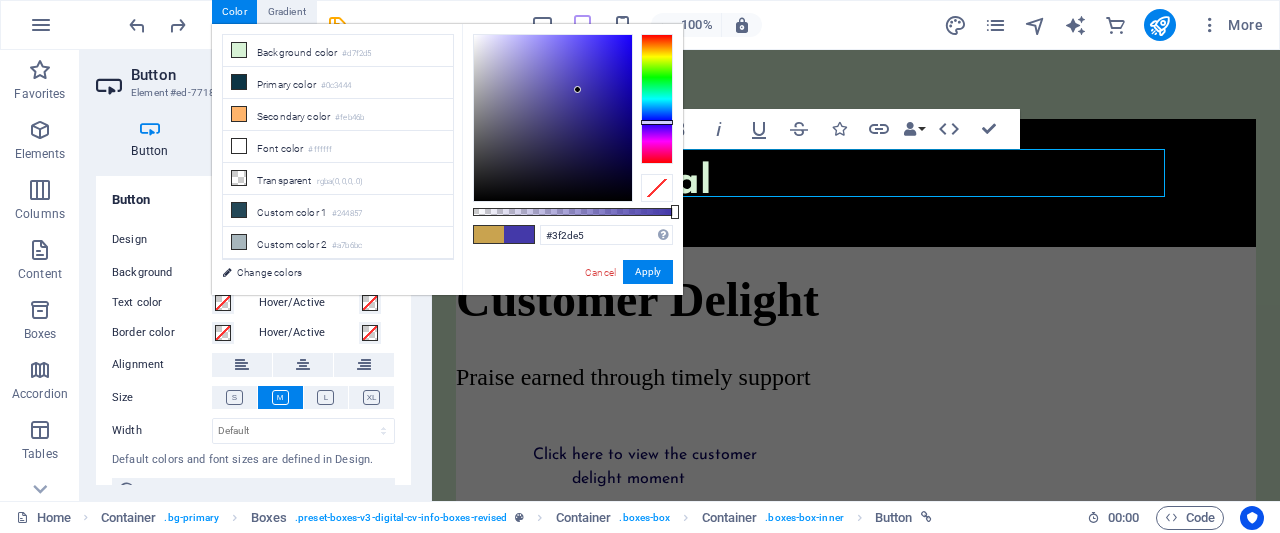 click at bounding box center [553, 118] 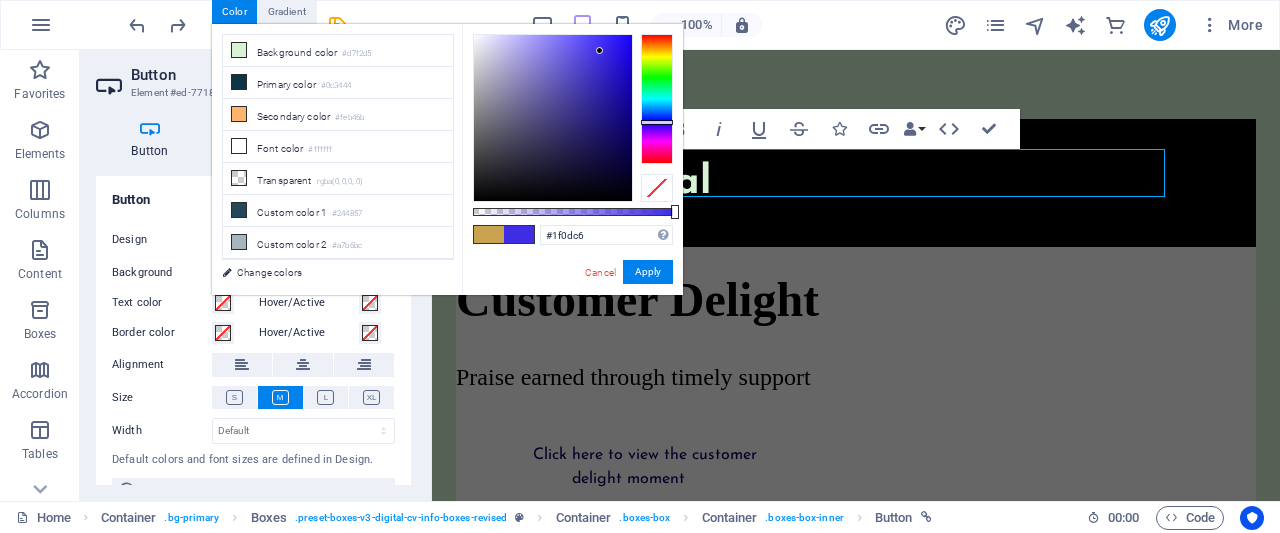 click at bounding box center [553, 118] 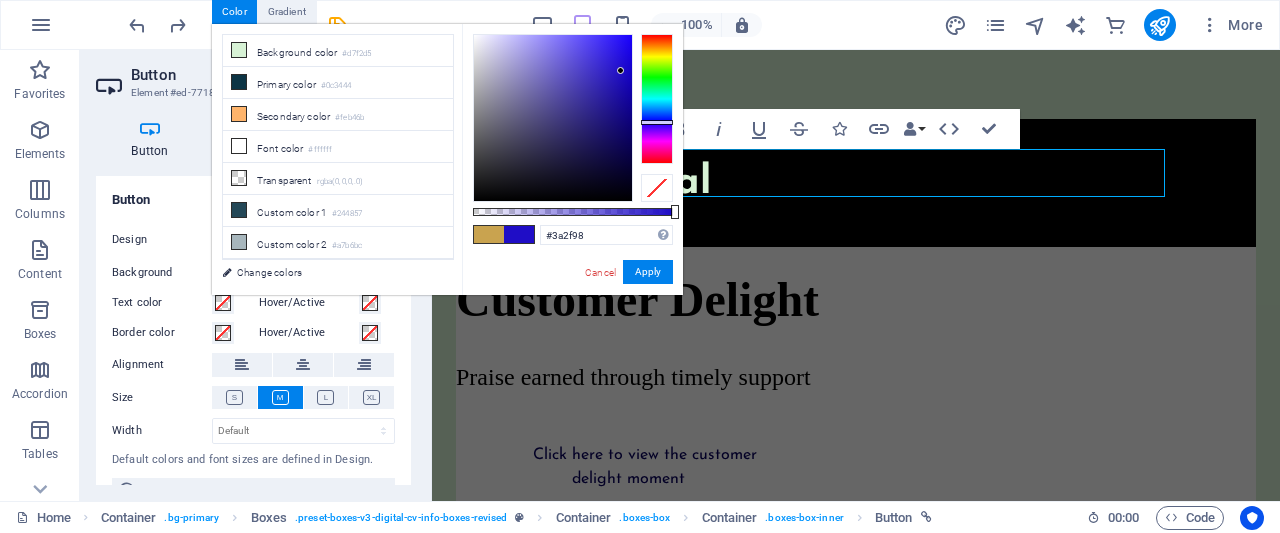 click at bounding box center (553, 118) 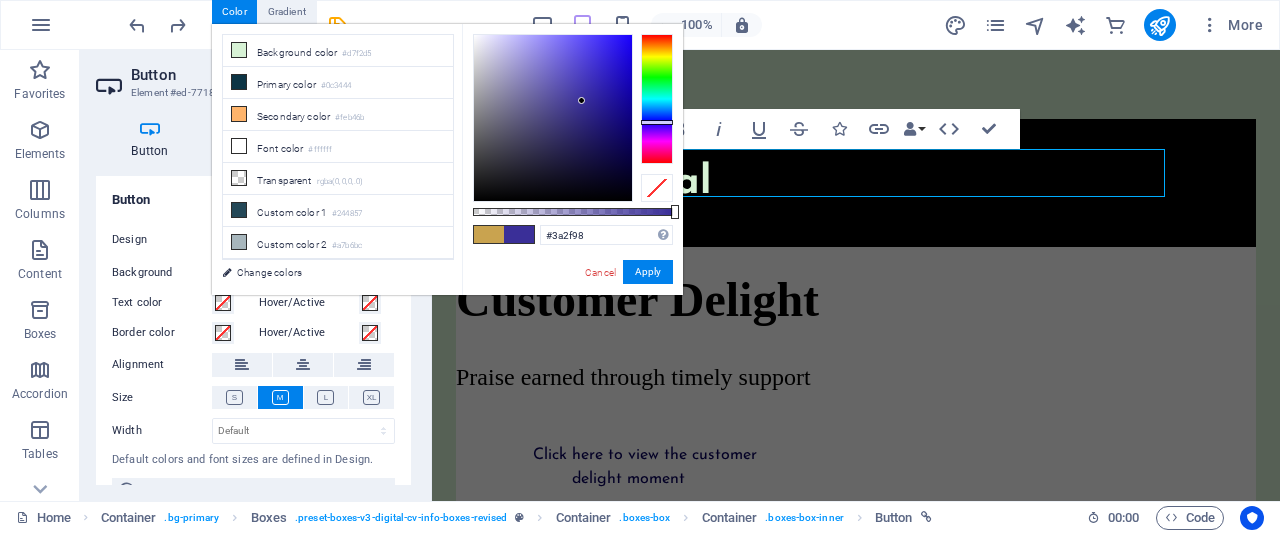 type on "#4f3eee" 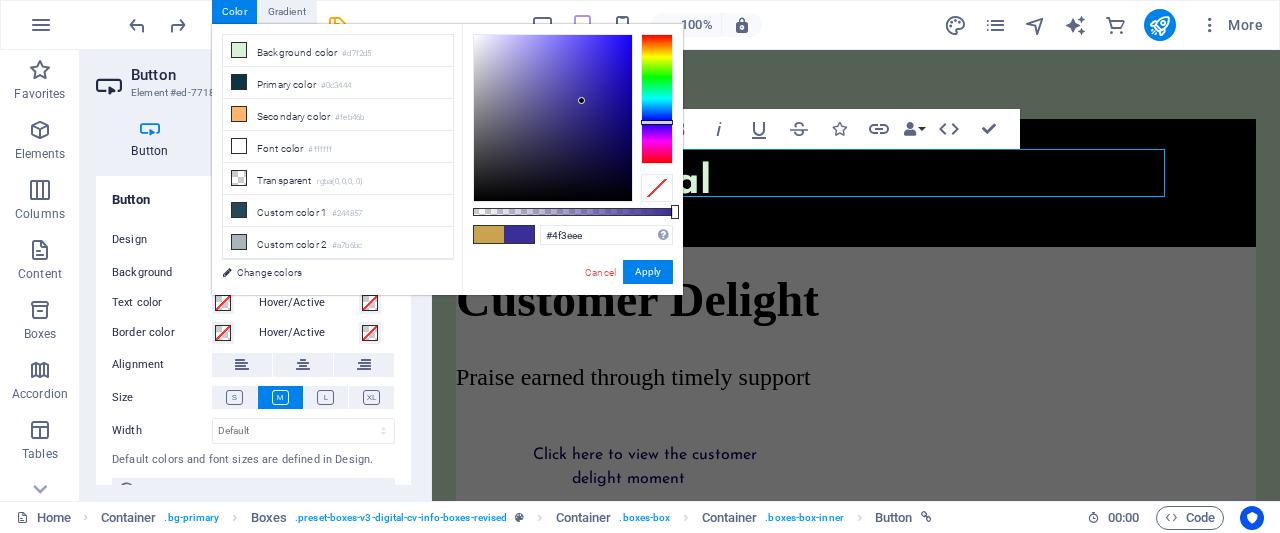 click at bounding box center (553, 118) 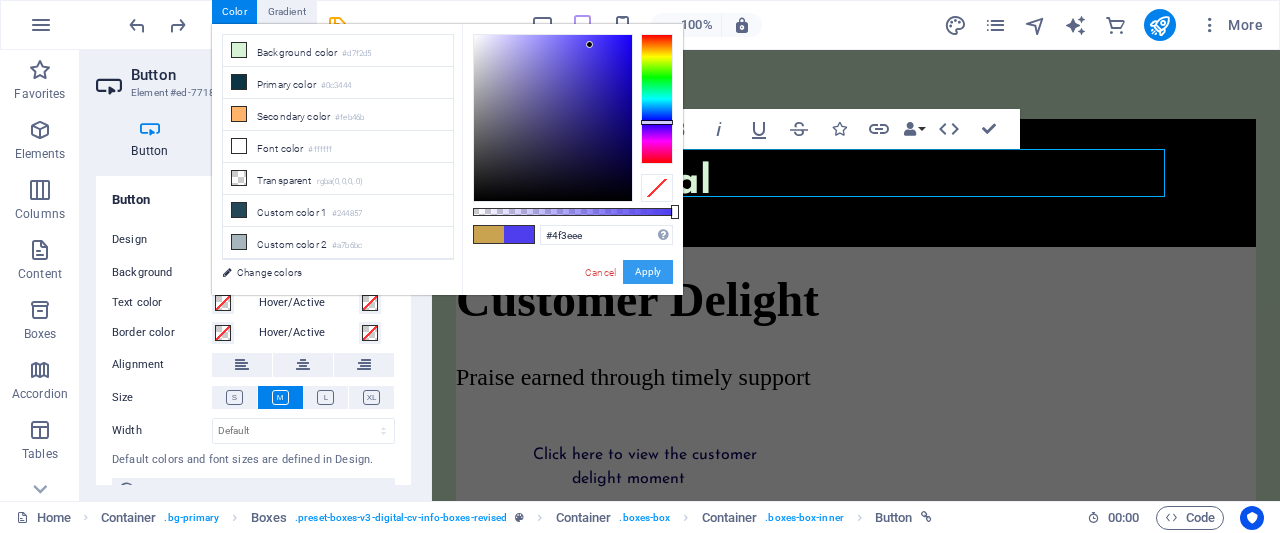 click on "Apply" at bounding box center (648, 272) 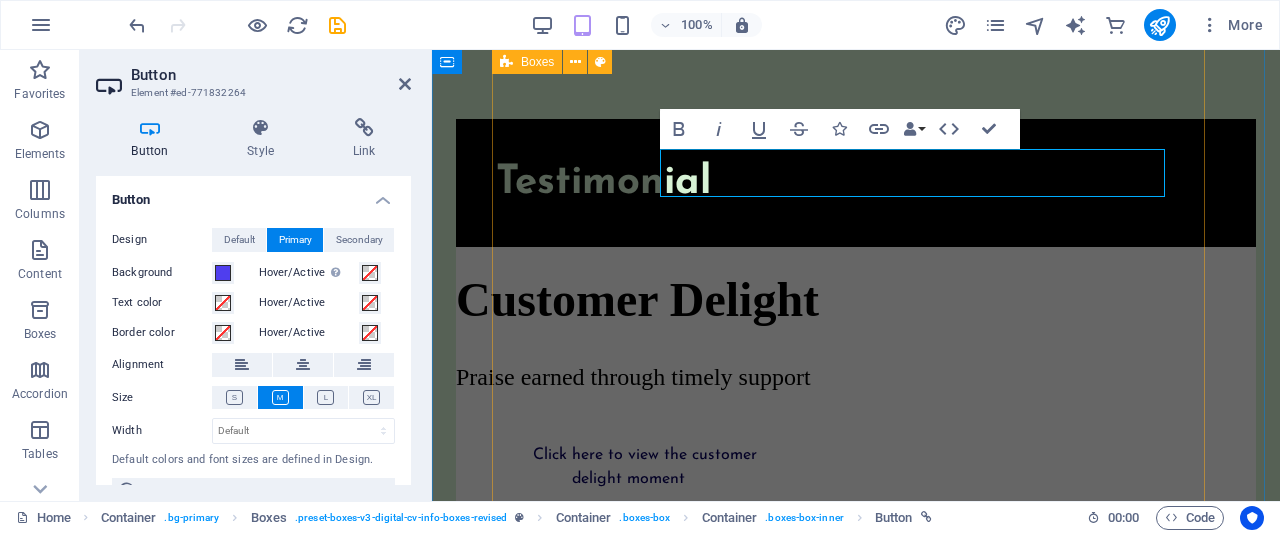 click on "Skills that travel From ORM to Anywhere Handling online reputation requires staying calm under pressure, reading between the lines, and turning data into action. These practical skills make it easier to tackle new challenges and add value in any setting. view full study Digital guardian Reputation. Resilience. Results. From viral controversies to viral compliments, I’ve steered brands through the noise and into the narrative. This is the story of turning every mention into a meaningful moment. View full study Dubai Campaign Target. Engage. Convert. To design and execute a full-funnel digital campaign to position myself as a Dubai-focused Digital Marketing & ORM specialist. Leveraged paid & organic channels to drive portfolio visits and direct recruiter conversations." at bounding box center [856, 2105] 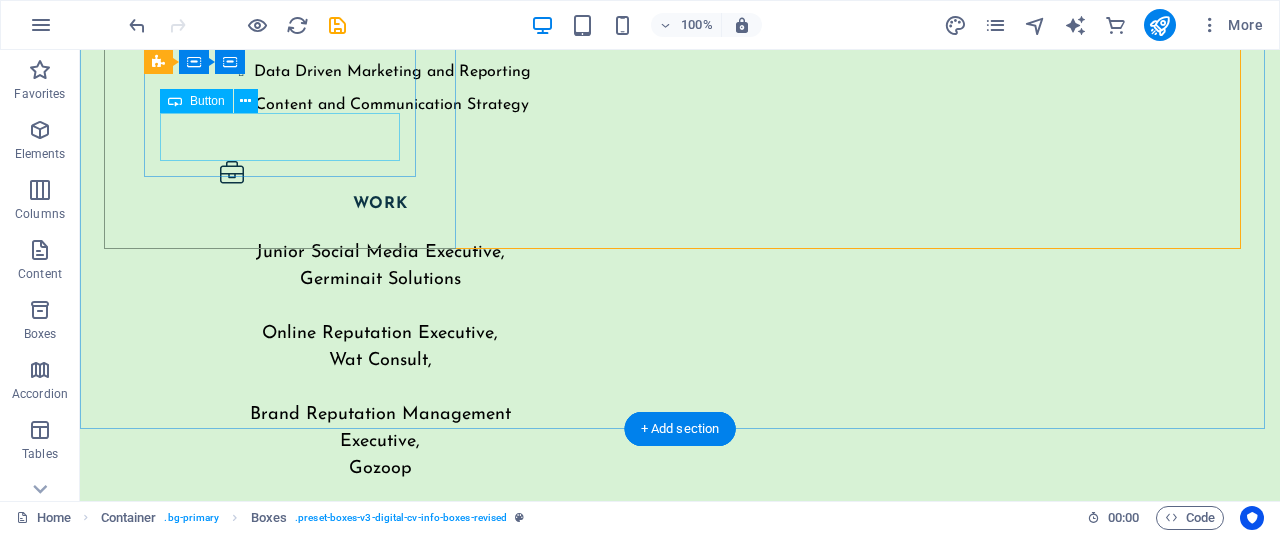 click on "view full study" at bounding box center [282, 3205] 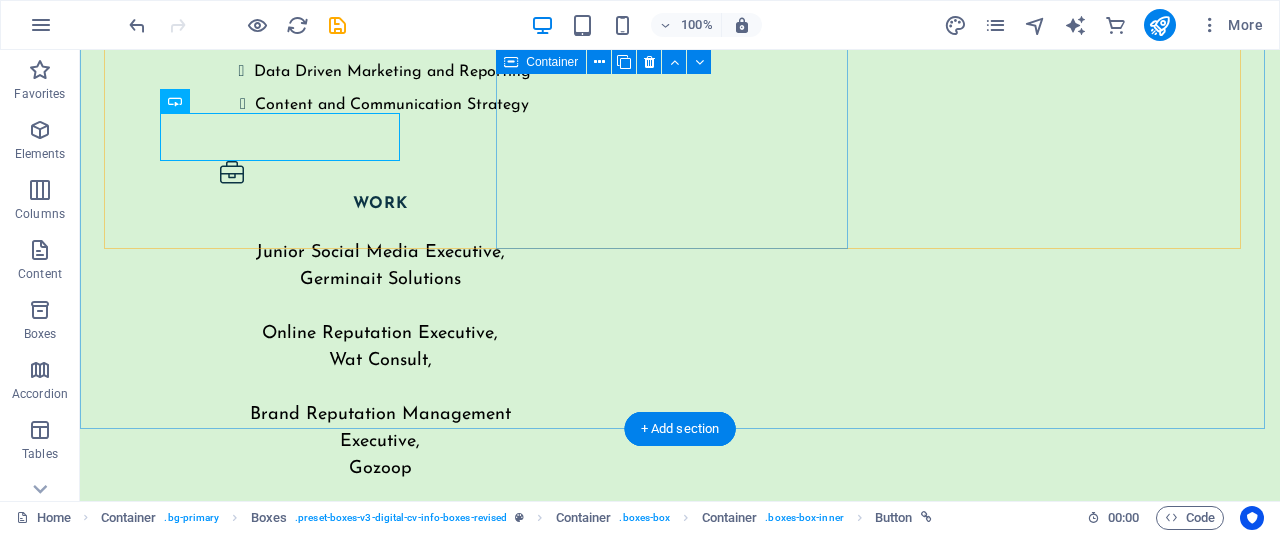 click on "Digital guardian Reputation. Resilience. Results. From viral controversies to viral compliments, I’ve steered brands through the noise and into the narrative. This is the story of turning every mention into a meaningful moment. View full study" at bounding box center (282, 3673) 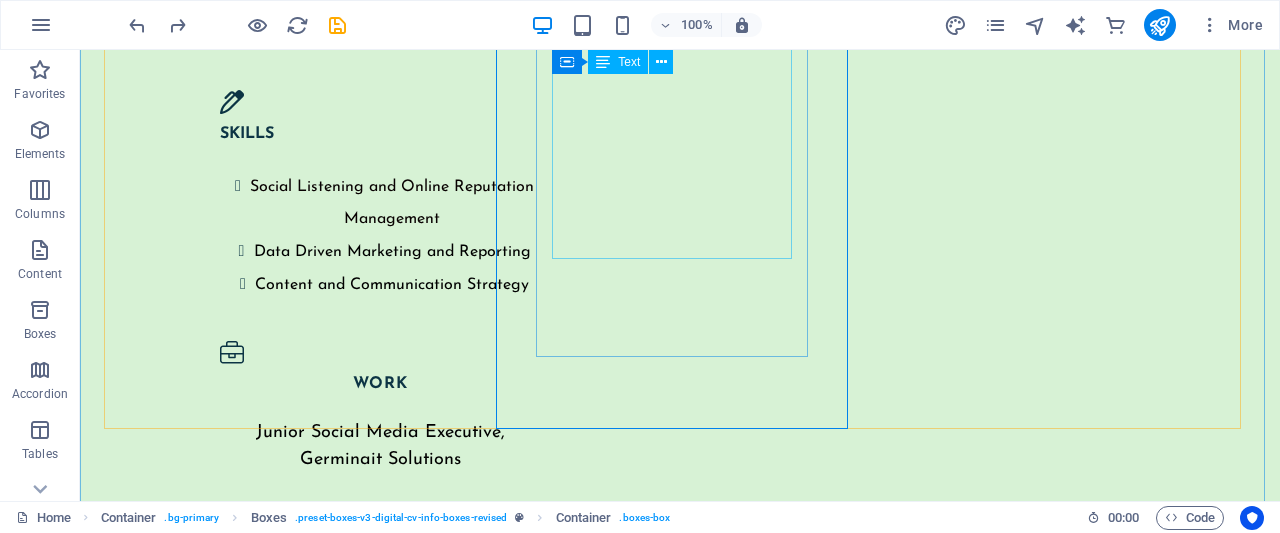 scroll, scrollTop: 5082, scrollLeft: 0, axis: vertical 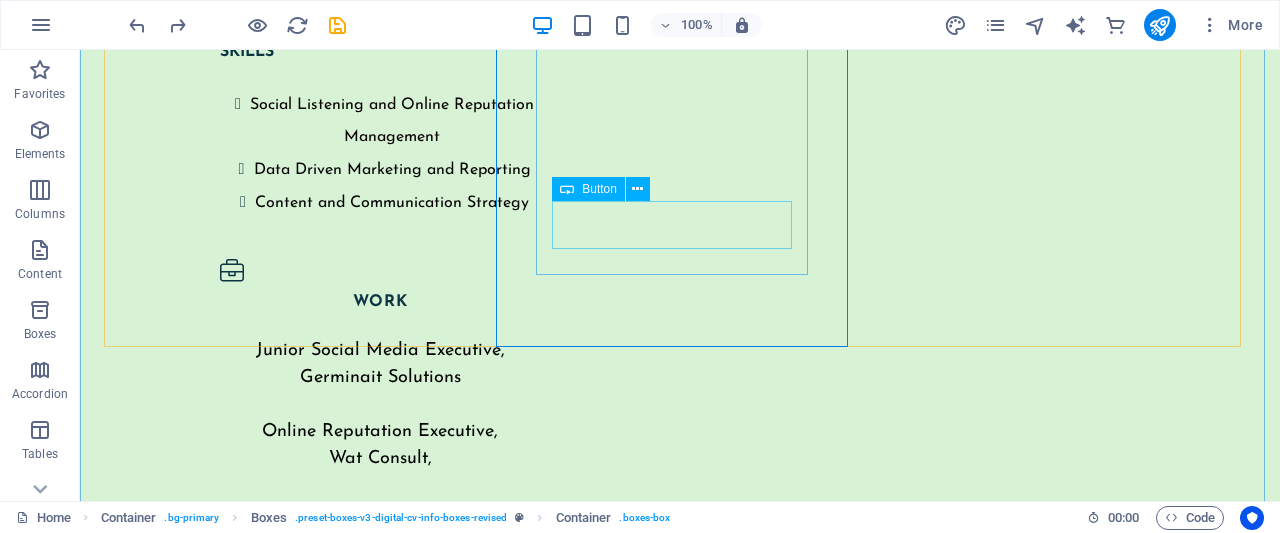 click on "View full study" at bounding box center [282, 3995] 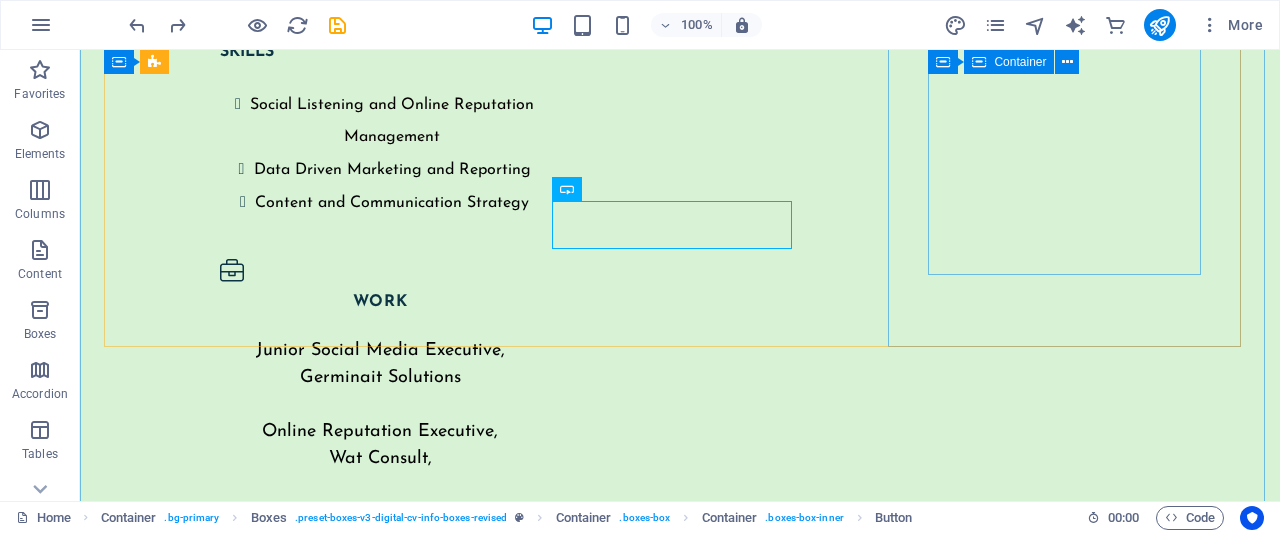 click on "Dubai Campaign Target. Engage. Convert. To design and execute a full-funnel digital campaign to position myself as a Dubai-focused Digital Marketing & ORM specialist. Leveraged paid & organic channels to drive portfolio visits and direct recruiter conversations." at bounding box center (282, 4515) 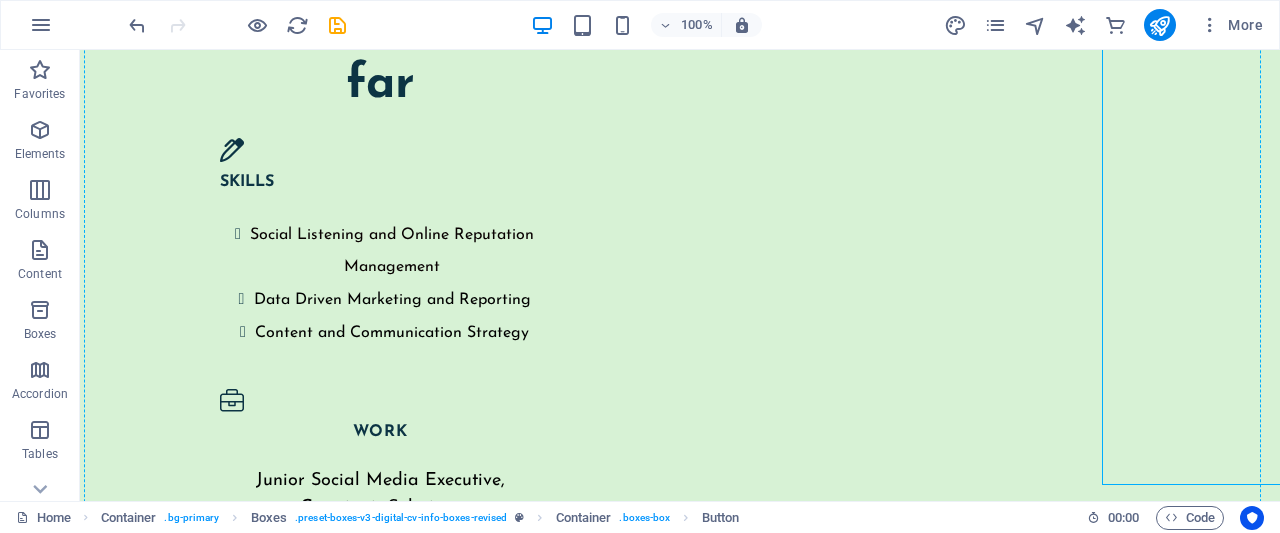 scroll, scrollTop: 5072, scrollLeft: 0, axis: vertical 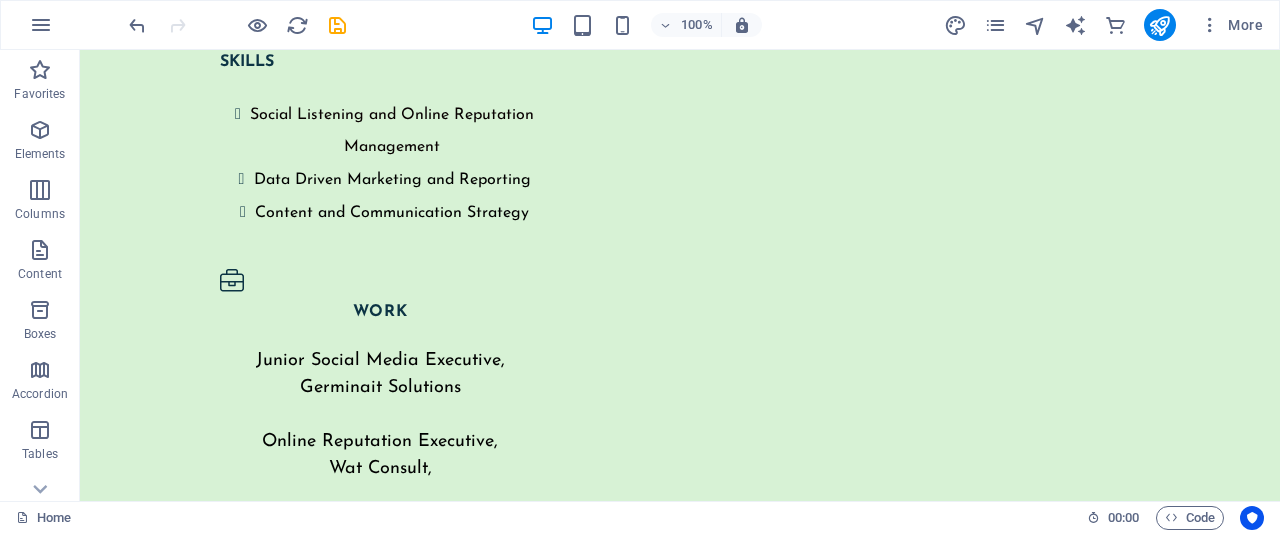 drag, startPoint x: 1203, startPoint y: 88, endPoint x: 1022, endPoint y: 277, distance: 261.69064 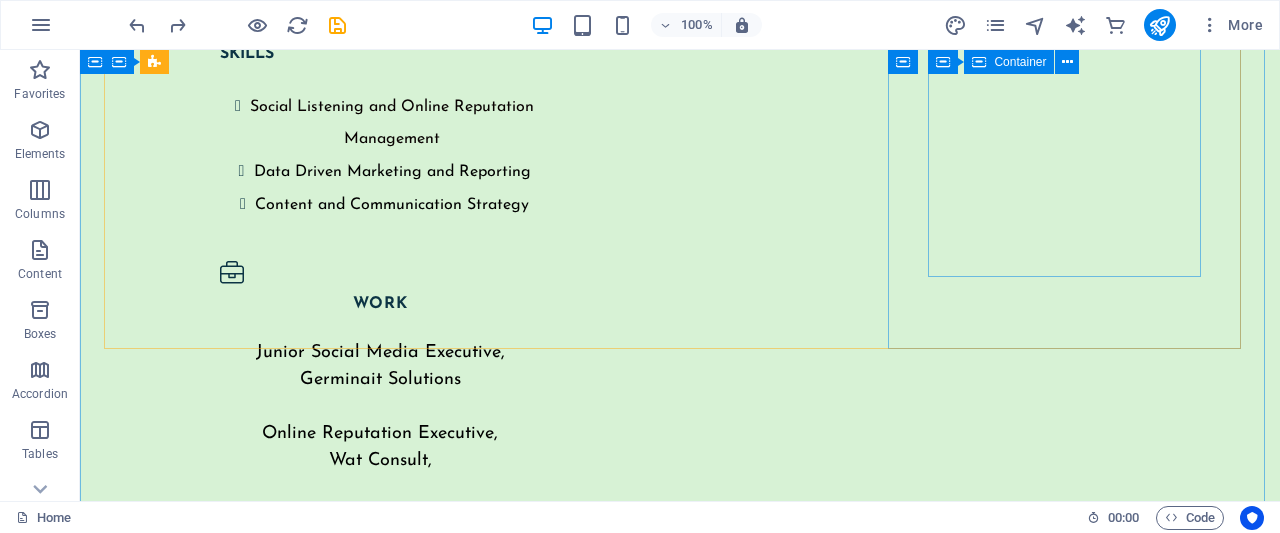 scroll, scrollTop: 5080, scrollLeft: 0, axis: vertical 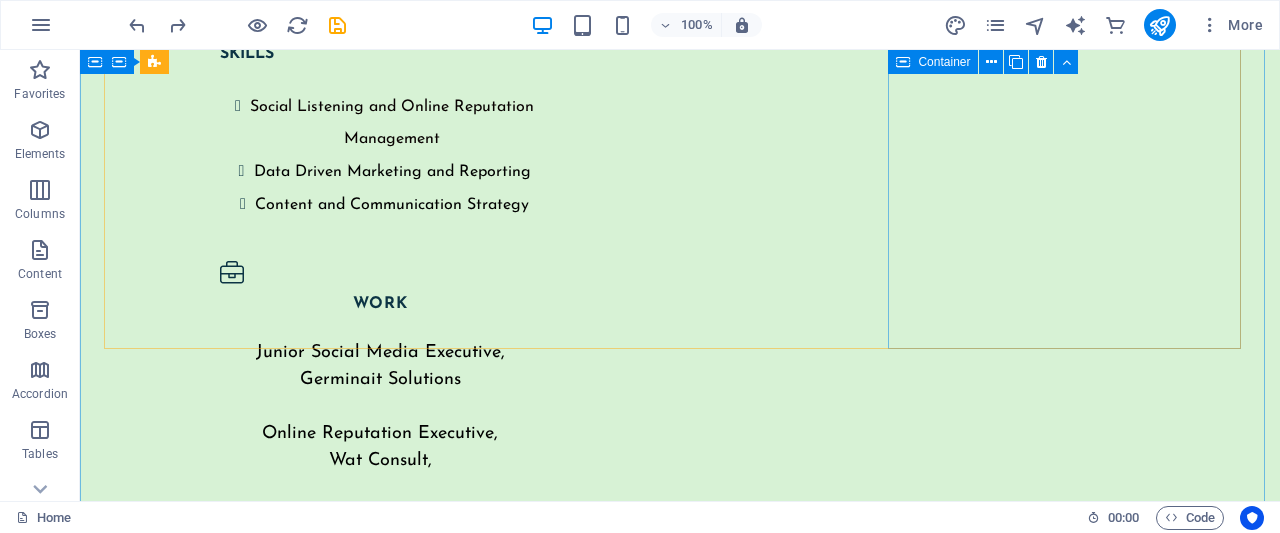 click on "Dubai Campaign Target. Engage. Convert. To design and execute a full-funnel digital campaign to position myself as a Dubai-focused Digital Marketing & ORM specialist. Leveraged paid & organic channels to drive portfolio visits and direct recruiter conversations." at bounding box center (282, 4465) 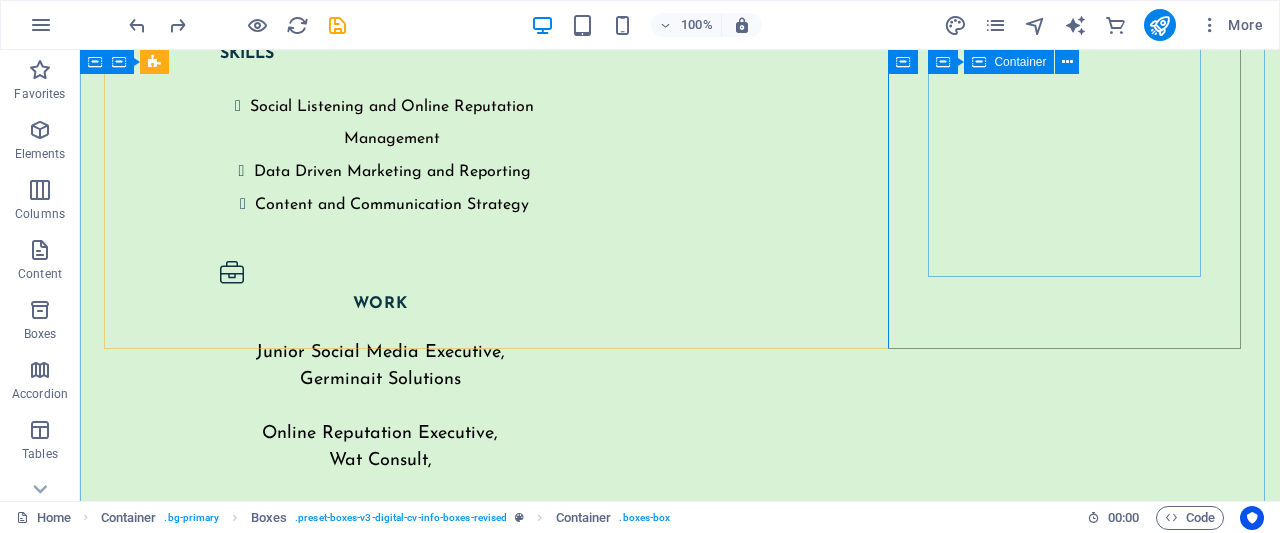 click on "Dubai Campaign Target. Engage. Convert. To design and execute a full-funnel digital campaign to position myself as a Dubai-focused Digital Marketing & ORM specialist. Leveraged paid & organic channels to drive portfolio visits and direct recruiter conversations." at bounding box center [282, 4517] 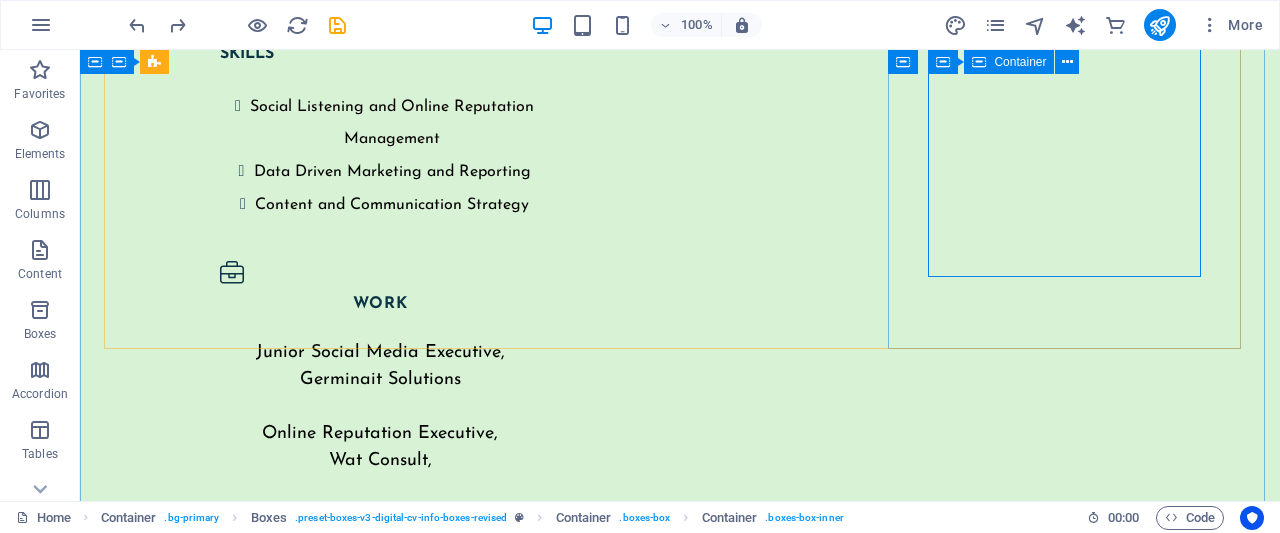 click on "Dubai Campaign Target. Engage. Convert. To design and execute a full-funnel digital campaign to position myself as a Dubai-focused Digital Marketing & ORM specialist. Leveraged paid & organic channels to drive portfolio visits and direct recruiter conversations." at bounding box center [282, 4517] 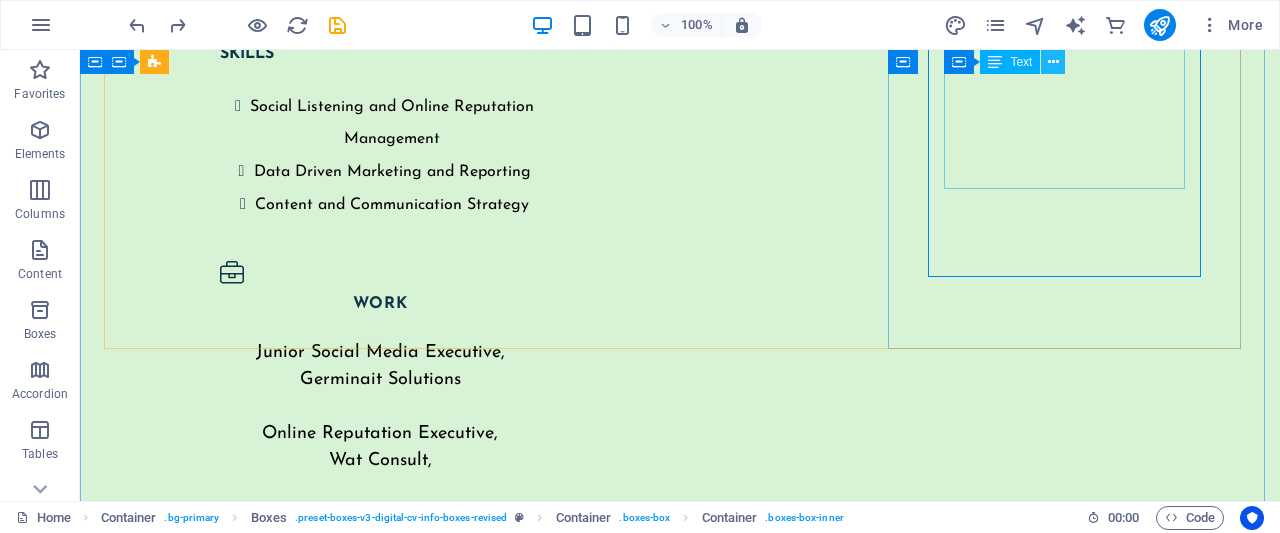 click at bounding box center [1053, 62] 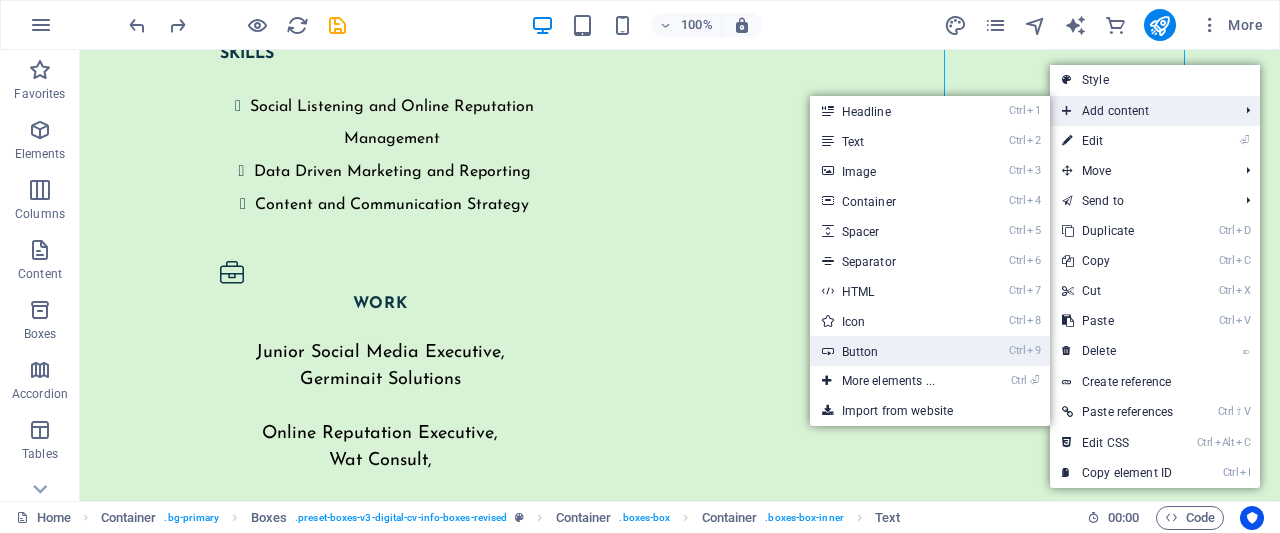 click on "Ctrl 9  Button" at bounding box center (892, 351) 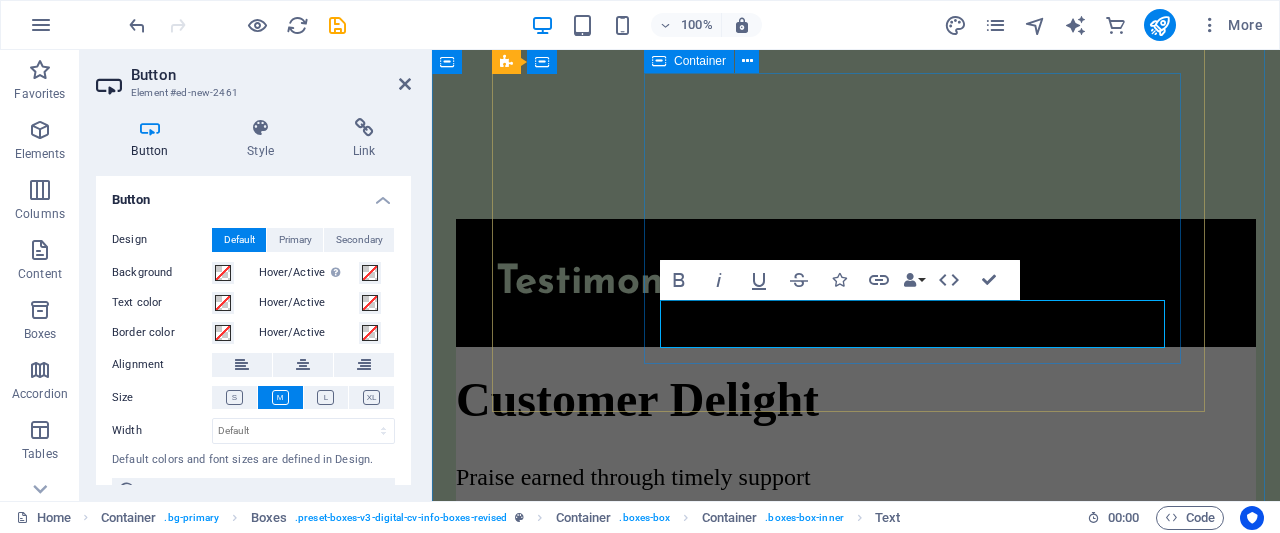 scroll, scrollTop: 5901, scrollLeft: 0, axis: vertical 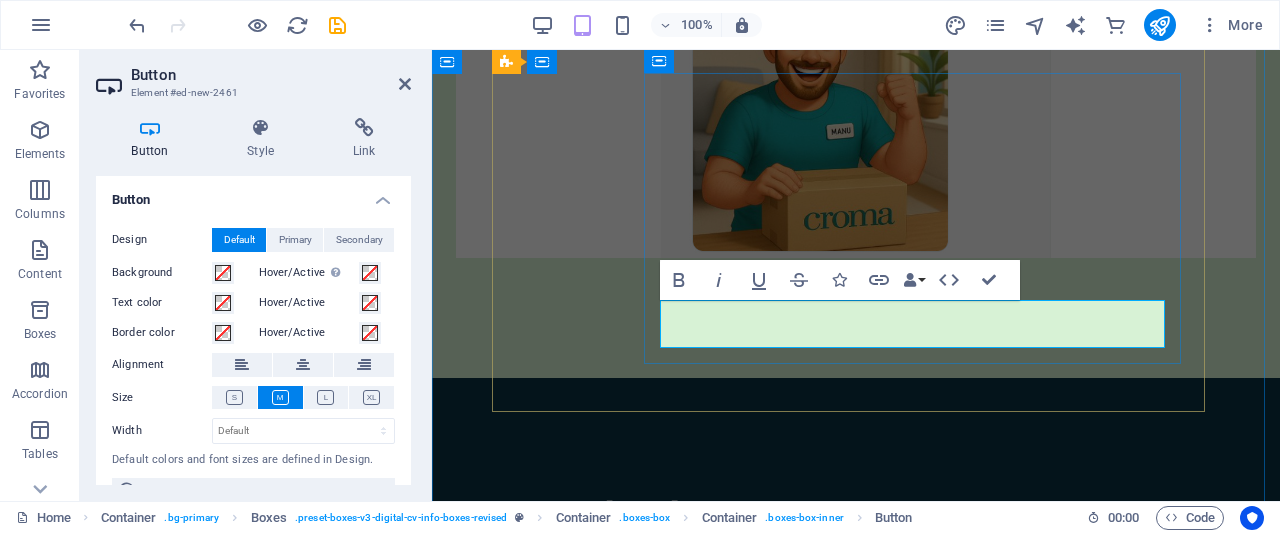 type 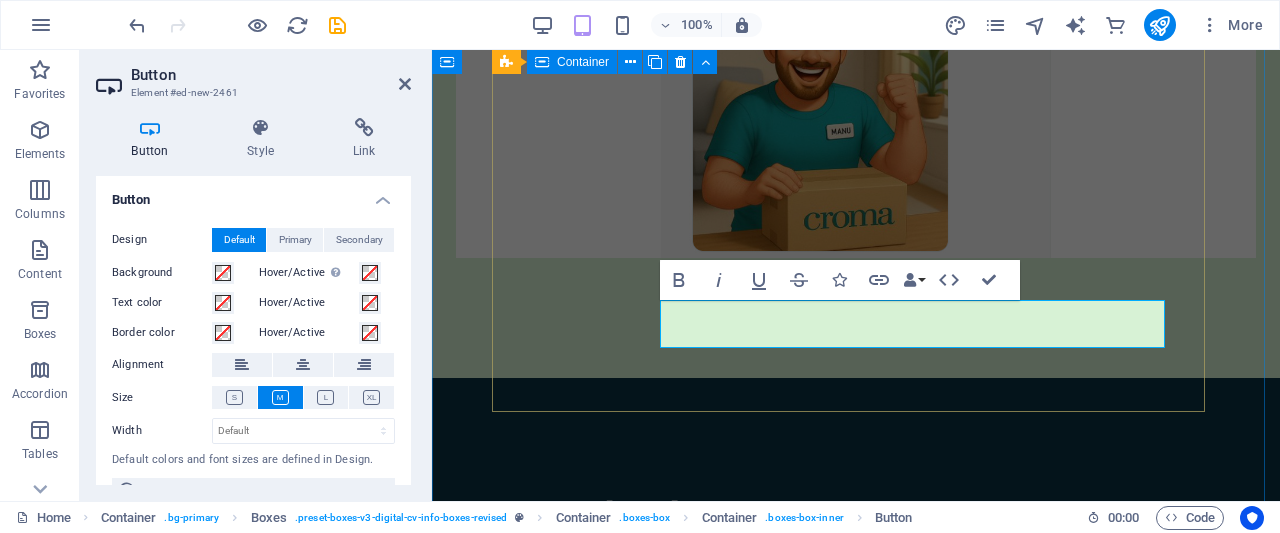 click on "Dubai Campaign Target. Engage. Convert. To design and execute a full-funnel digital campaign to position myself as a Dubai-focused Digital Marketing & ORM specialist. Leveraged paid & organic channels to drive portfolio visits and direct recruiter conversations. View Full study" at bounding box center [856, 1927] 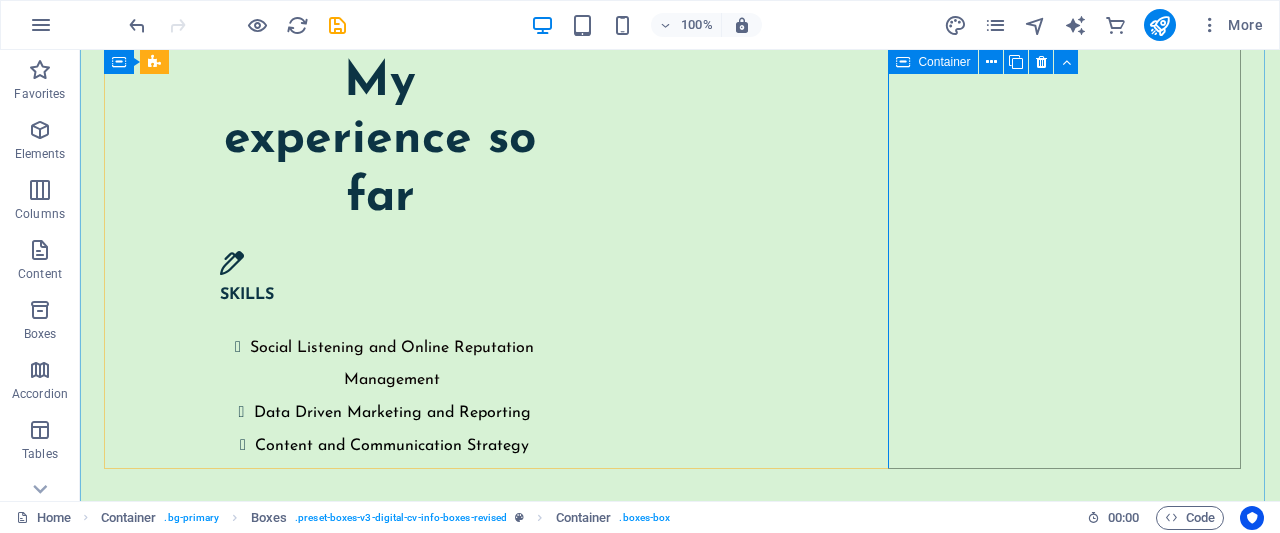 scroll, scrollTop: 4961, scrollLeft: 0, axis: vertical 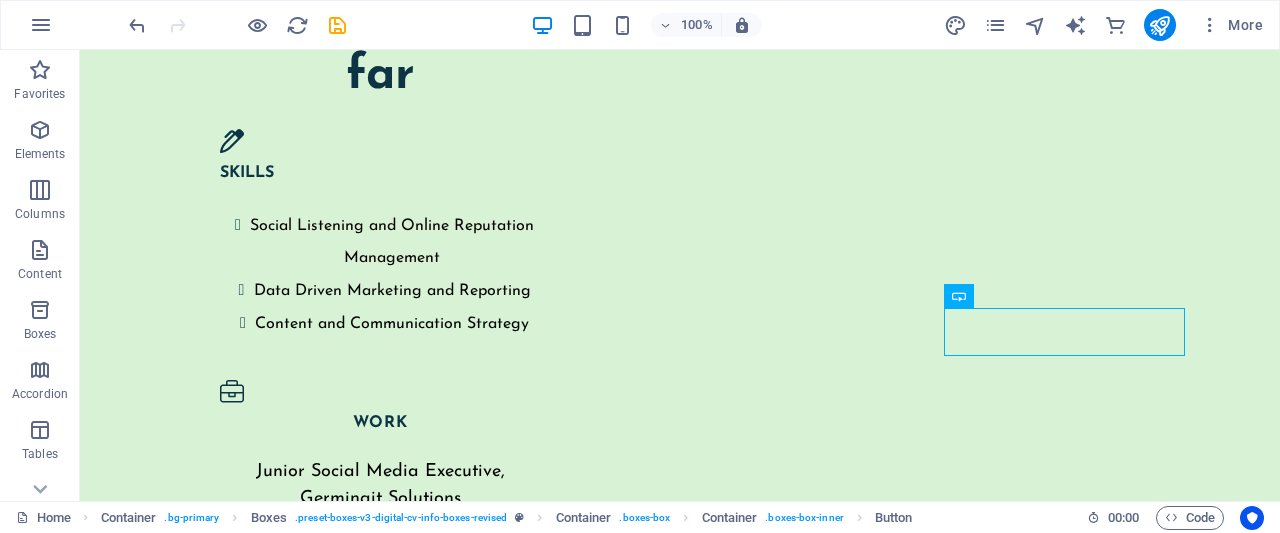 drag, startPoint x: 1029, startPoint y: 340, endPoint x: 1038, endPoint y: 351, distance: 14.21267 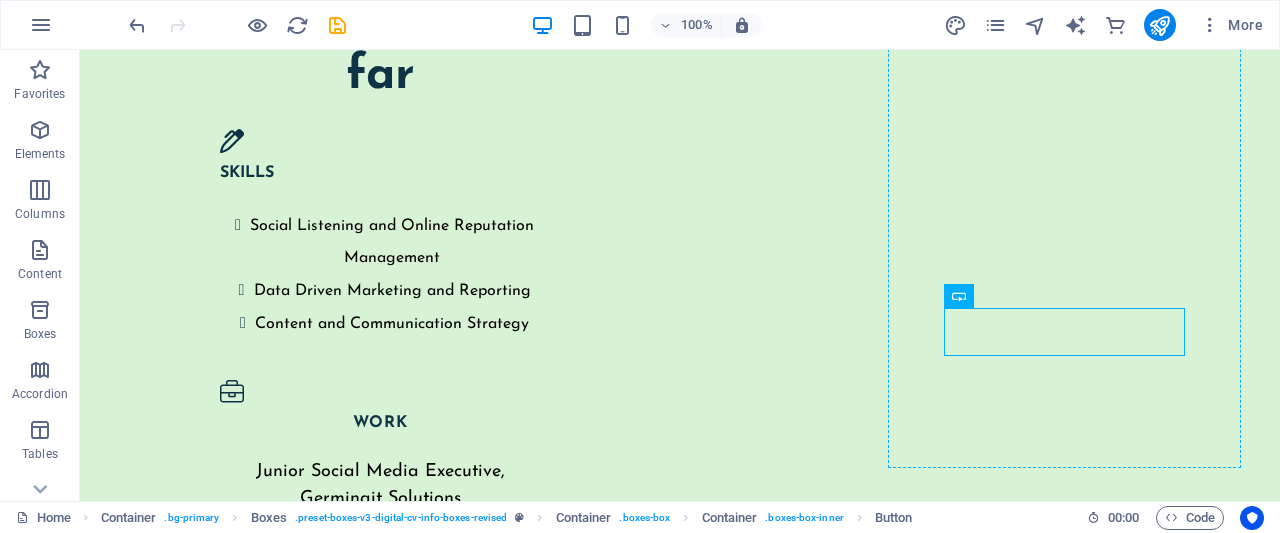 drag, startPoint x: 1038, startPoint y: 348, endPoint x: 1040, endPoint y: 393, distance: 45.044422 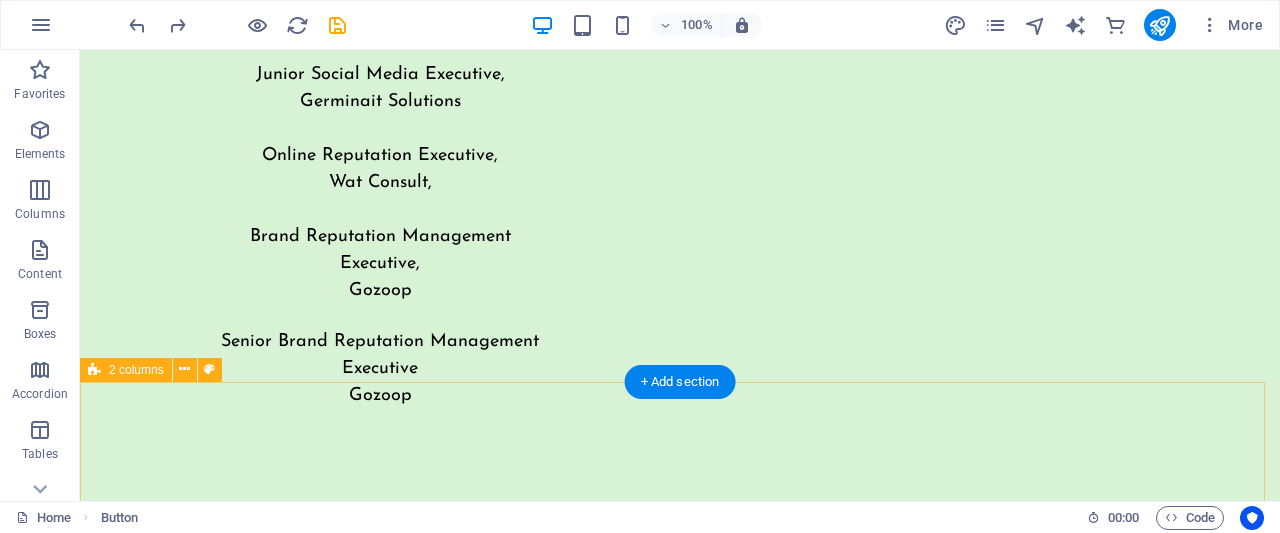 scroll, scrollTop: 5018, scrollLeft: 0, axis: vertical 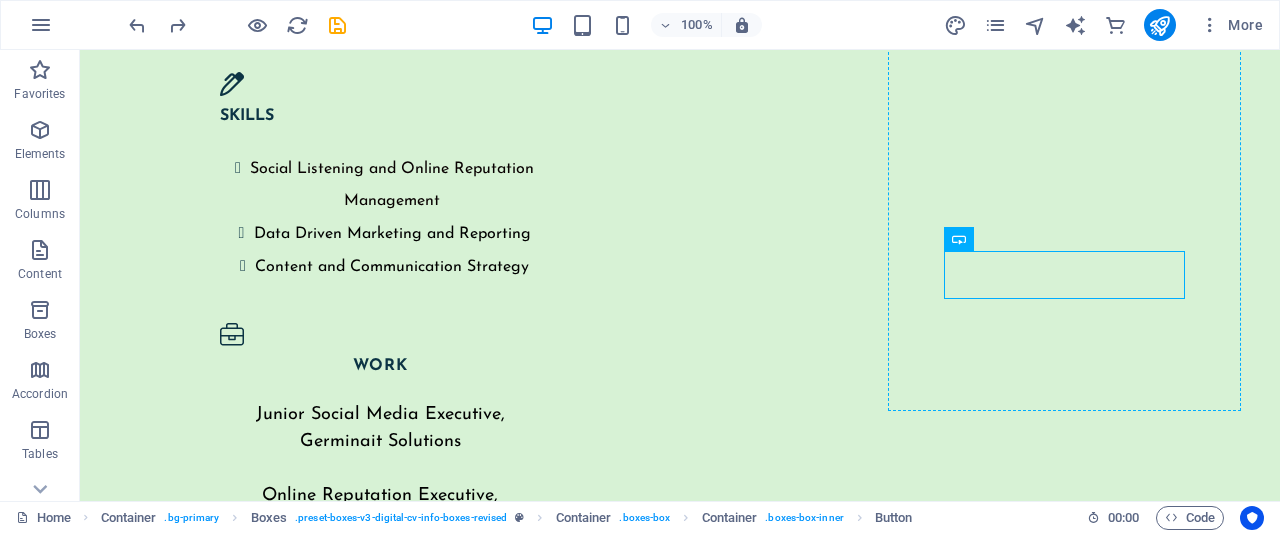 drag, startPoint x: 1048, startPoint y: 275, endPoint x: 1039, endPoint y: 319, distance: 44.911022 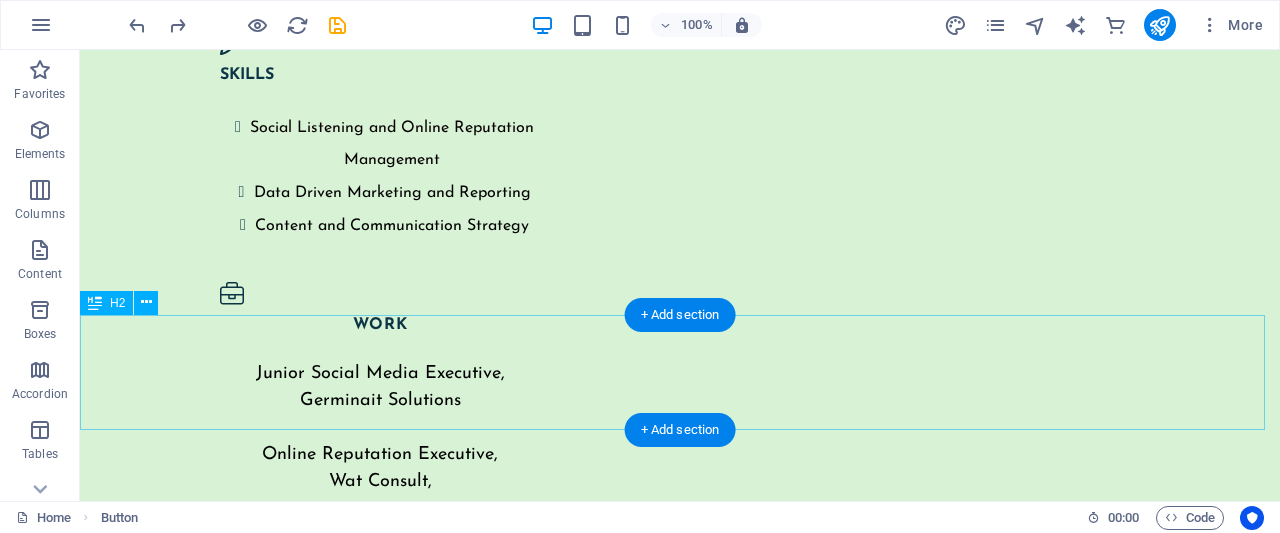 scroll, scrollTop: 5018, scrollLeft: 0, axis: vertical 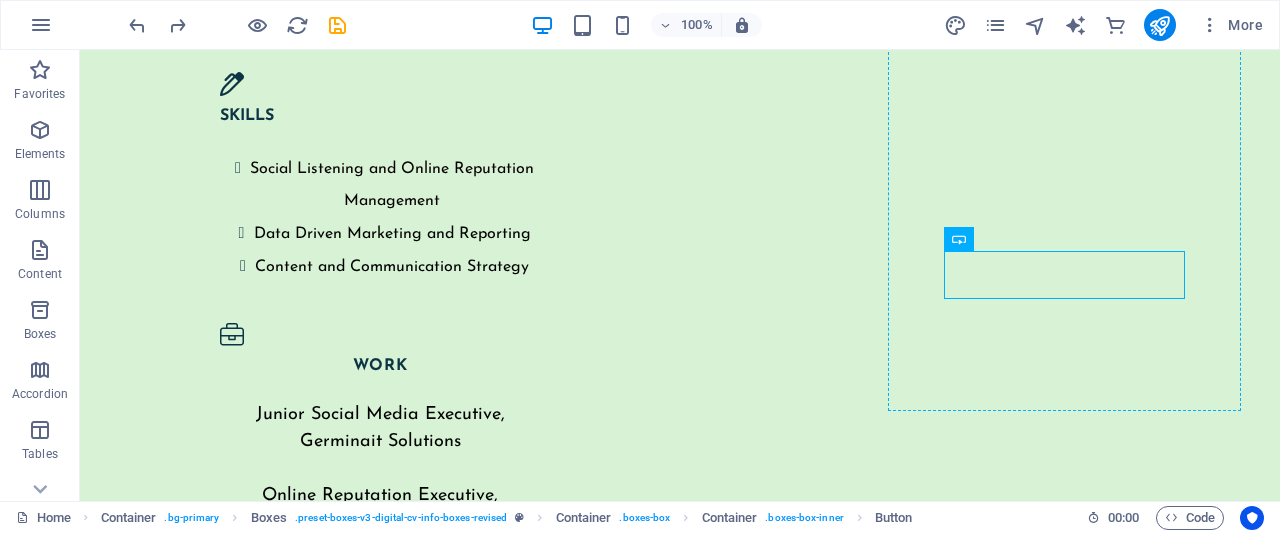 drag, startPoint x: 1042, startPoint y: 281, endPoint x: 1040, endPoint y: 319, distance: 38.052597 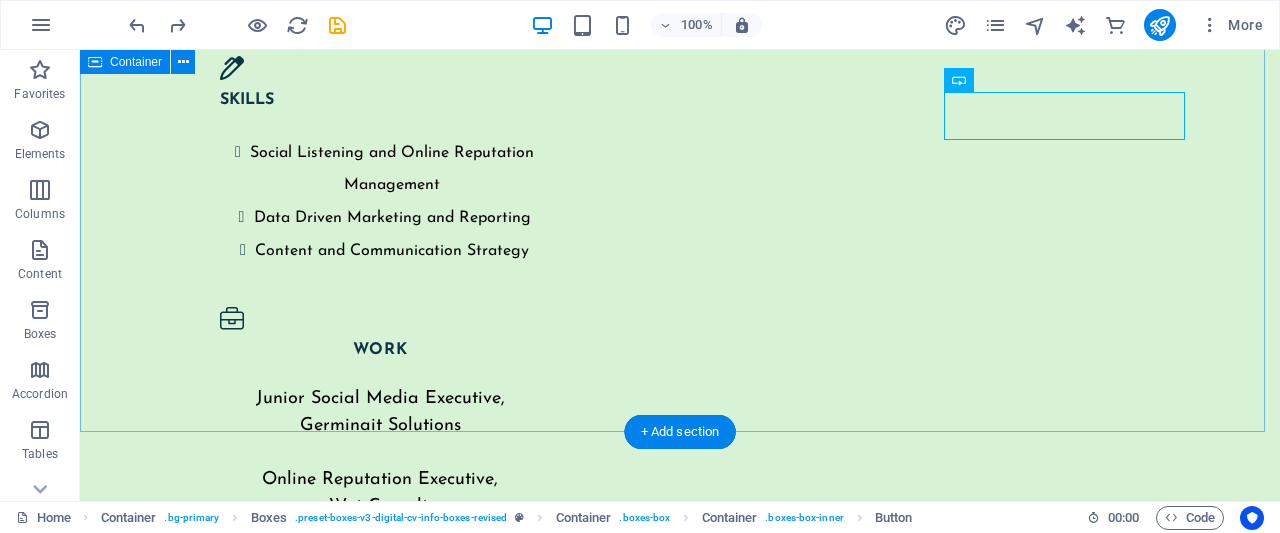 scroll, scrollTop: 5018, scrollLeft: 0, axis: vertical 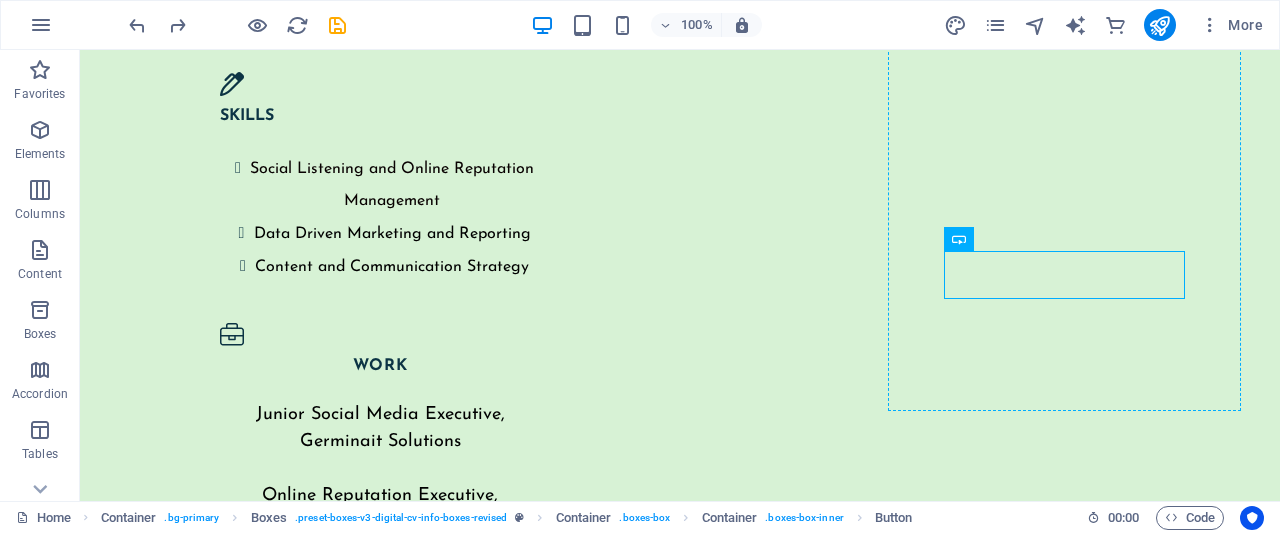 drag, startPoint x: 1058, startPoint y: 283, endPoint x: 1065, endPoint y: 309, distance: 26.925823 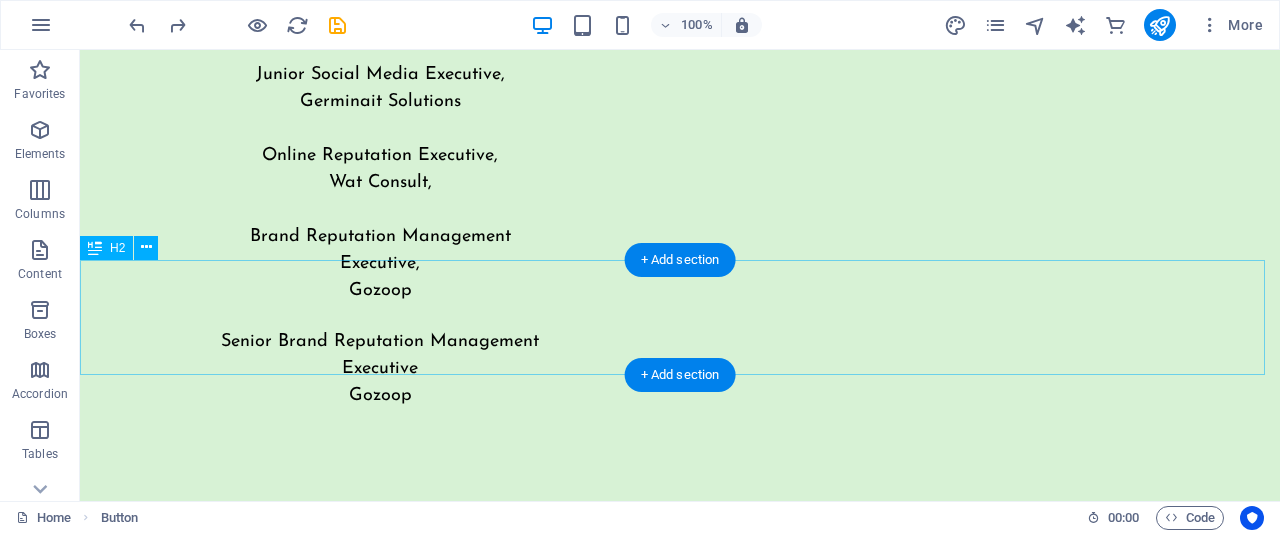 scroll, scrollTop: 5018, scrollLeft: 0, axis: vertical 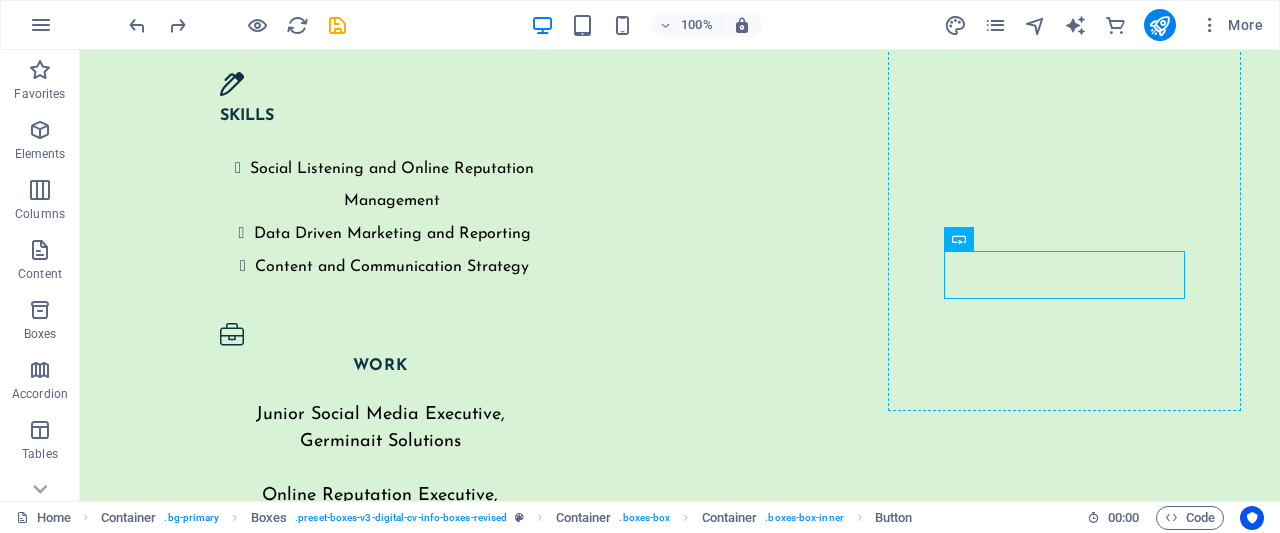 drag, startPoint x: 1081, startPoint y: 286, endPoint x: 1079, endPoint y: 301, distance: 15.132746 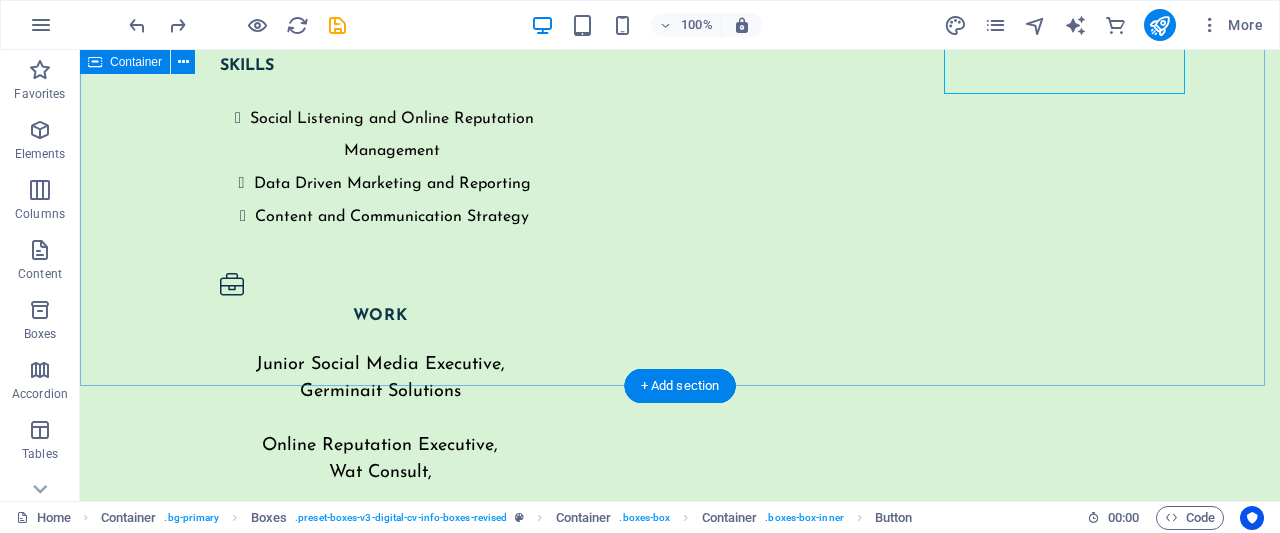 scroll, scrollTop: 5018, scrollLeft: 0, axis: vertical 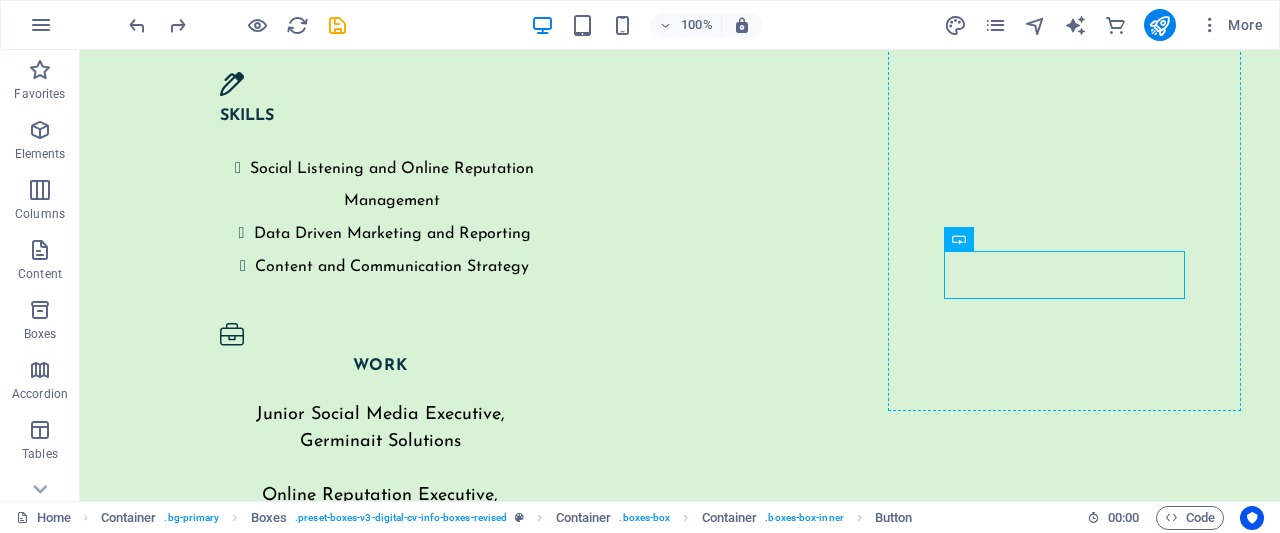 drag, startPoint x: 1089, startPoint y: 276, endPoint x: 1056, endPoint y: 309, distance: 46.66905 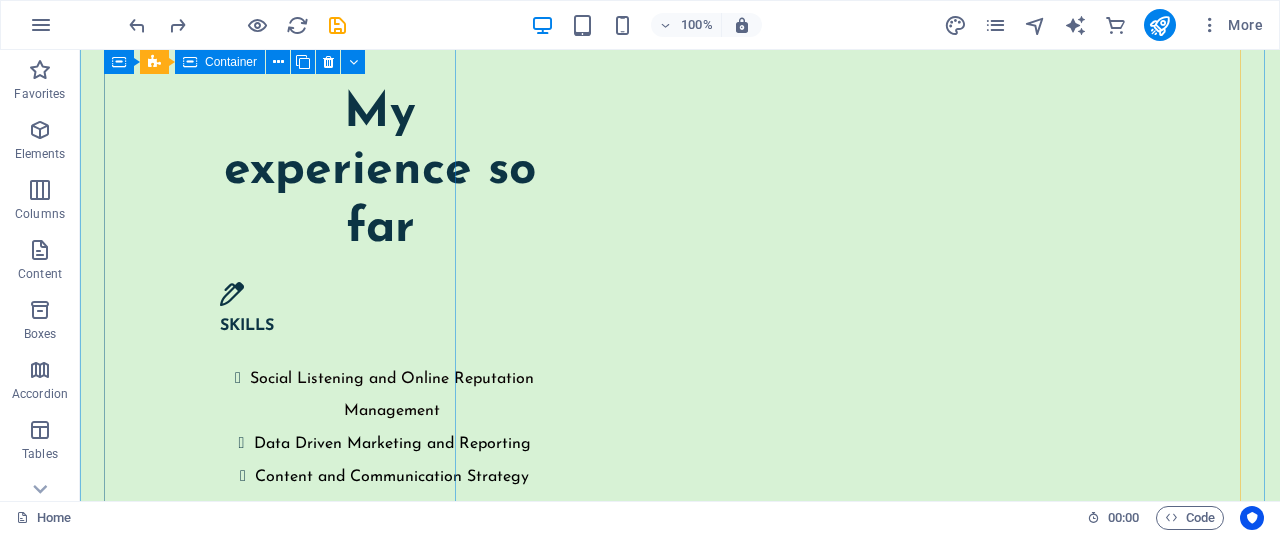 scroll, scrollTop: 4911, scrollLeft: 0, axis: vertical 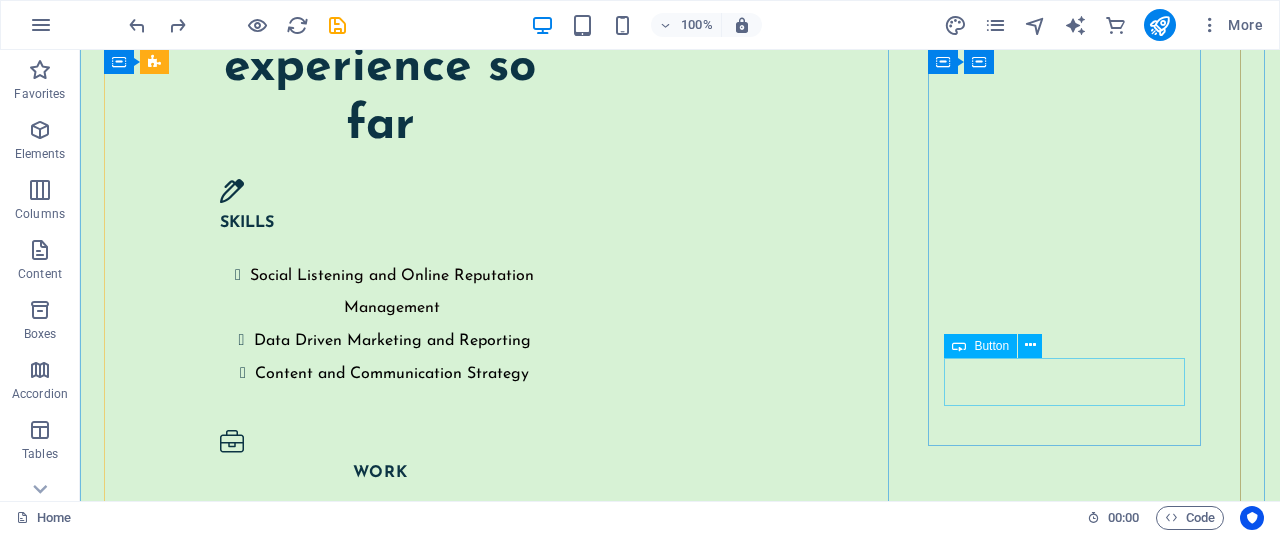 click on "View Full study" at bounding box center (282, 4906) 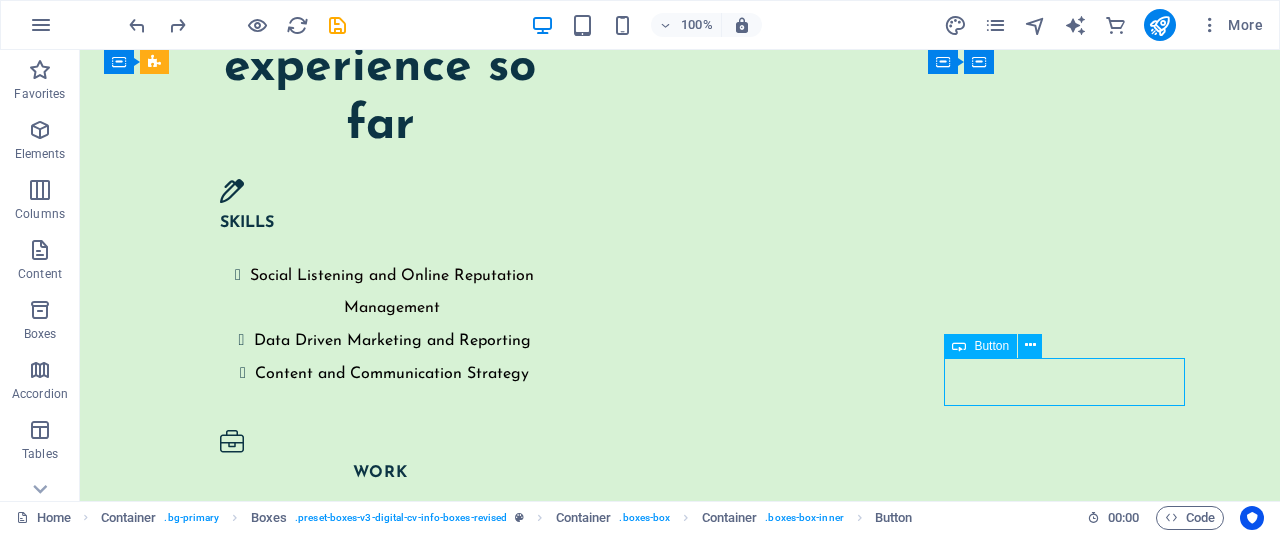 drag, startPoint x: 1012, startPoint y: 384, endPoint x: 1012, endPoint y: 397, distance: 13 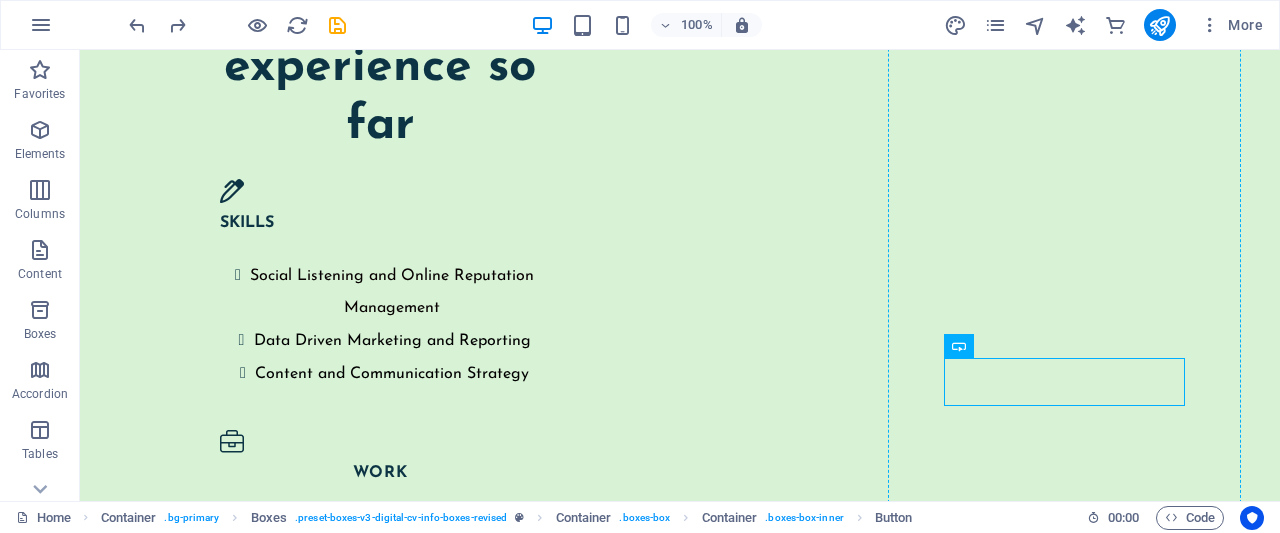 drag, startPoint x: 1033, startPoint y: 387, endPoint x: 1030, endPoint y: 415, distance: 28.160255 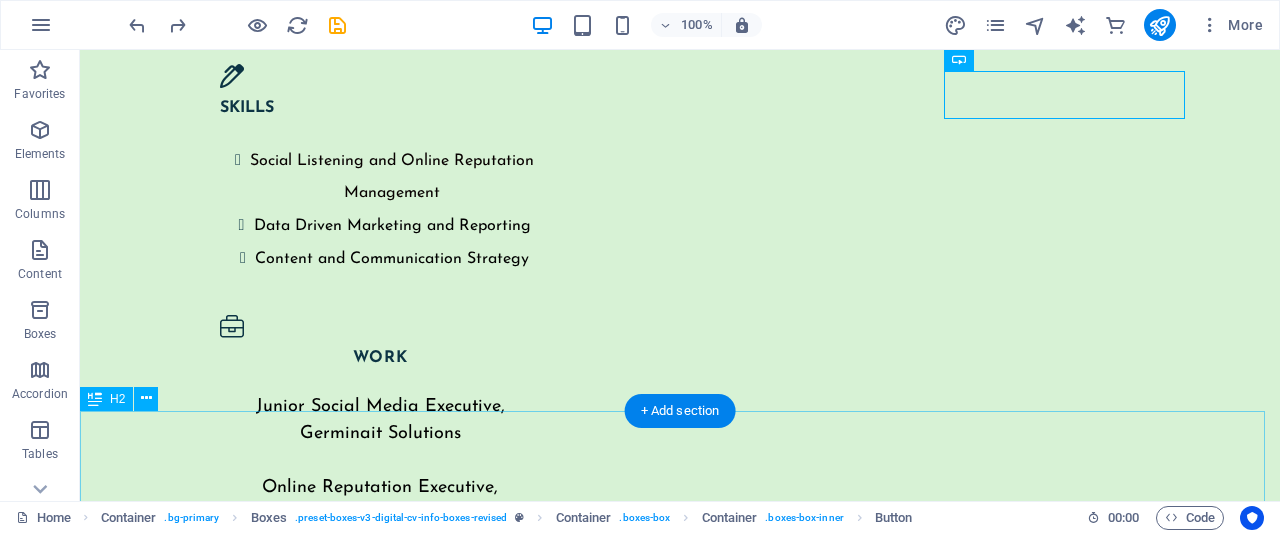scroll, scrollTop: 5018, scrollLeft: 0, axis: vertical 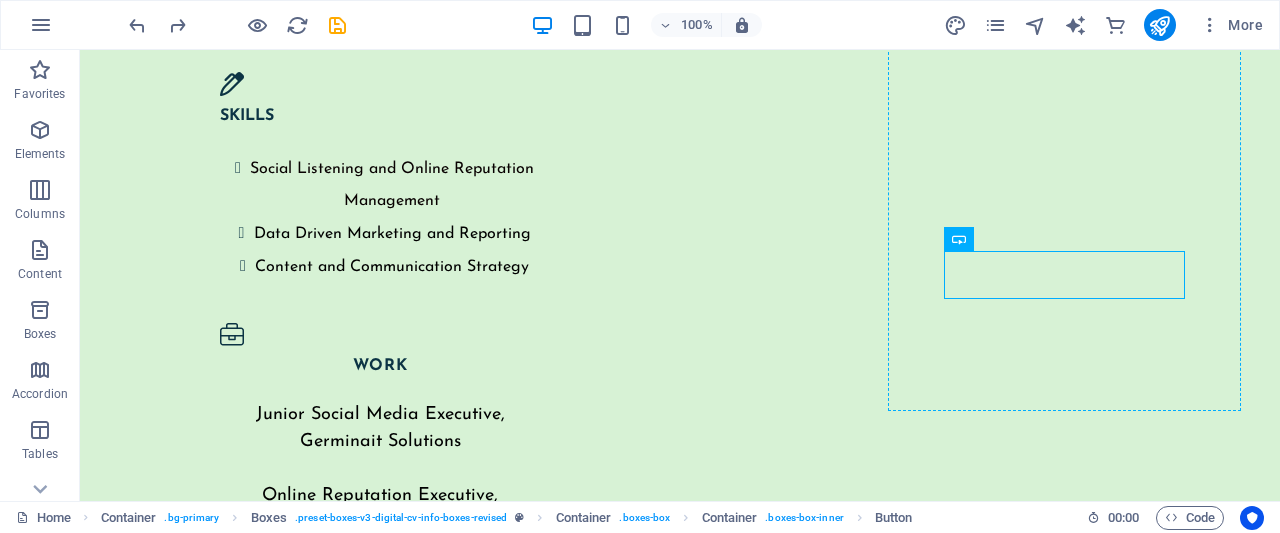 drag, startPoint x: 1077, startPoint y: 270, endPoint x: 1060, endPoint y: 309, distance: 42.544094 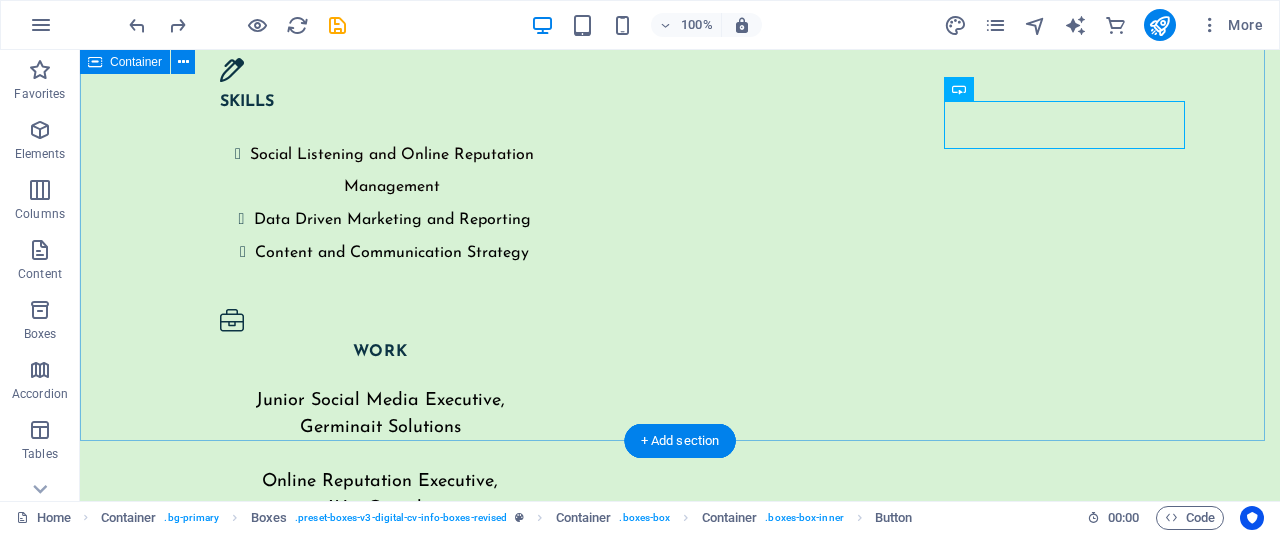 scroll, scrollTop: 5018, scrollLeft: 0, axis: vertical 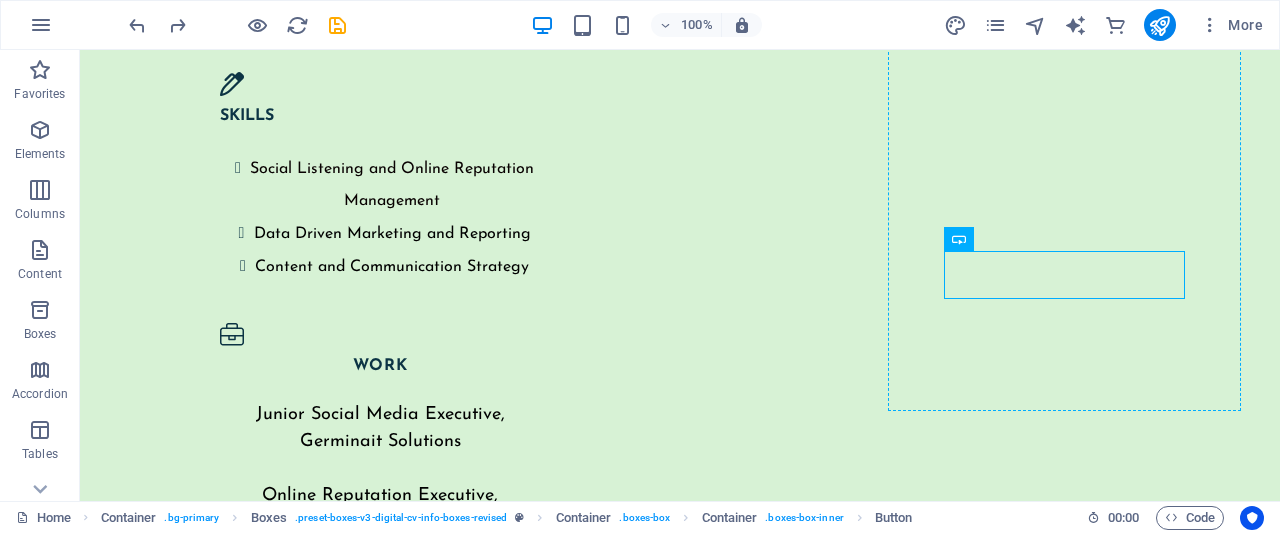 drag, startPoint x: 1072, startPoint y: 277, endPoint x: 1079, endPoint y: 309, distance: 32.75668 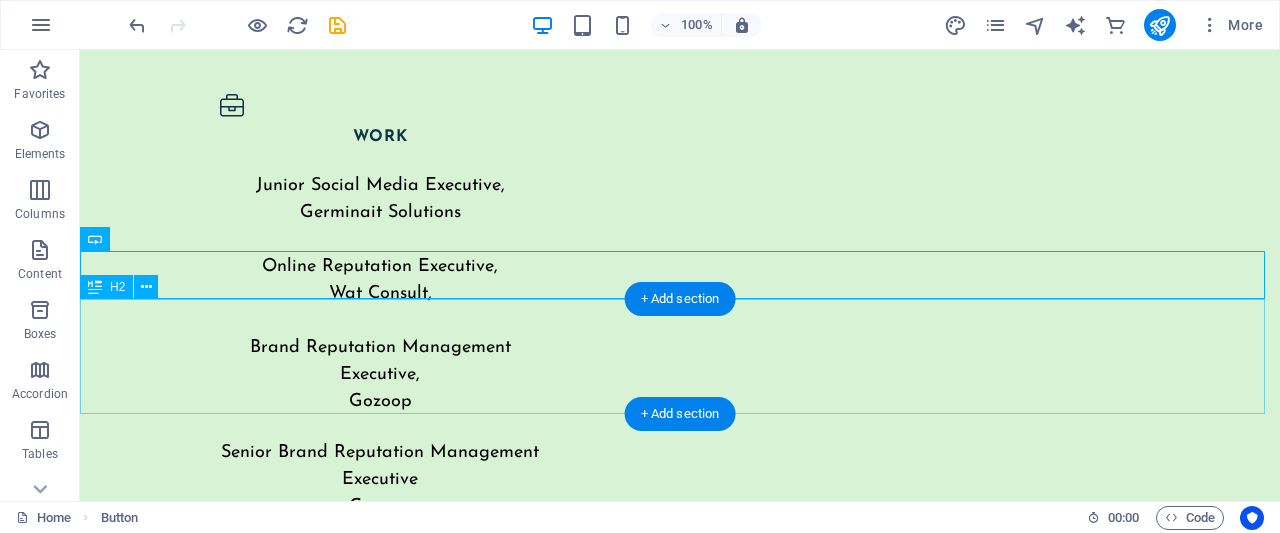 scroll, scrollTop: 5358, scrollLeft: 0, axis: vertical 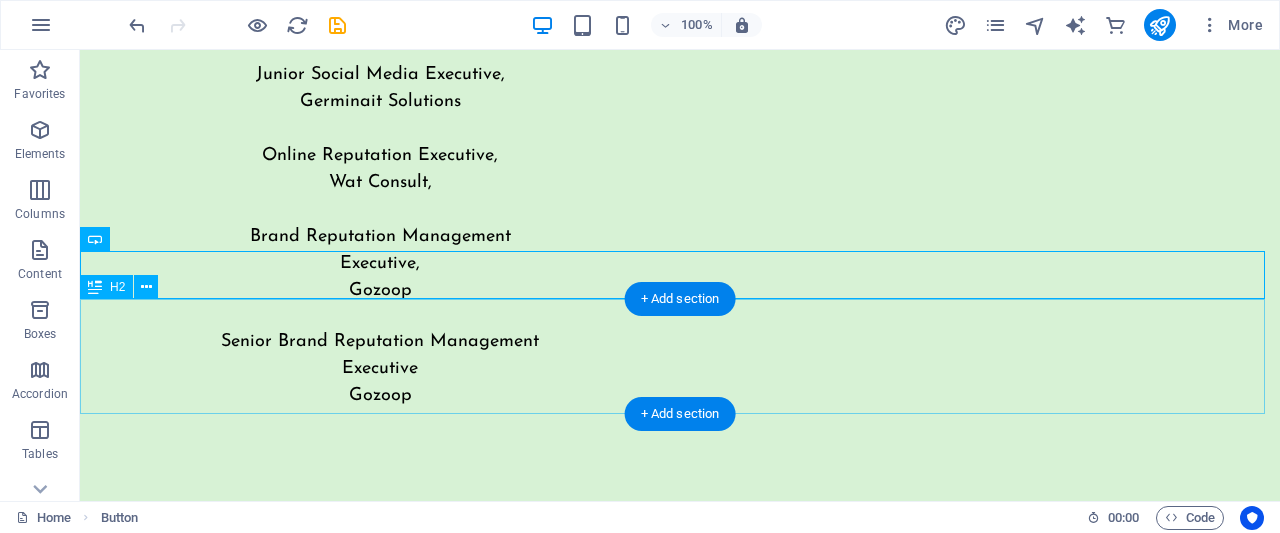 click at bounding box center [680, 4808] 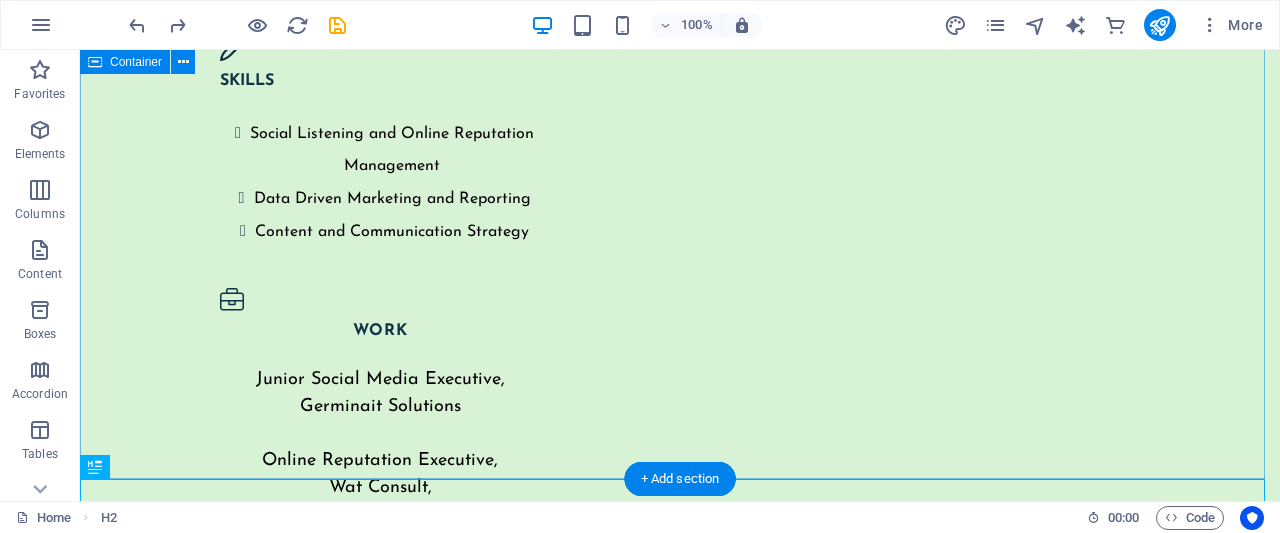 scroll, scrollTop: 5018, scrollLeft: 0, axis: vertical 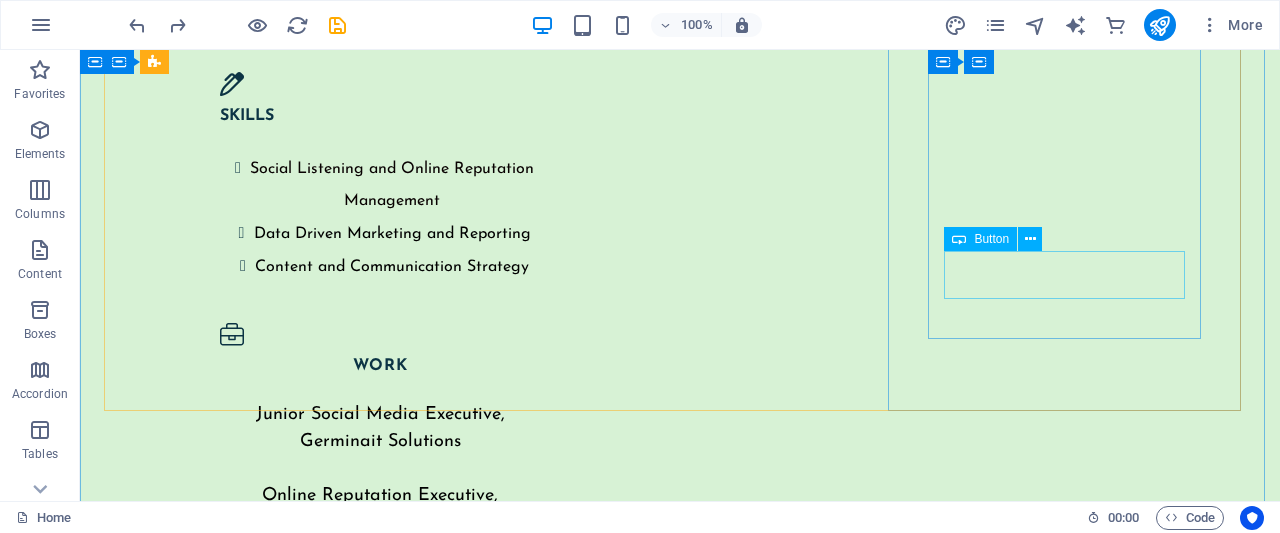 click on "View Full study" at bounding box center [282, 4799] 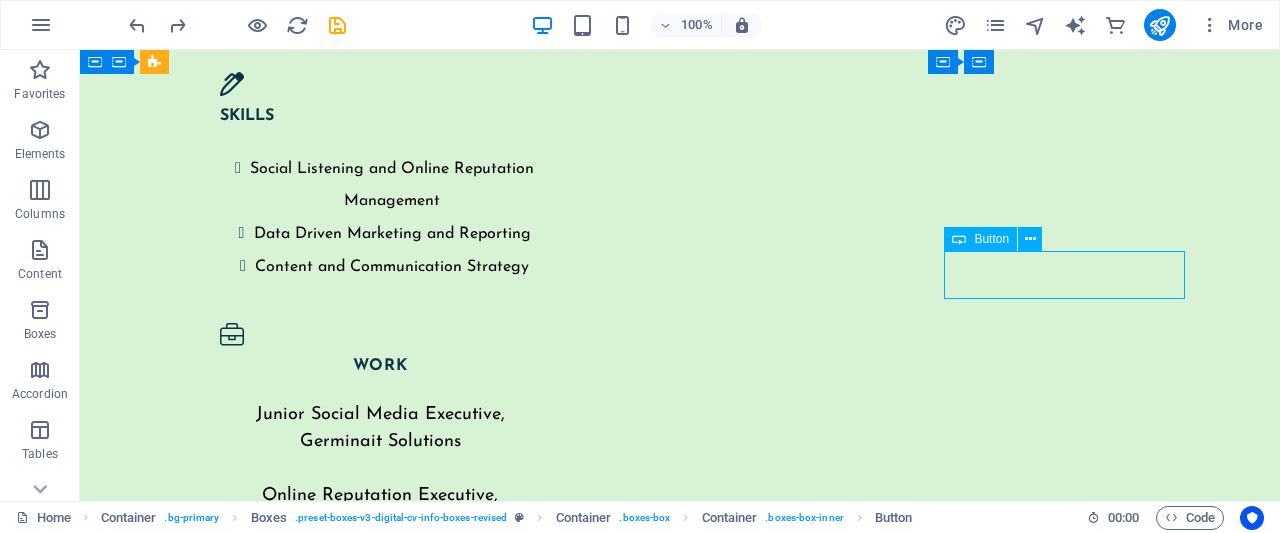 click on "View Full study" at bounding box center [282, 4799] 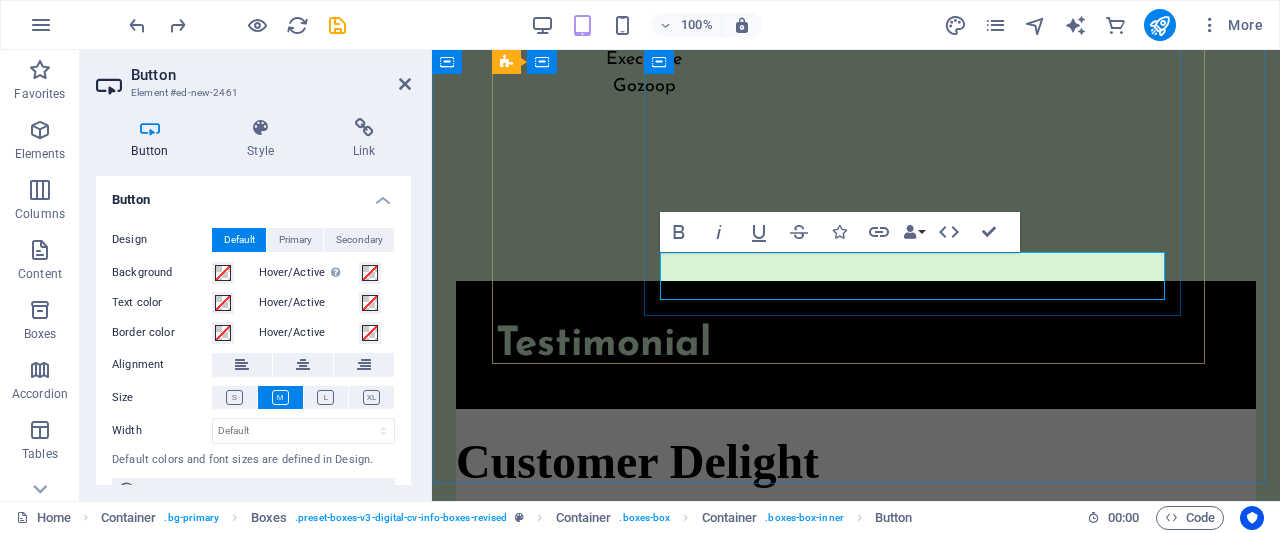 scroll, scrollTop: 5949, scrollLeft: 0, axis: vertical 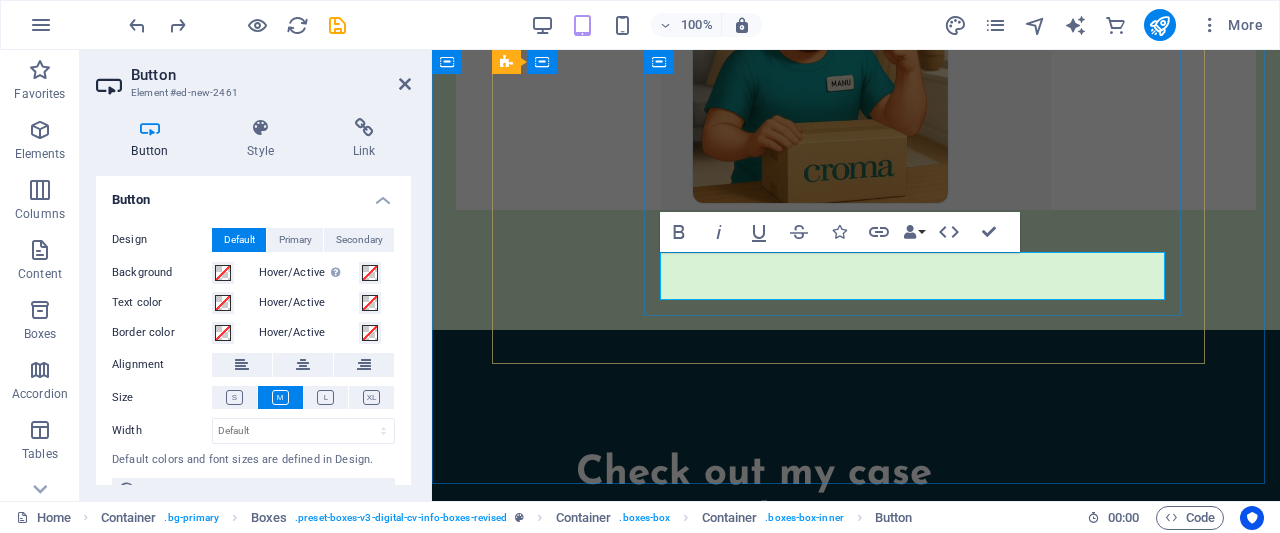 click on "View Full study" at bounding box center (654, 2036) 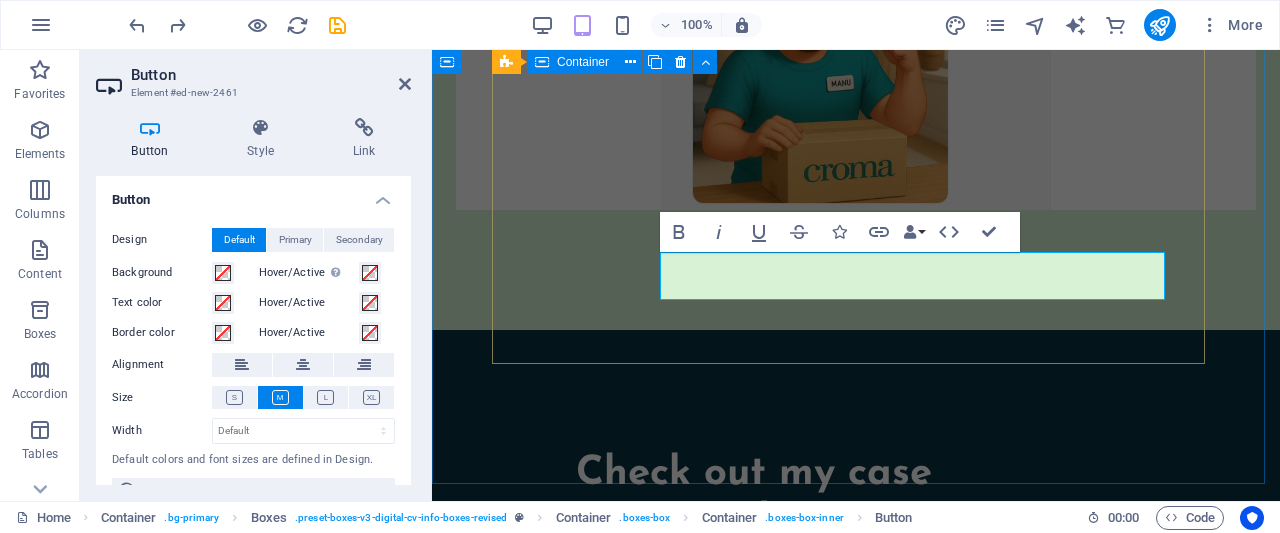 click on "Dubai Campaign Target. Engage. Convert. To design and execute a full-funnel digital campaign to position myself as a Dubai-focused Digital Marketing & ORM specialist. Leveraged paid & organic channels to drive portfolio visits and direct recruiter conversations. View Full" at bounding box center [856, 1879] 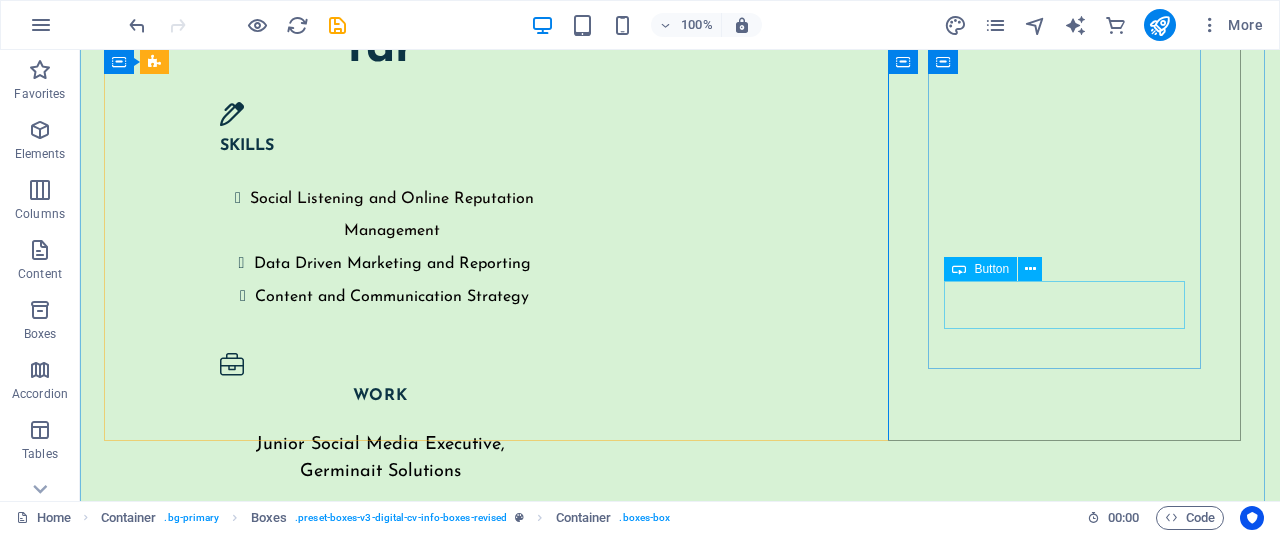 scroll, scrollTop: 4989, scrollLeft: 0, axis: vertical 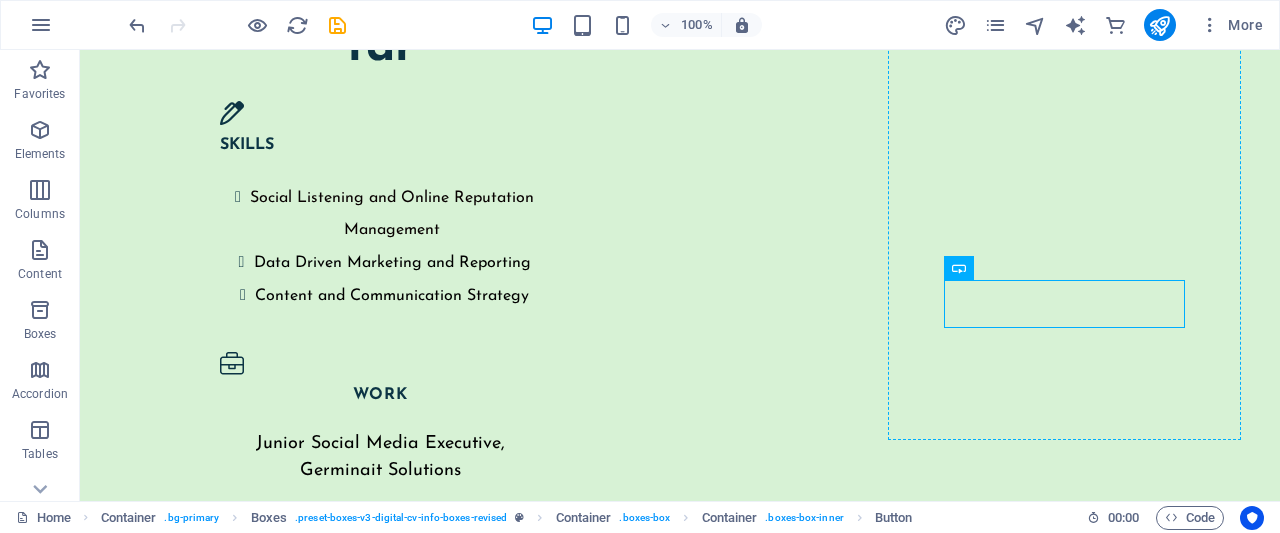 drag, startPoint x: 1041, startPoint y: 311, endPoint x: 1034, endPoint y: 351, distance: 40.60788 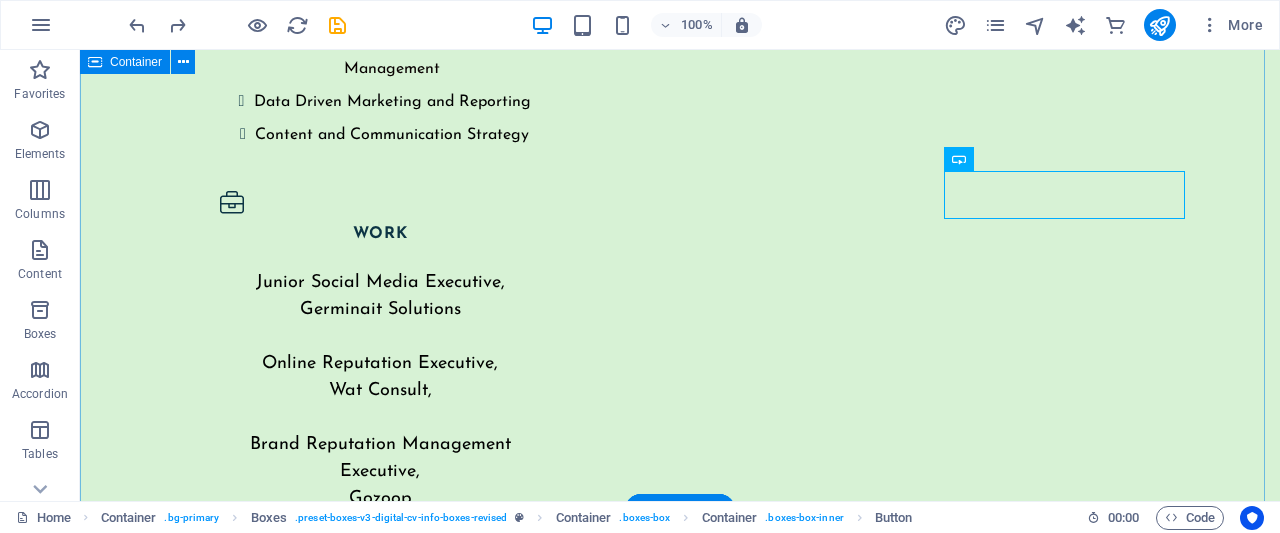 scroll, scrollTop: 5018, scrollLeft: 0, axis: vertical 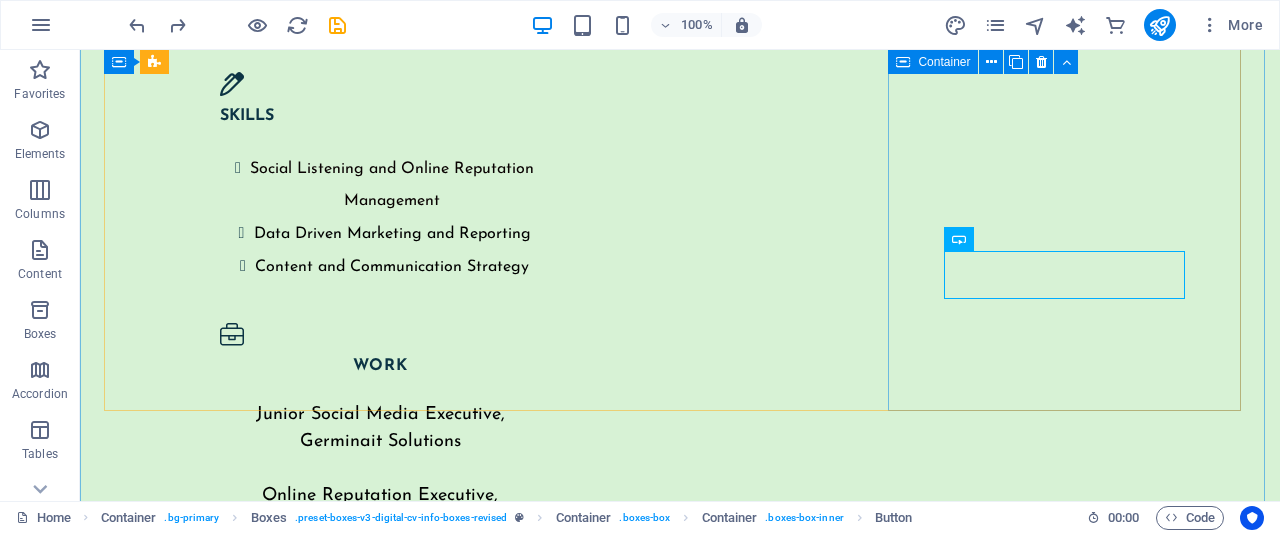 click on "Dubai Campaign Target. Engage. Convert. To design and execute a full-funnel digital campaign to position myself as a Dubai-focused Digital Marketing & ORM specialist. Leveraged paid & organic channels to drive portfolio visits and direct recruiter conversations. View Full" at bounding box center (282, 4551) 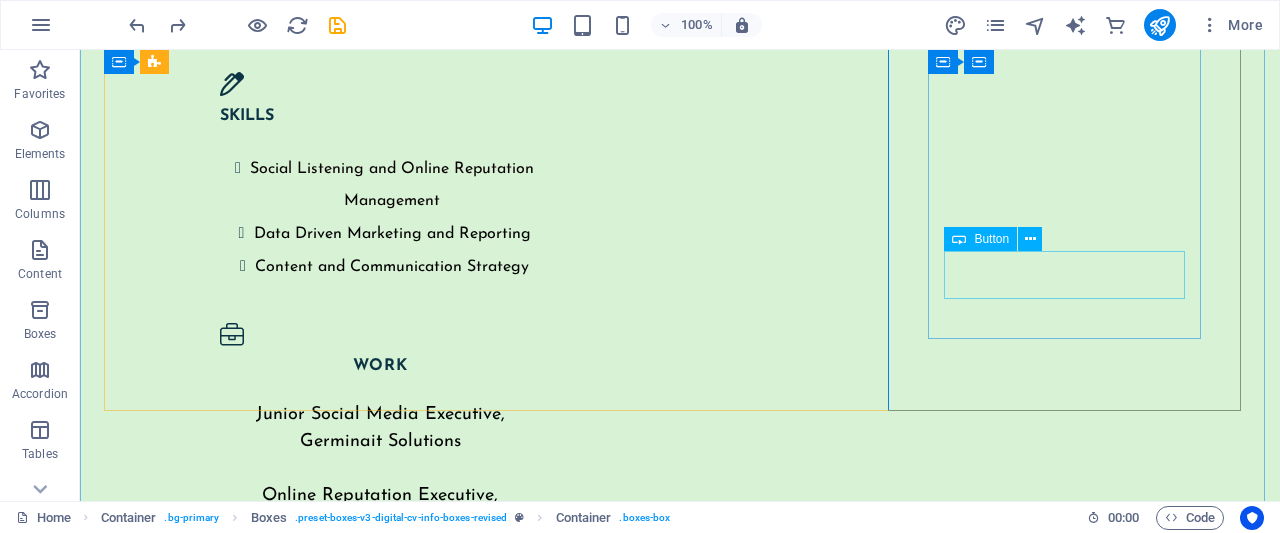 click on "View Full" at bounding box center [282, 4799] 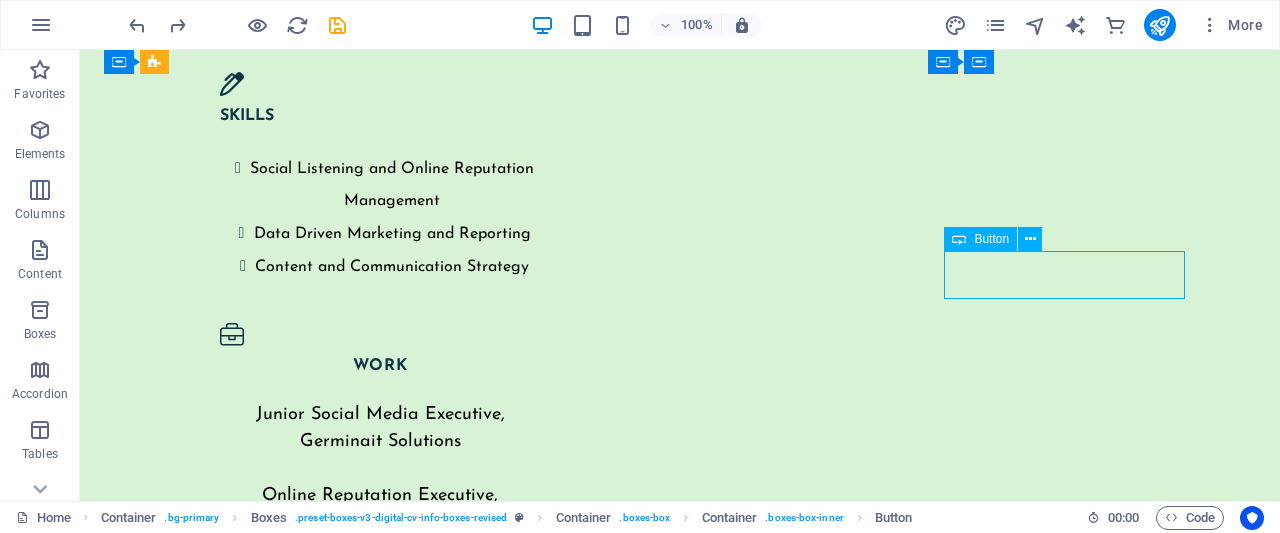 click on "View Full" at bounding box center (282, 4799) 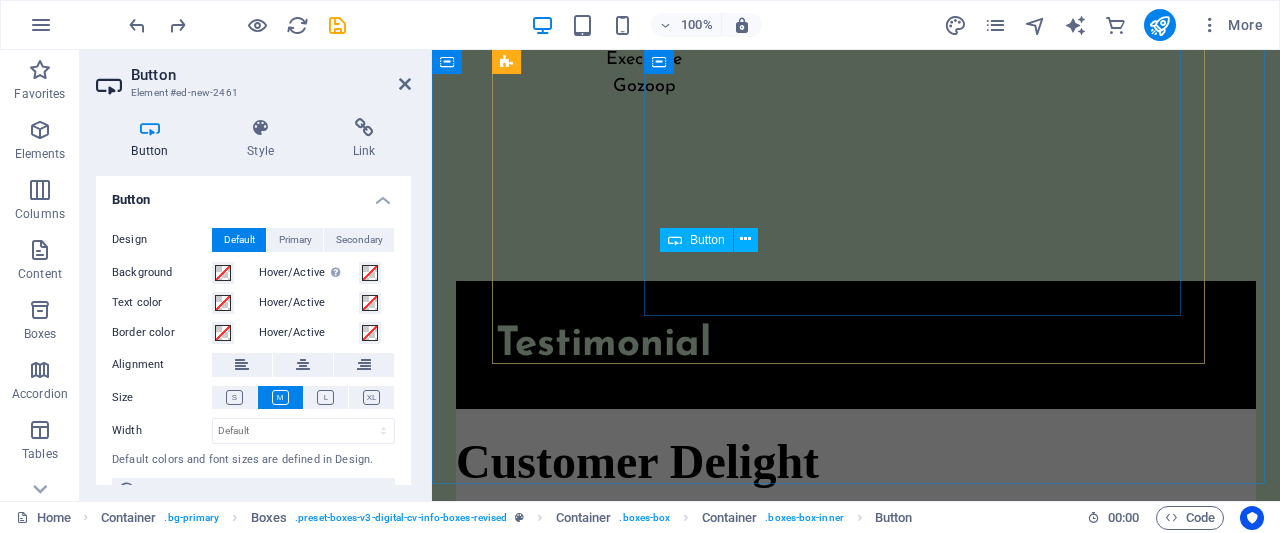 scroll, scrollTop: 5949, scrollLeft: 0, axis: vertical 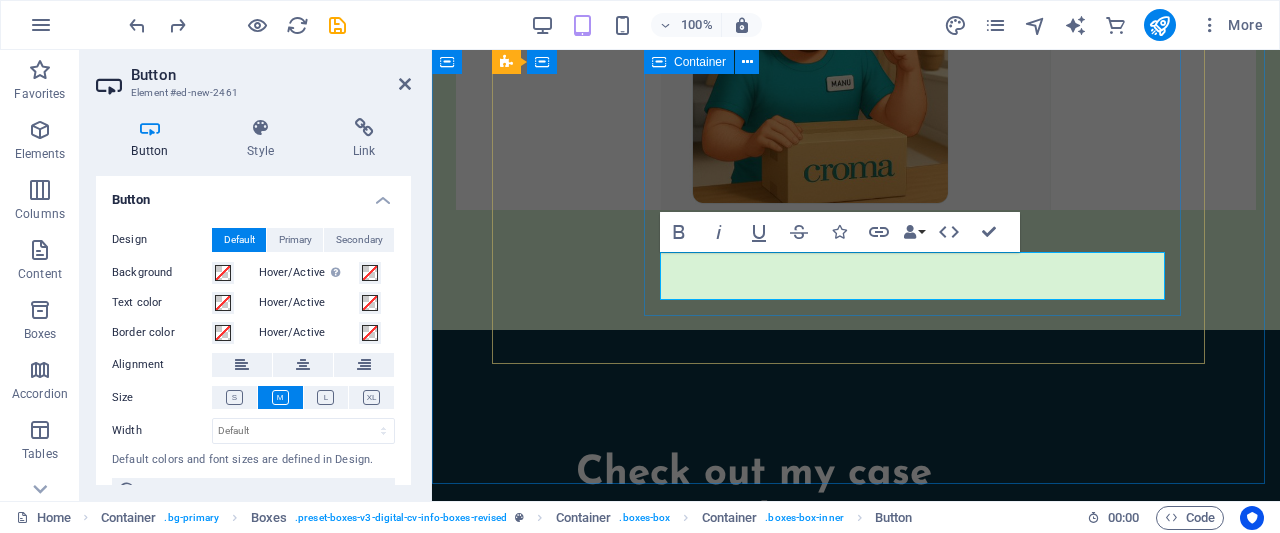 click on "Dubai Campaign Target. Engage. Convert. To design and execute a full-funnel digital campaign to position myself as a Dubai-focused Digital Marketing & ORM specialist. Leveraged paid & organic channels to drive portfolio visits and direct recruiter conversations. View Full" at bounding box center (868, 1931) 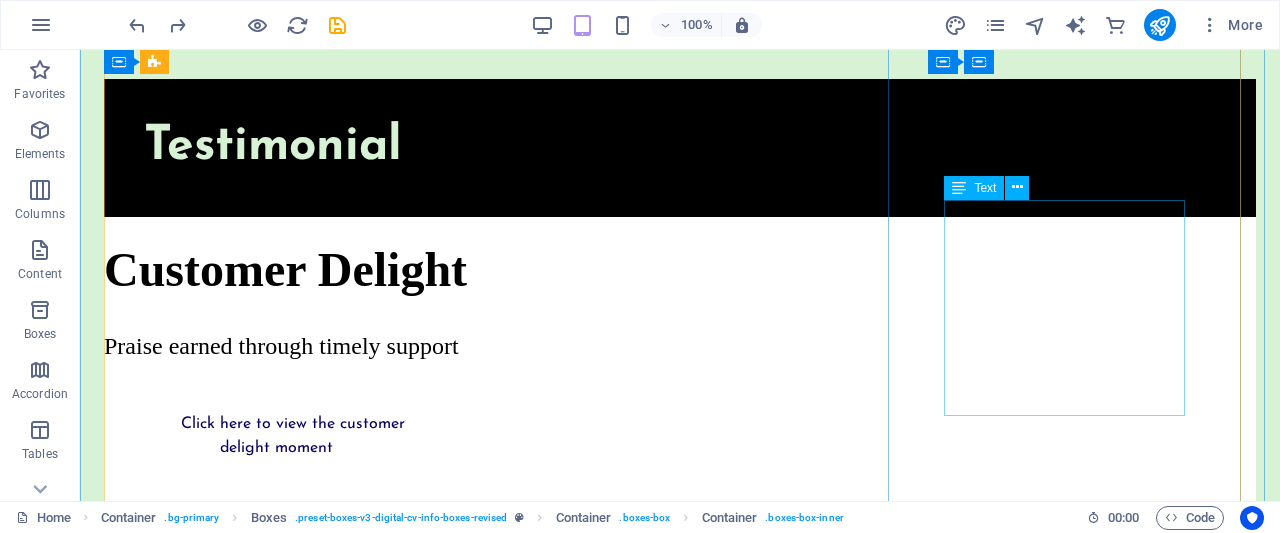 scroll, scrollTop: 4853, scrollLeft: 0, axis: vertical 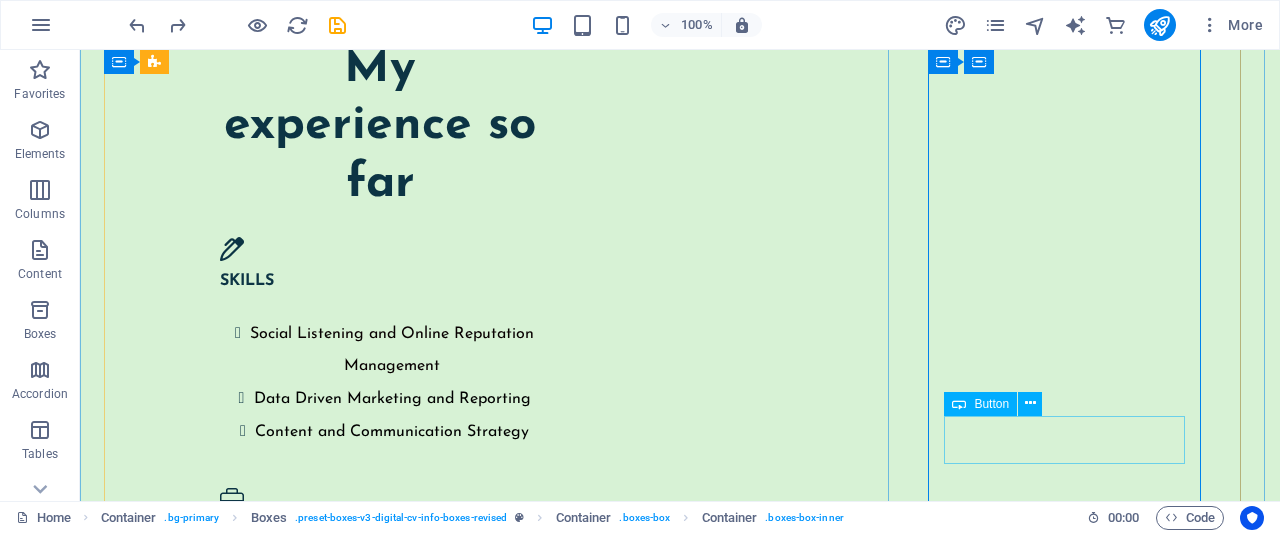 click on "View Full" at bounding box center [282, 4964] 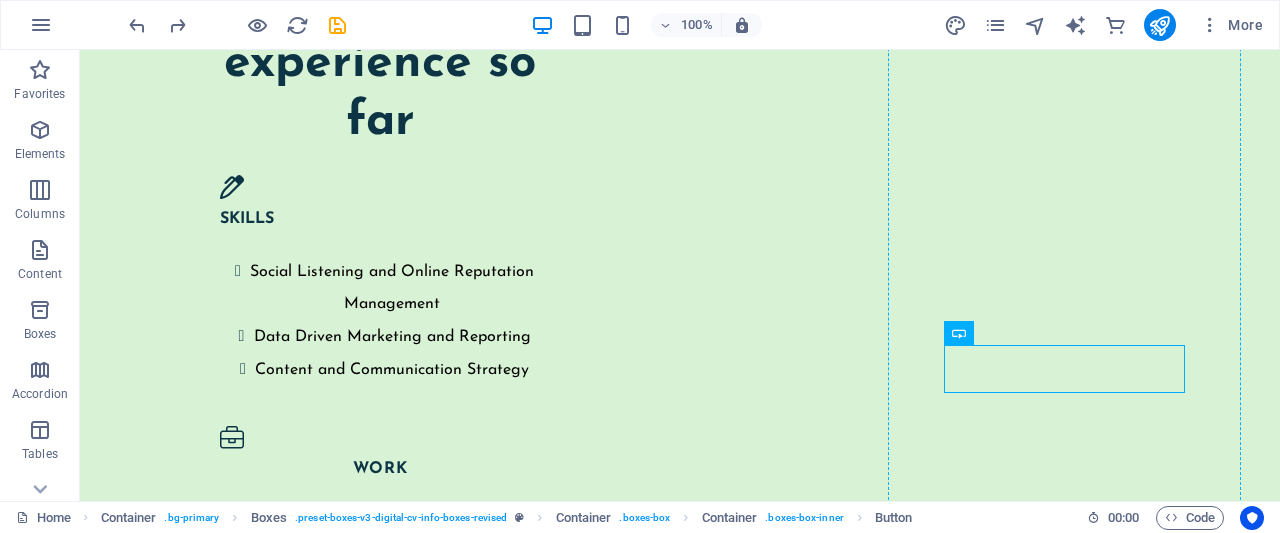 scroll, scrollTop: 4924, scrollLeft: 0, axis: vertical 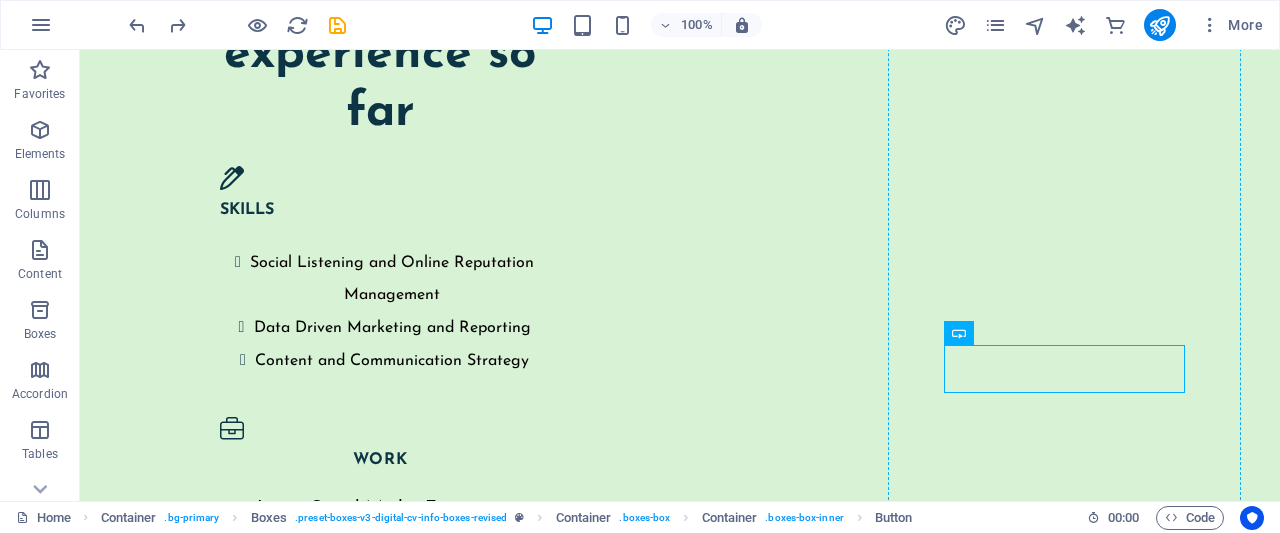 drag, startPoint x: 1020, startPoint y: 441, endPoint x: 1018, endPoint y: 415, distance: 26.076809 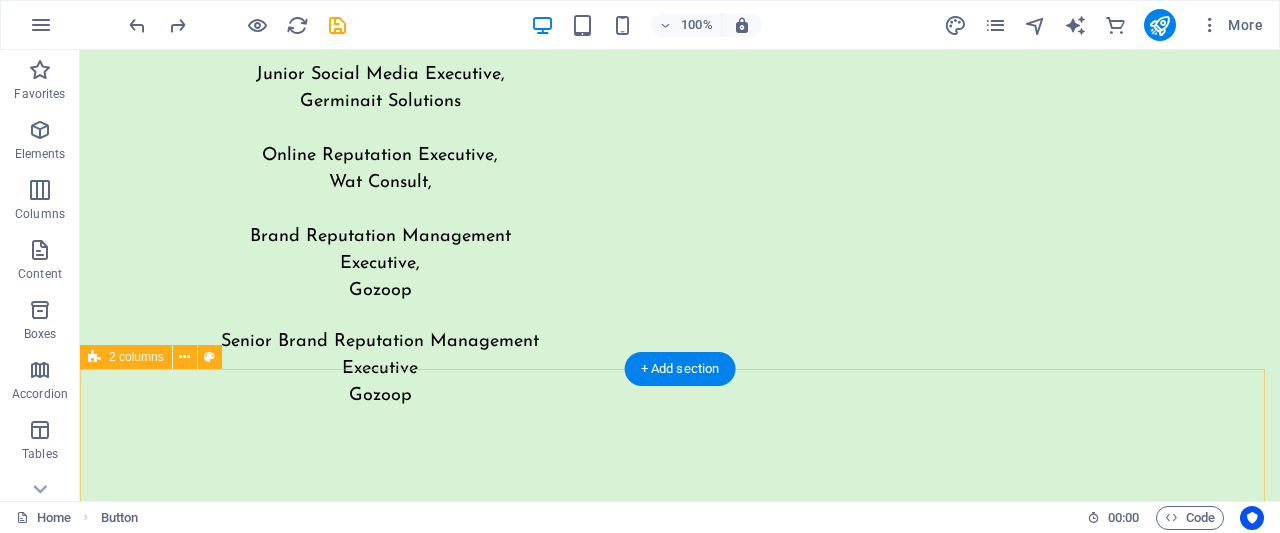 scroll, scrollTop: 5018, scrollLeft: 0, axis: vertical 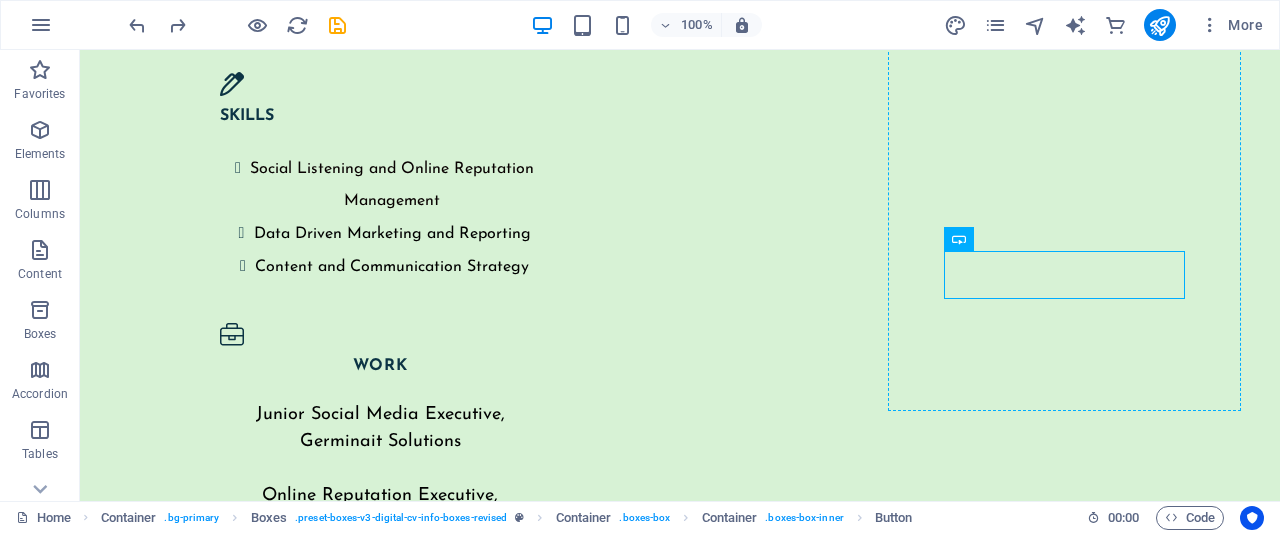 drag, startPoint x: 1047, startPoint y: 292, endPoint x: 1048, endPoint y: 305, distance: 13.038404 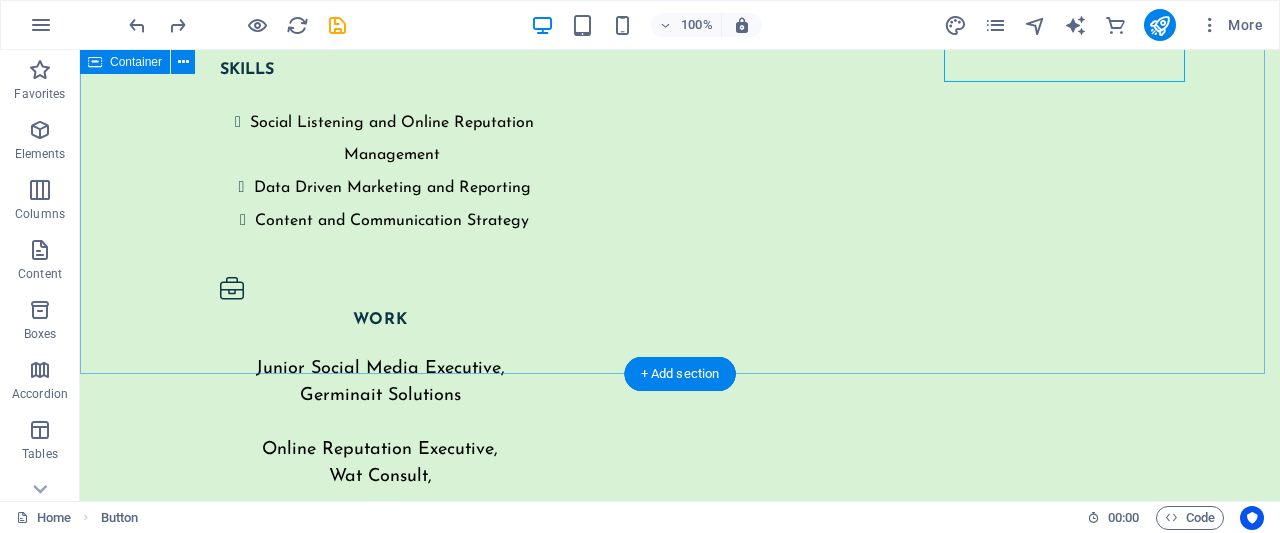 scroll, scrollTop: 5018, scrollLeft: 0, axis: vertical 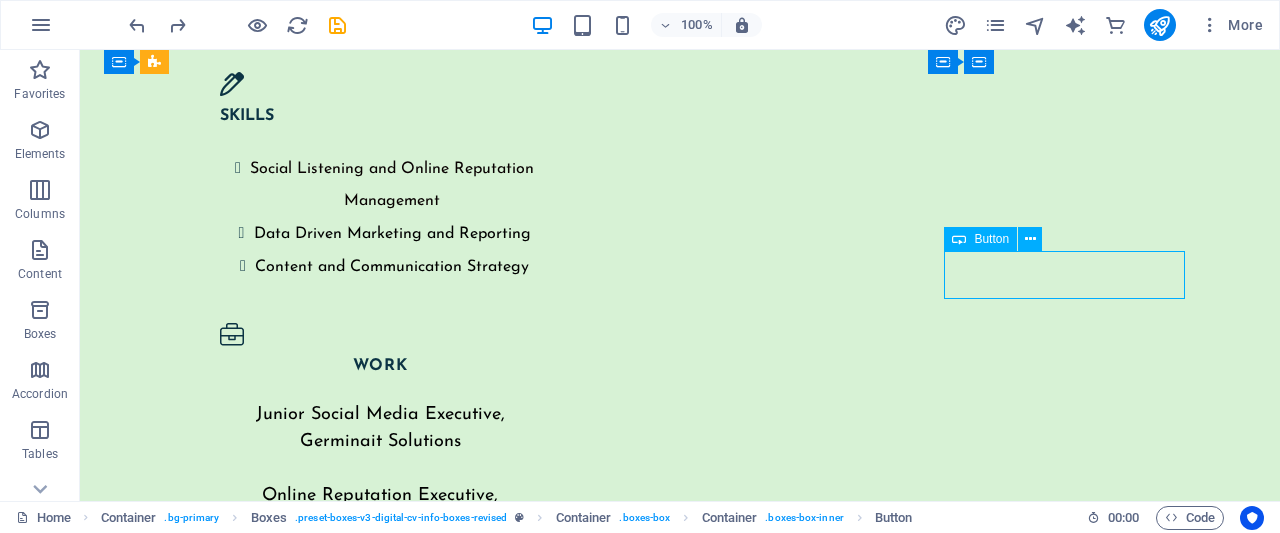 drag, startPoint x: 1052, startPoint y: 275, endPoint x: 1098, endPoint y: 287, distance: 47.539455 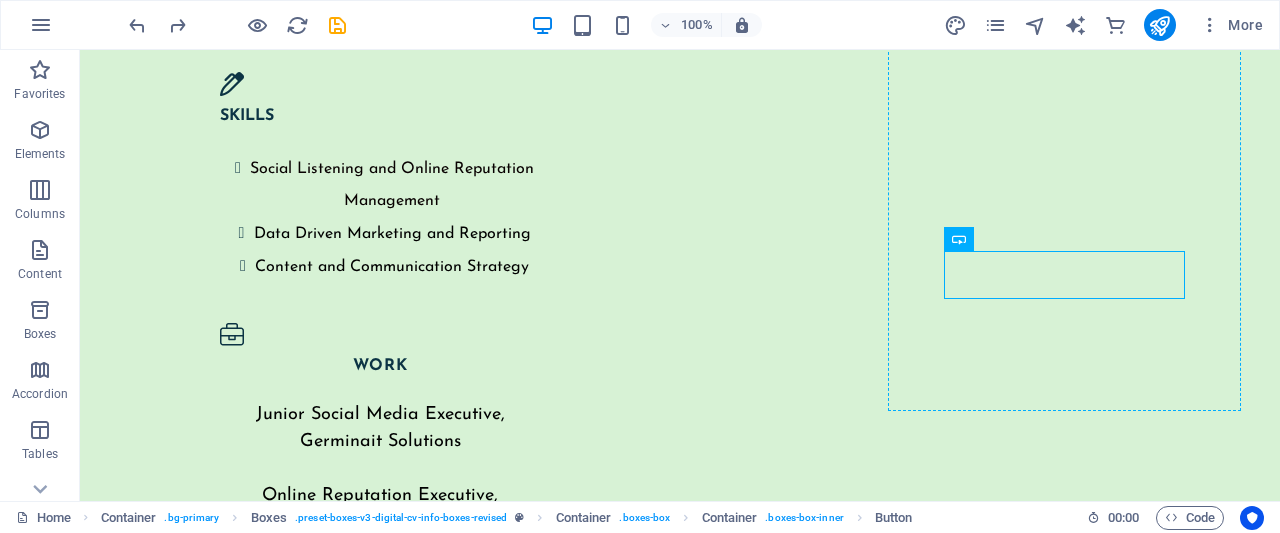 drag, startPoint x: 1041, startPoint y: 273, endPoint x: 1036, endPoint y: 317, distance: 44.28318 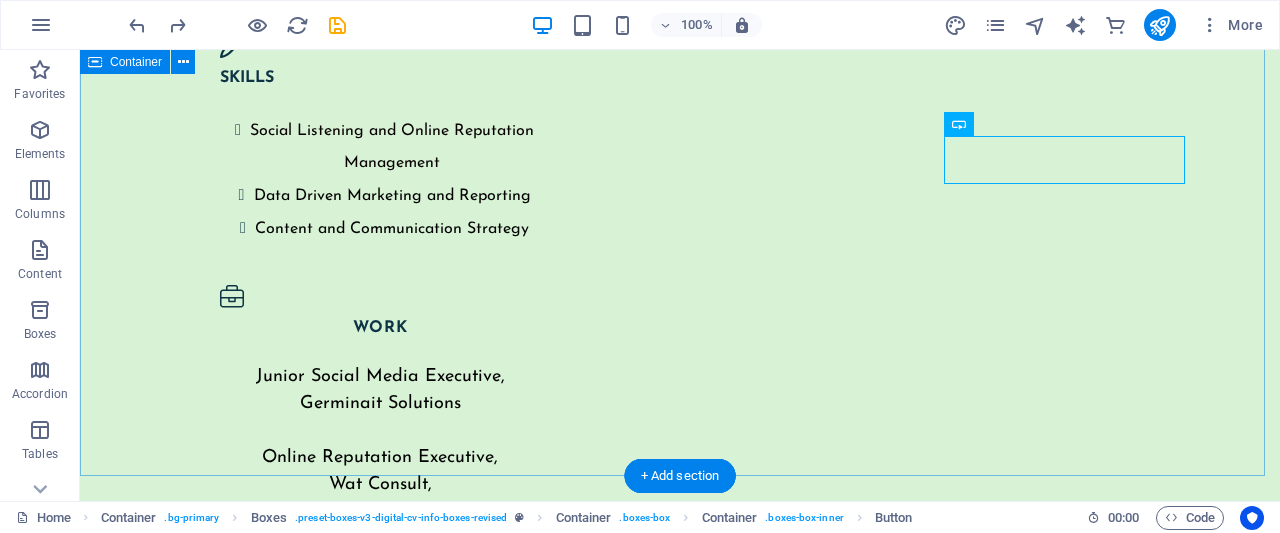 scroll, scrollTop: 5018, scrollLeft: 0, axis: vertical 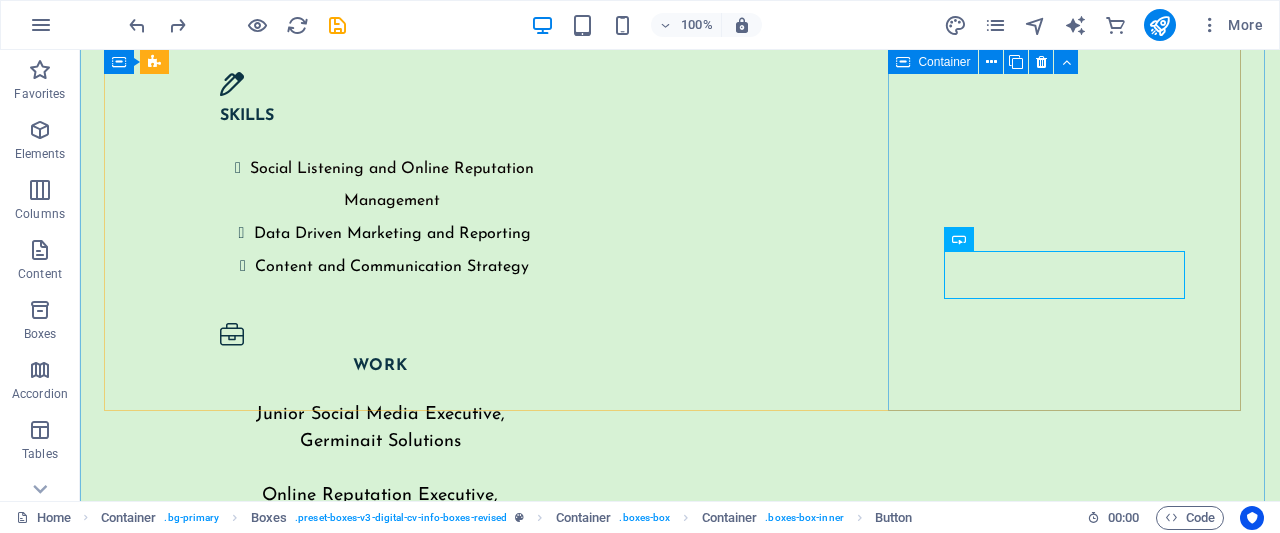 click on "Dubai Campaign Target. Engage. Convert. To design and execute a full-funnel digital campaign to position myself as a Dubai-focused Digital Marketing & ORM specialist. Leveraged paid & organic channels to drive portfolio visits and direct recruiter conversations. View Full" at bounding box center (282, 4551) 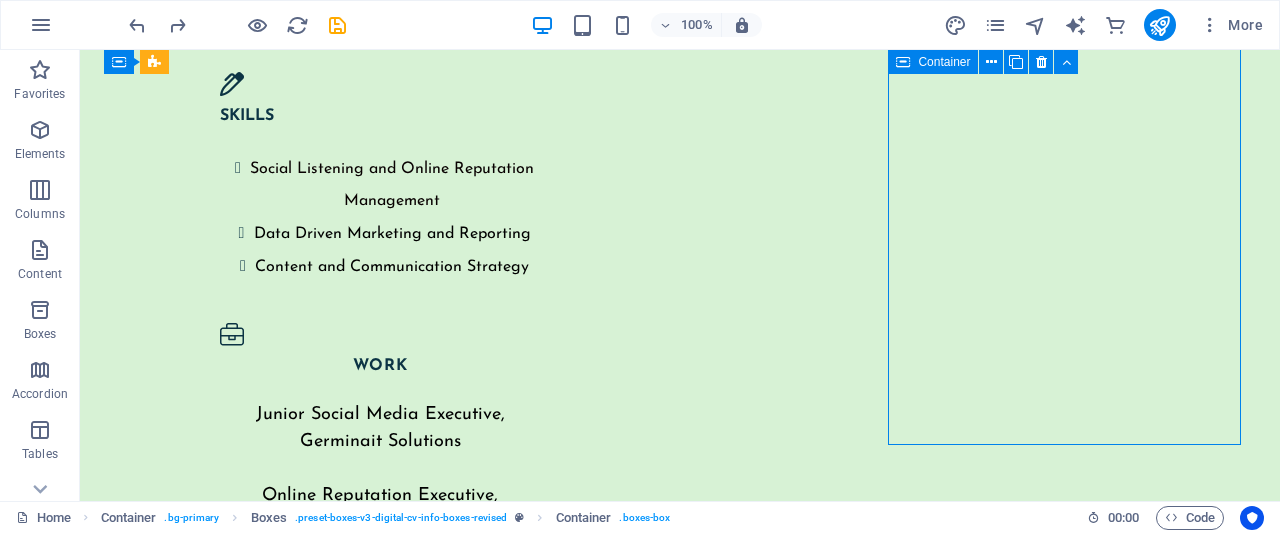 scroll, scrollTop: 4920, scrollLeft: 0, axis: vertical 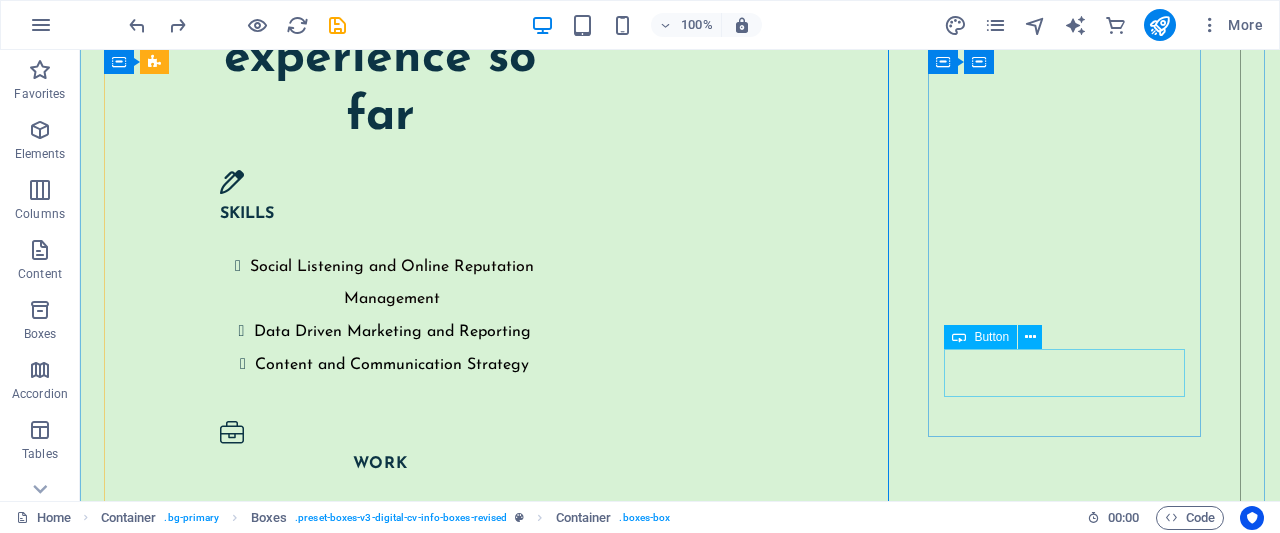click on "View Full" at bounding box center [282, 4897] 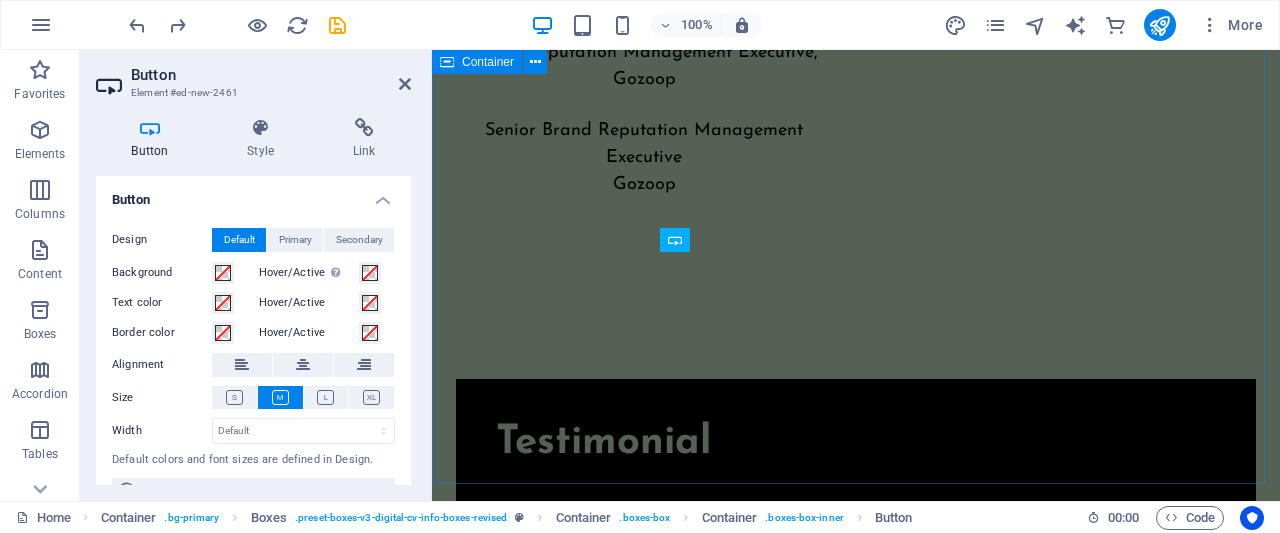 click on "Check out my case studies  Skills that travel From ORM to Anywhere Handling online reputation requires staying calm under pressure, reading between the lines, and turning data into action. These practical skills make it easier to tackle new challenges and add value in any setting. view full study Digital guardian Reputation. Resilience. Results. From viral controversies to viral compliments, I’ve steered brands through the noise and into the narrative. This is the story of turning every mention into a meaningful moment. View full study Dubai Campaign Target. Engage. Convert. To design and execute a full-funnel digital campaign to position myself as a Dubai-focused Digital Marketing & ORM specialist. Leveraged paid & organic channels to drive portfolio visits and direct recruiter conversations. View Full" at bounding box center (856, 2316) 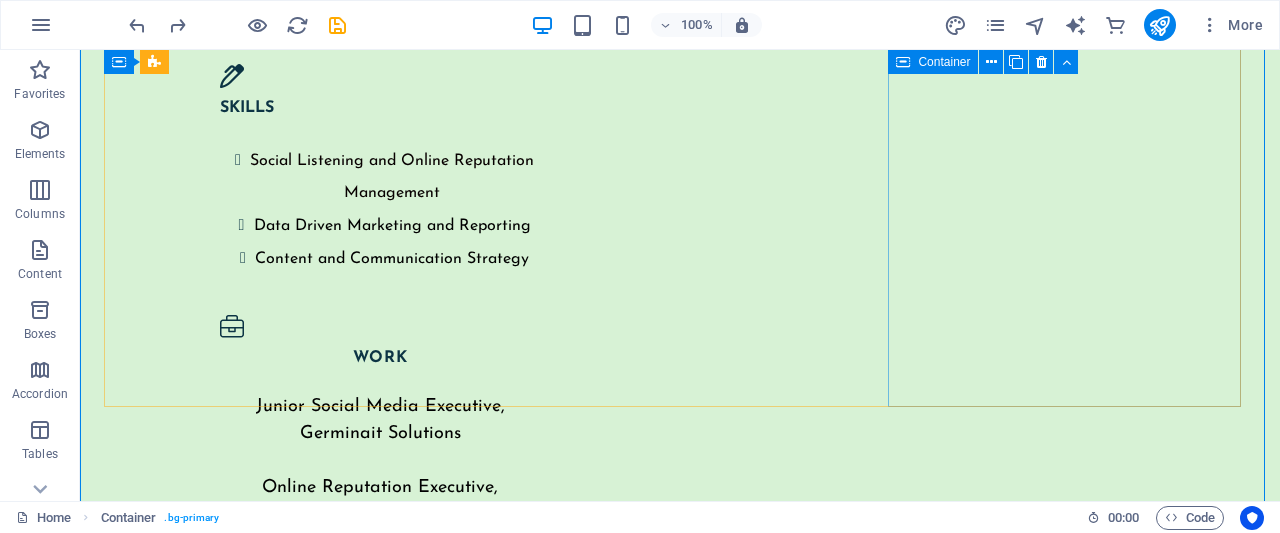 scroll, scrollTop: 5029, scrollLeft: 0, axis: vertical 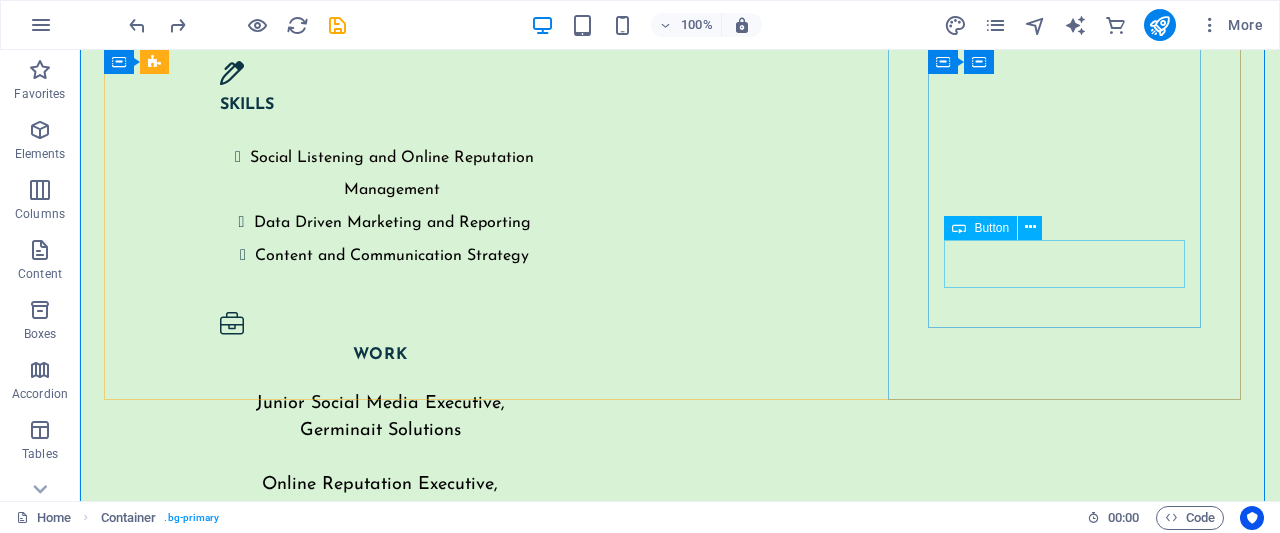 click on "View Full" at bounding box center [282, 4788] 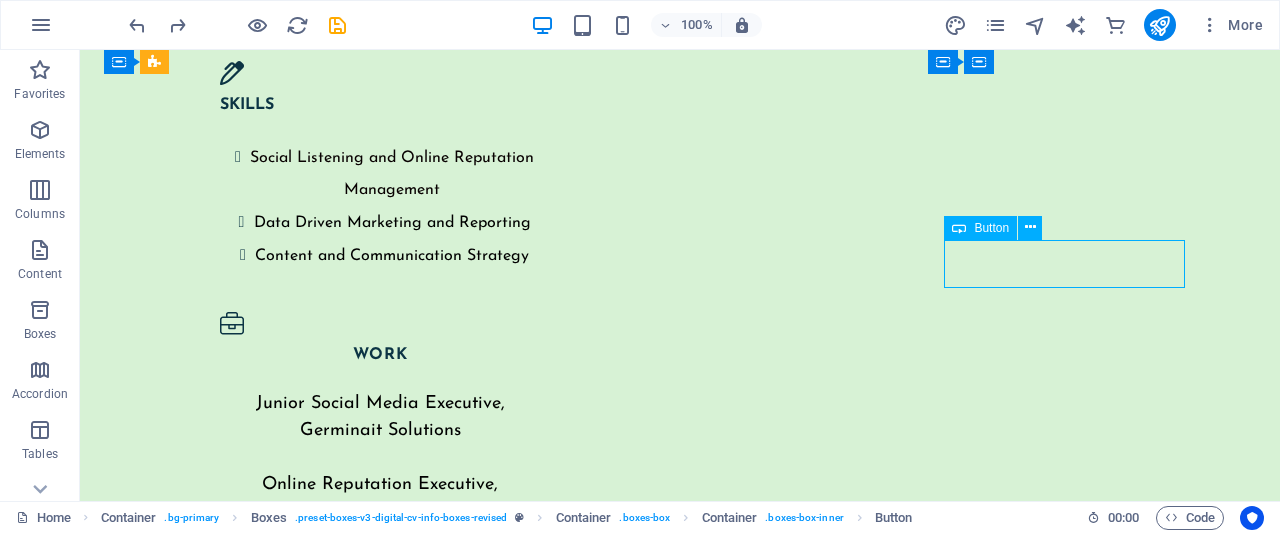 click on "View Full" at bounding box center (282, 4788) 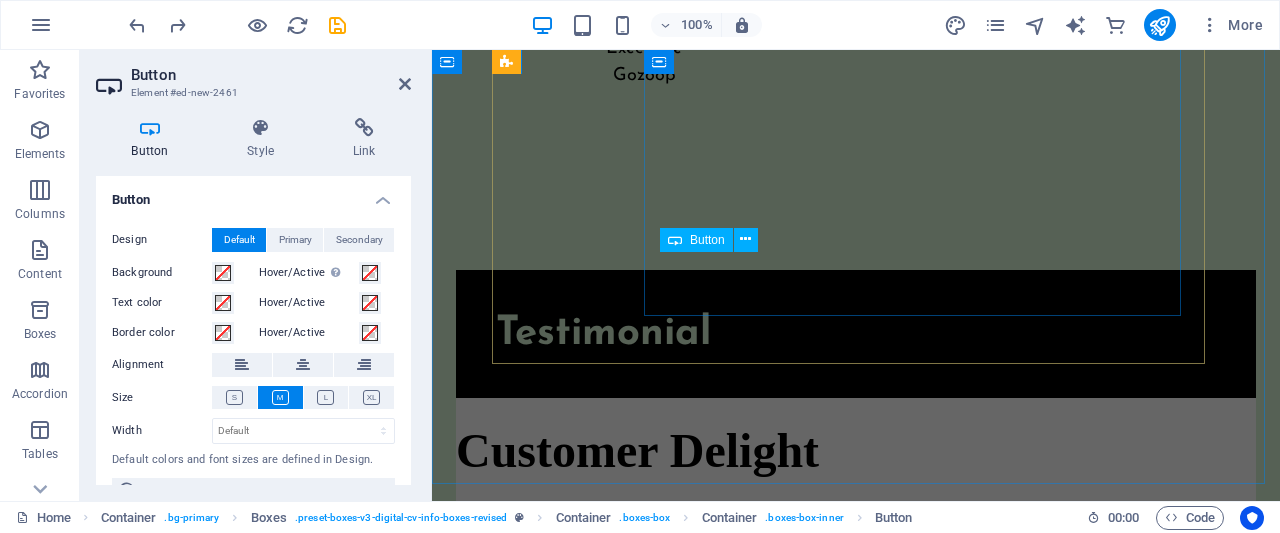 scroll, scrollTop: 5949, scrollLeft: 0, axis: vertical 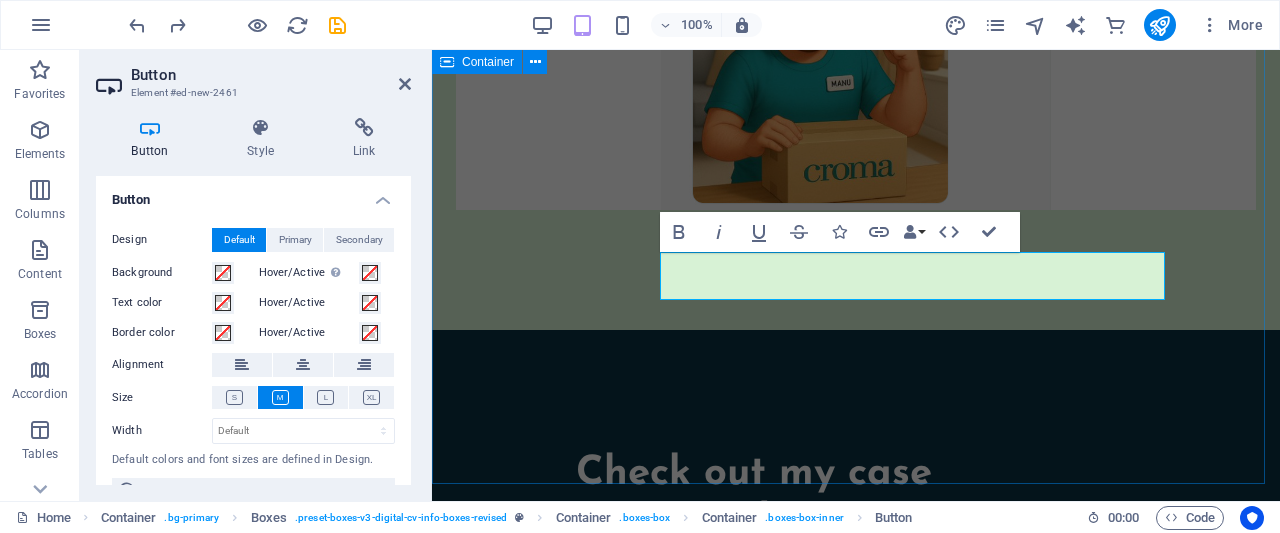 click on "Check out my case studies  Skills that travel From ORM to Anywhere Handling online reputation requires staying calm under pressure, reading between the lines, and turning data into action. These practical skills make it easier to tackle new challenges and add value in any setting. view full study Digital guardian Reputation. Resilience. Results. From viral controversies to viral compliments, I’ve steered brands through the noise and into the narrative. This is the story of turning every mention into a meaningful moment. View full study Dubai Campaign Target. Engage. Convert. To design and execute a full-funnel digital campaign to position myself as a Dubai-focused Digital Marketing & ORM specialist. Leveraged paid & organic channels to drive portfolio visits and direct recruiter conversations. View Full" at bounding box center [856, 1287] 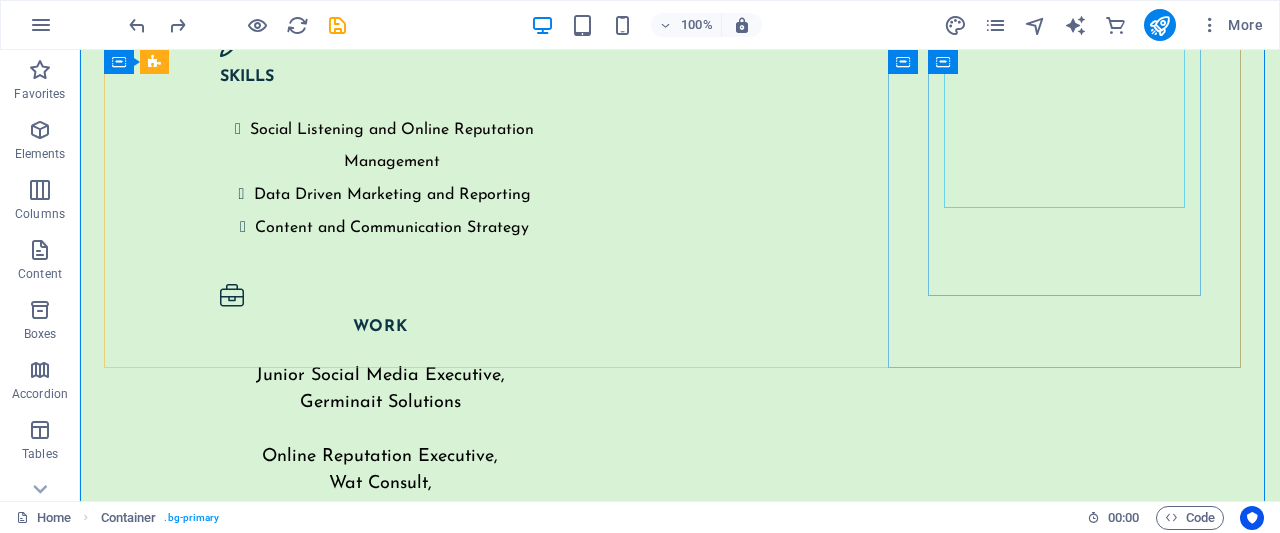 scroll, scrollTop: 5065, scrollLeft: 0, axis: vertical 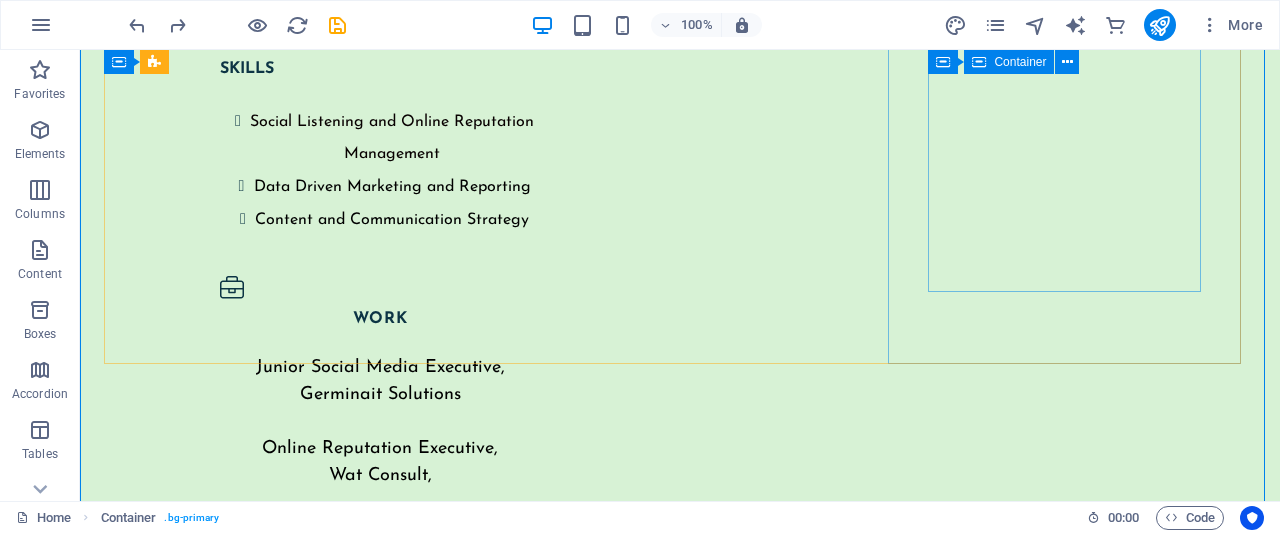 click on "Dubai Campaign Target. Engage. Convert. To design and execute a full-funnel digital campaign to position myself as a Dubai-focused Digital Marketing & ORM specialist. Leveraged paid & organic channels to drive portfolio visits and direct recruiter conversations. View Full" at bounding box center (282, 4556) 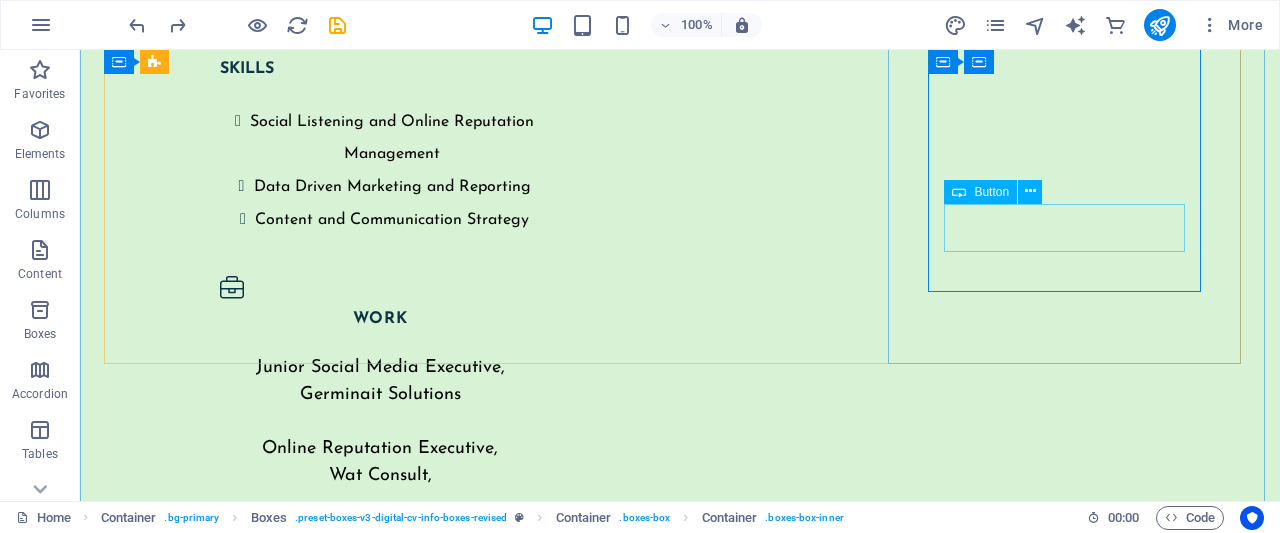 click on "View Full" at bounding box center [282, 4752] 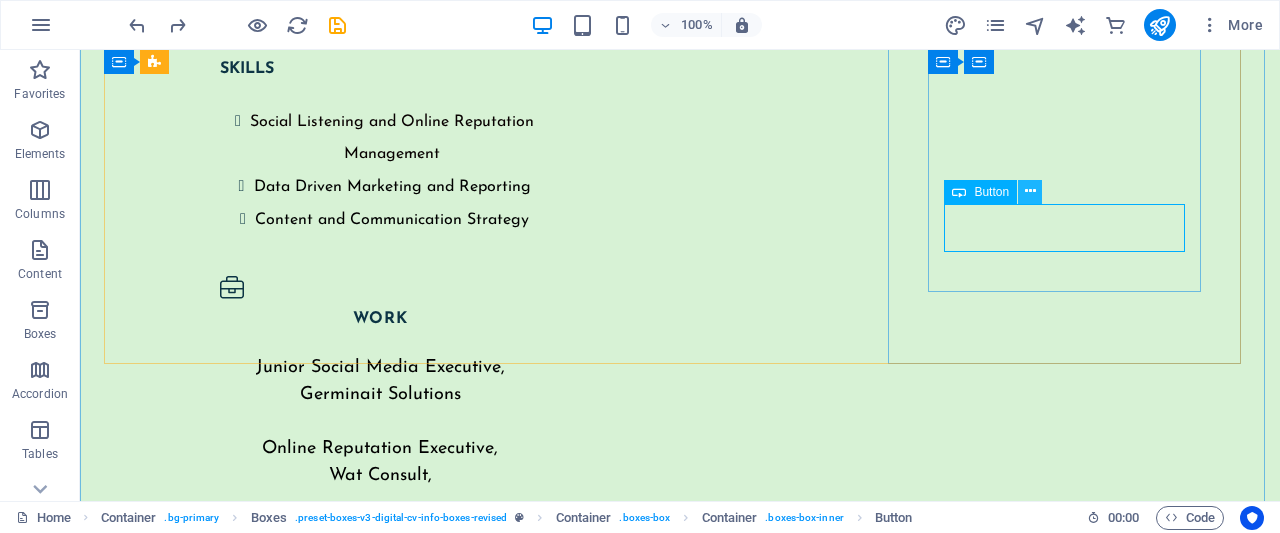 click at bounding box center (1030, 191) 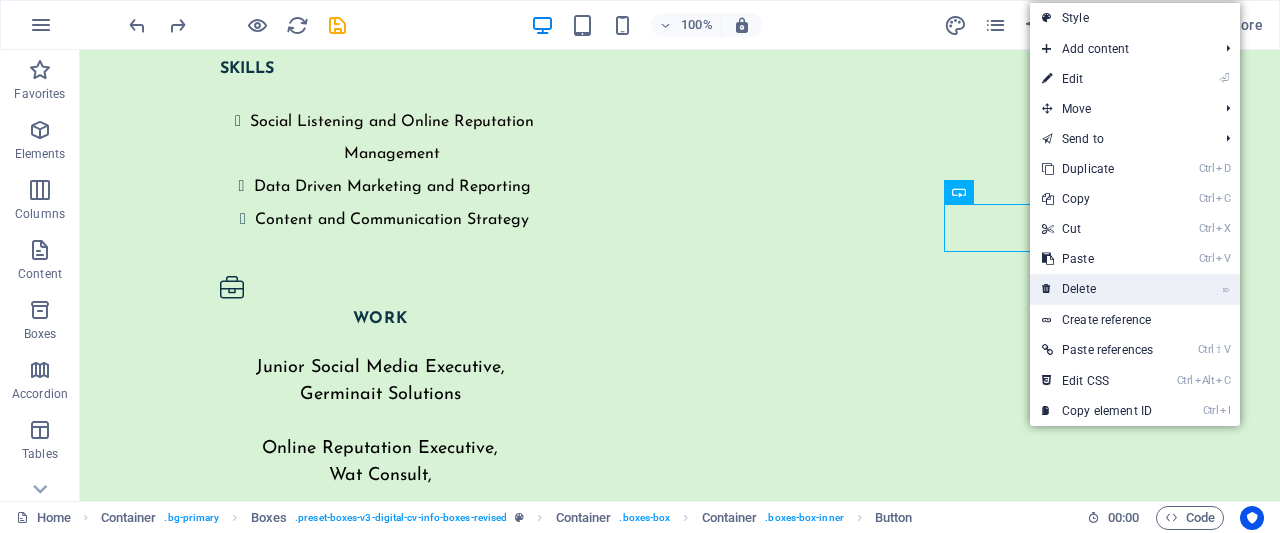 click on "⌦  Delete" at bounding box center (1097, 289) 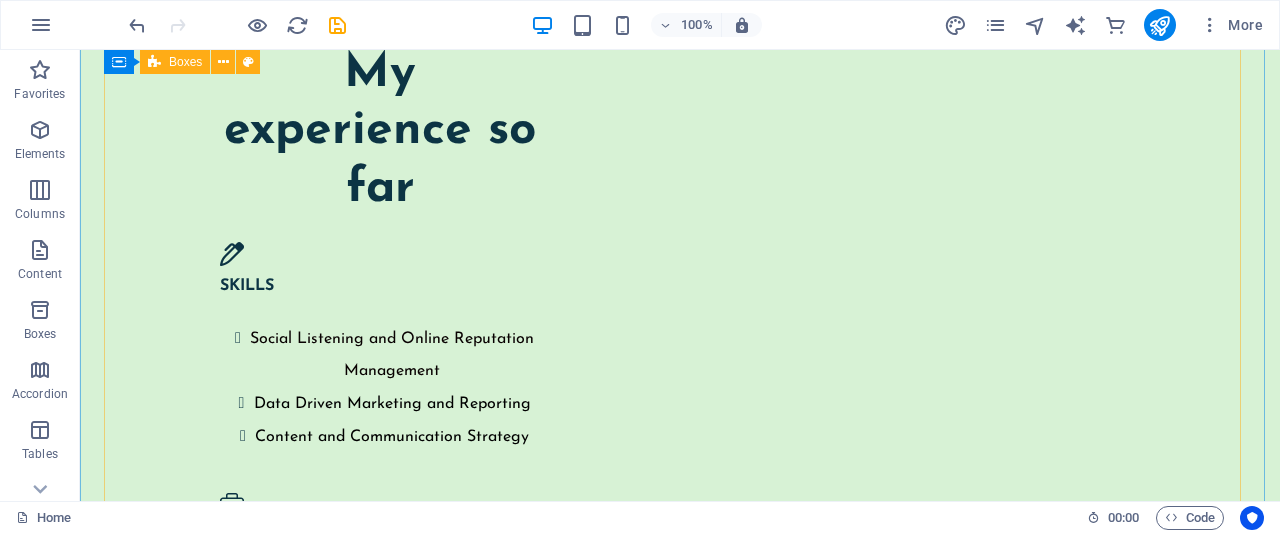 scroll, scrollTop: 4843, scrollLeft: 0, axis: vertical 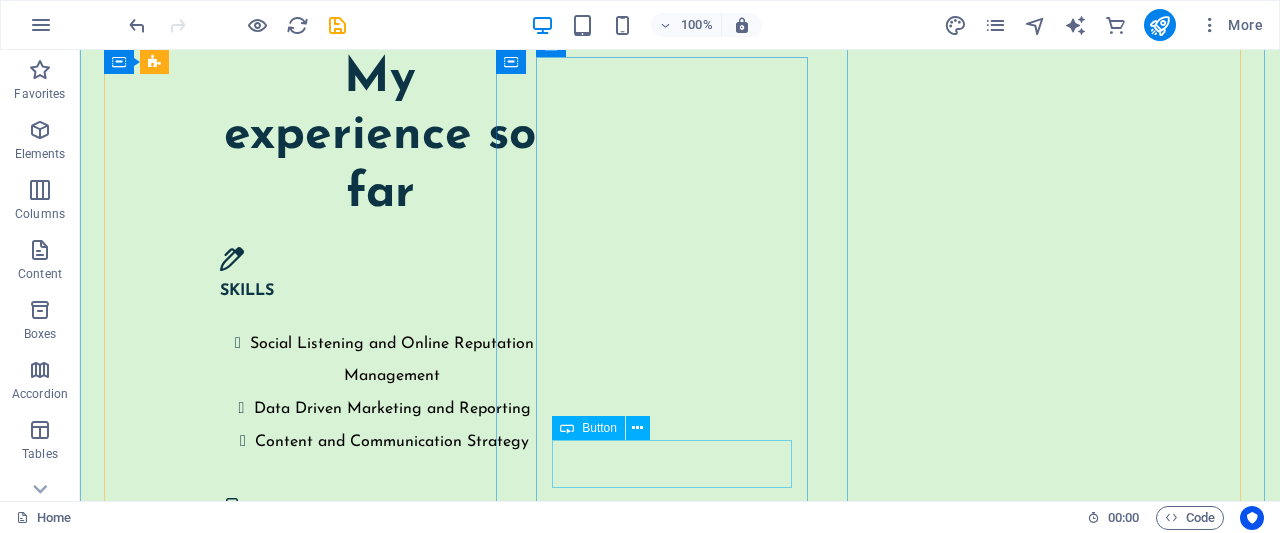click on "View full study" at bounding box center (282, 4234) 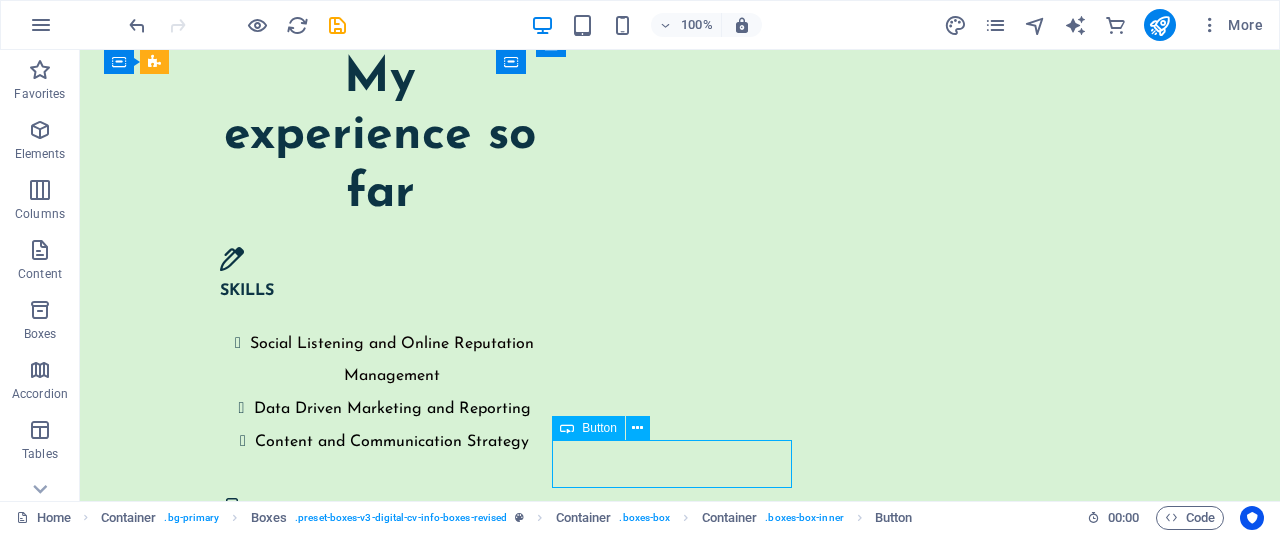 click on "View full study" at bounding box center [282, 4234] 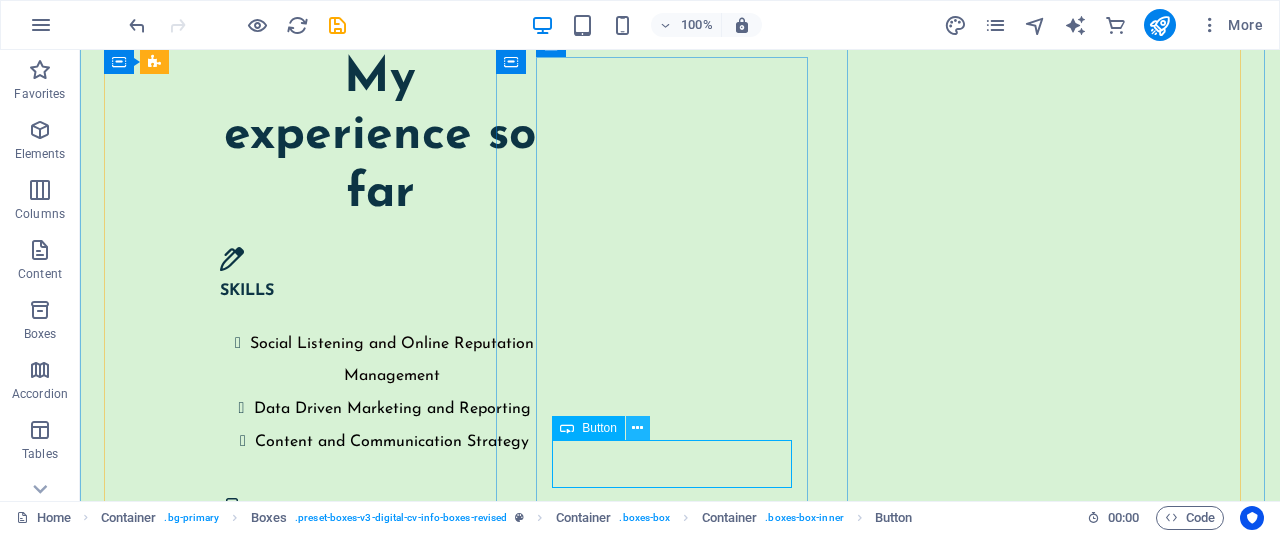 click at bounding box center (637, 428) 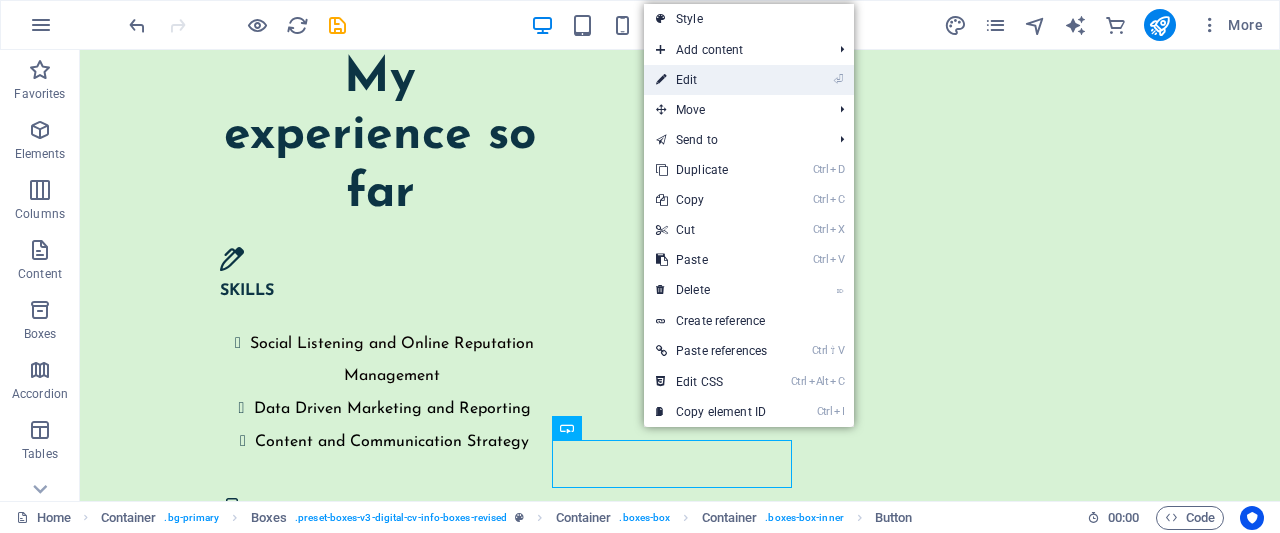 click on "⏎  Edit" at bounding box center (711, 80) 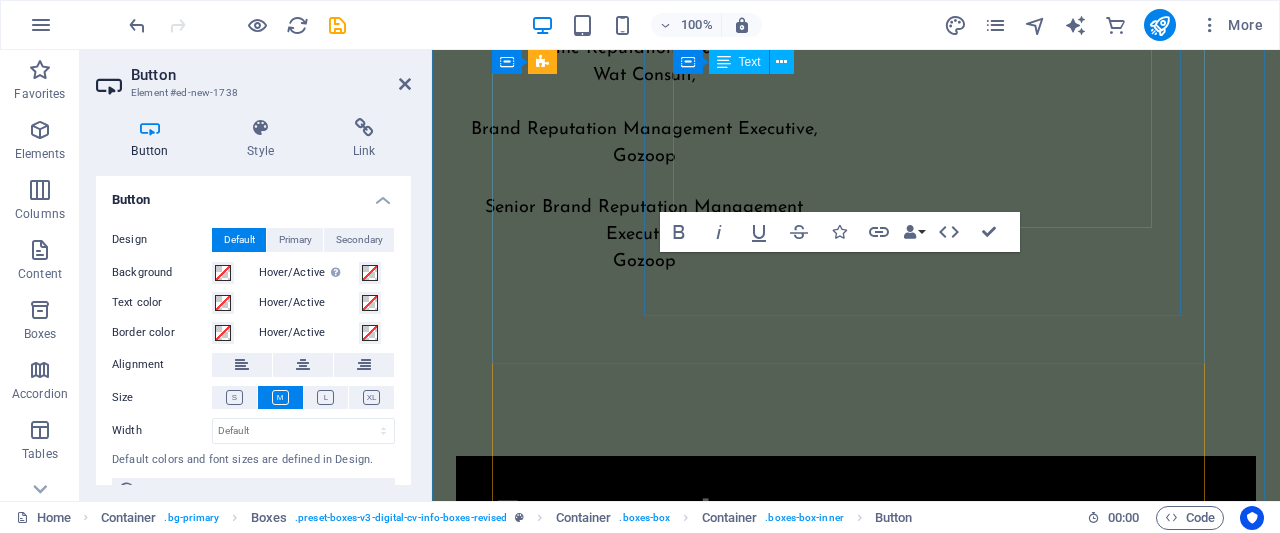 scroll, scrollTop: 5530, scrollLeft: 0, axis: vertical 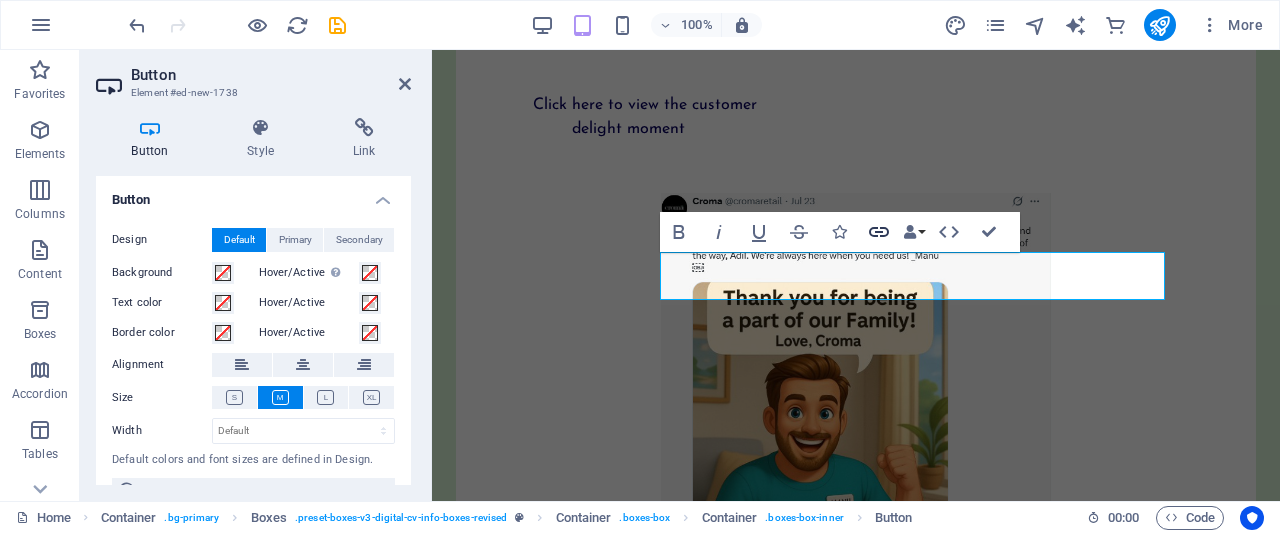 click 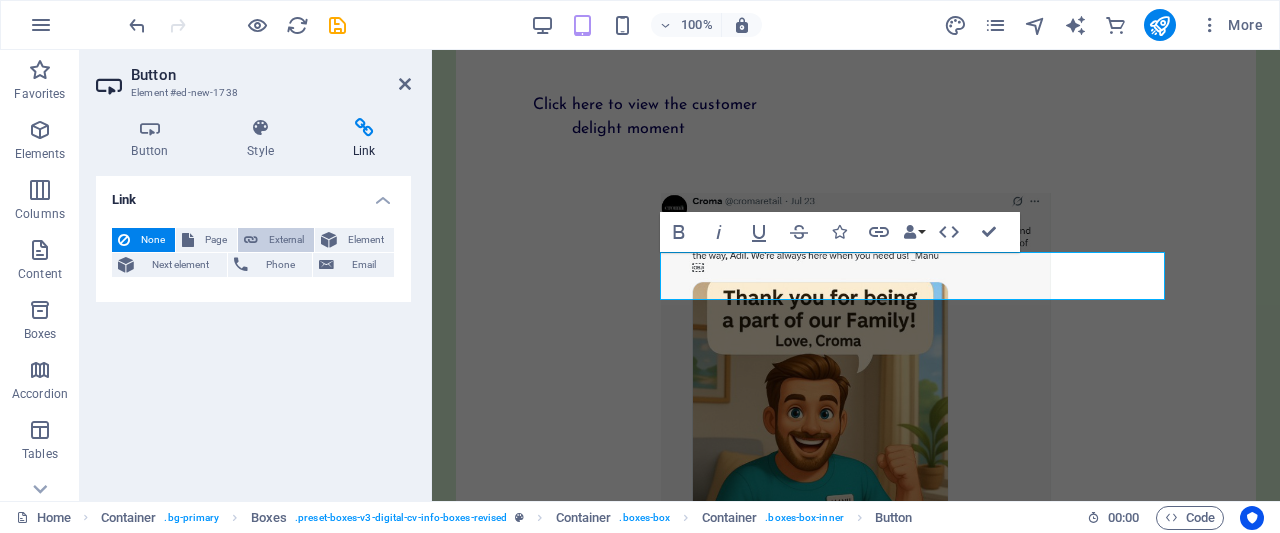 click on "External" at bounding box center [286, 240] 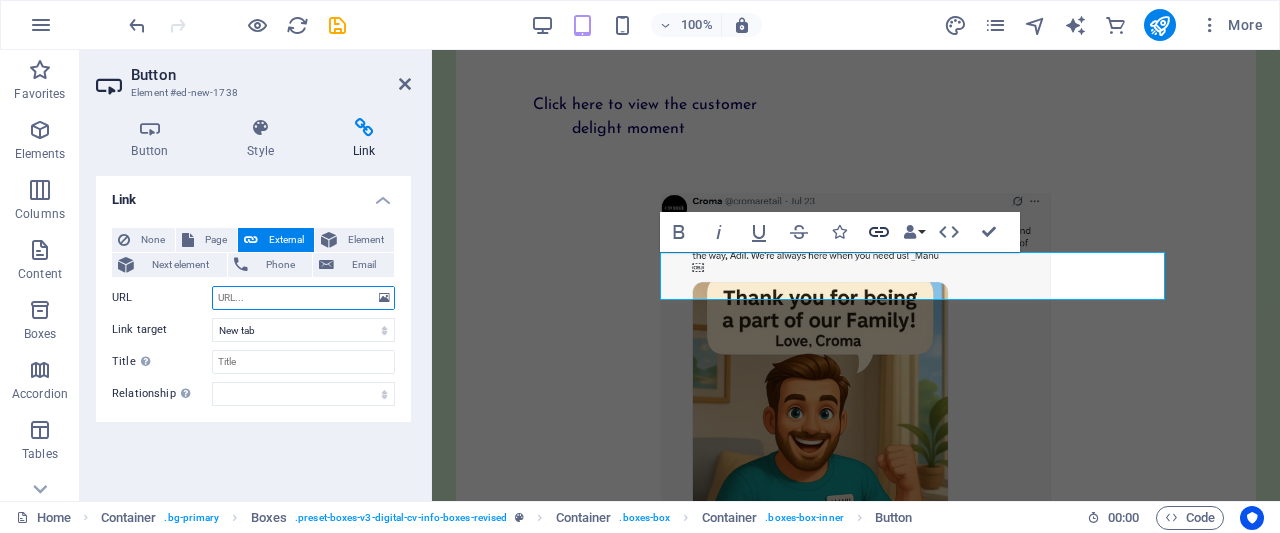 click 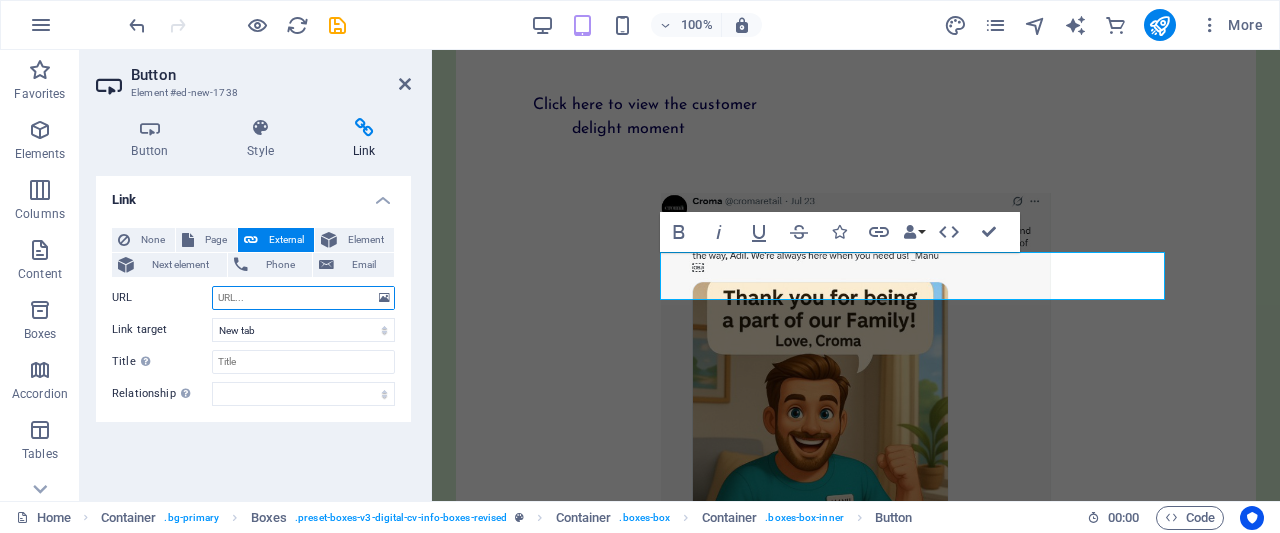 paste on "https://sites.google.com/view/[FIRST]'scasestudy2/home" 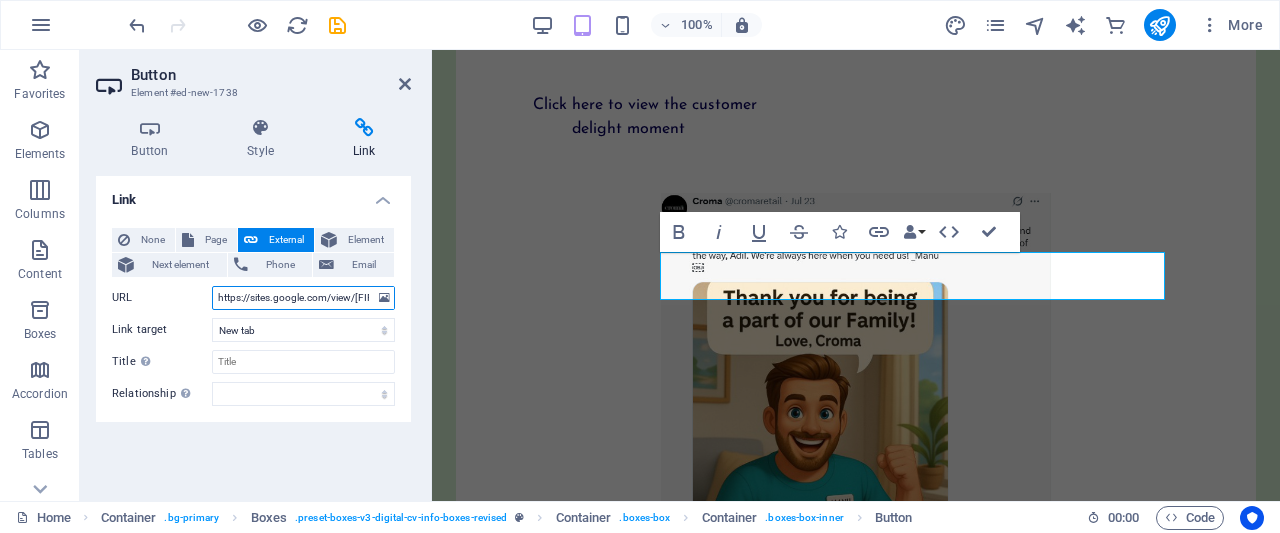 scroll, scrollTop: 0, scrollLeft: 111, axis: horizontal 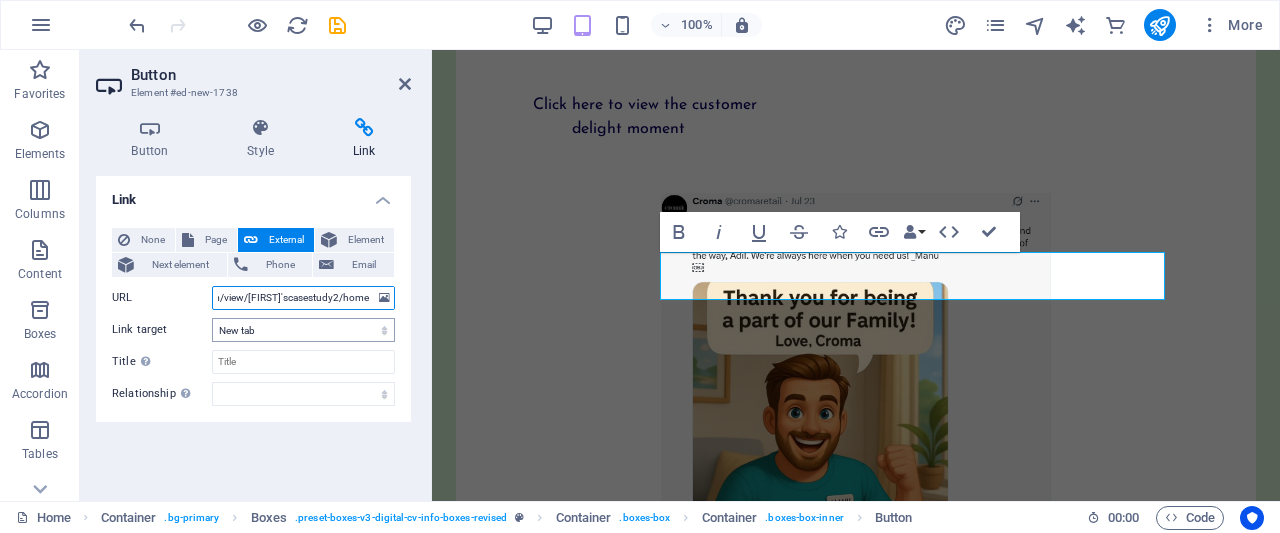 type on "https://sites.google.com/view/[FIRST]'scasestudy2/home" 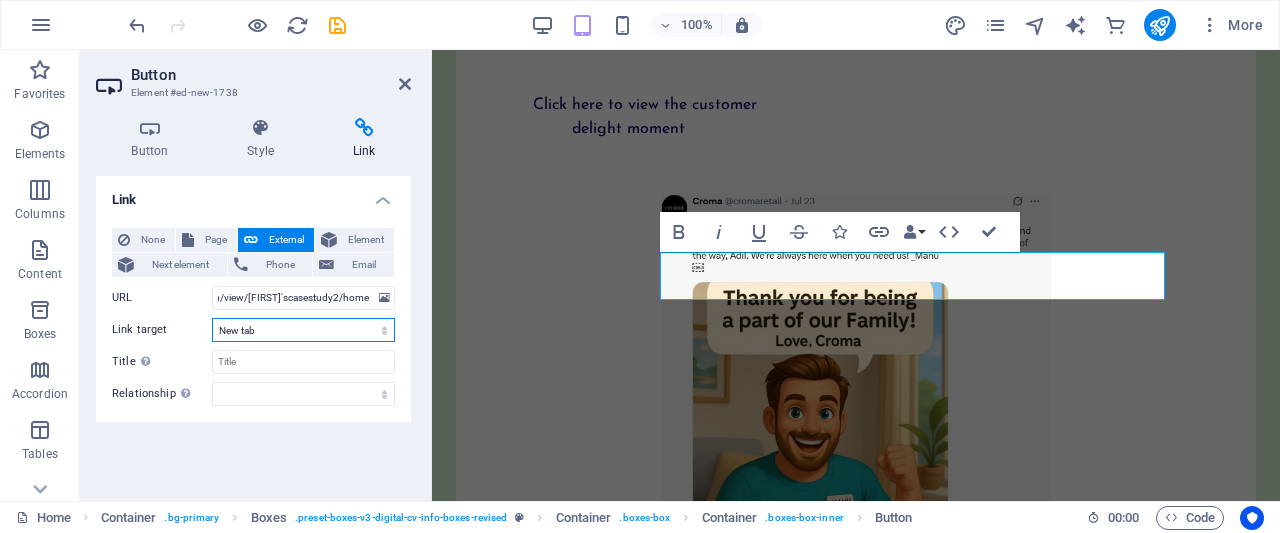 click on "New tab Same tab Overlay" at bounding box center [303, 330] 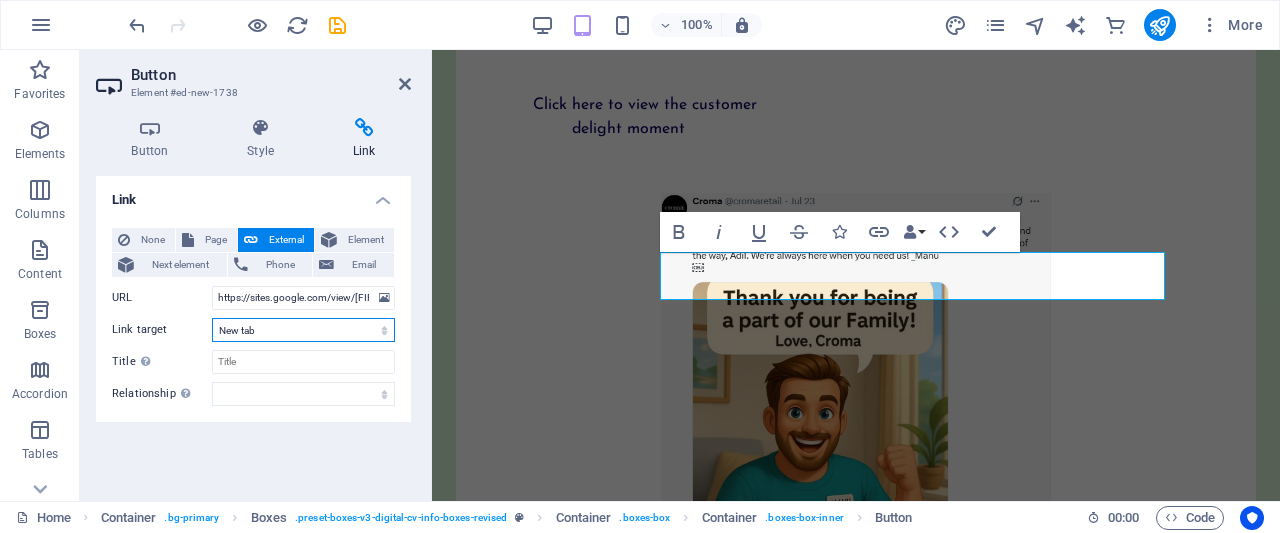 click on "New tab Same tab Overlay" at bounding box center (303, 330) 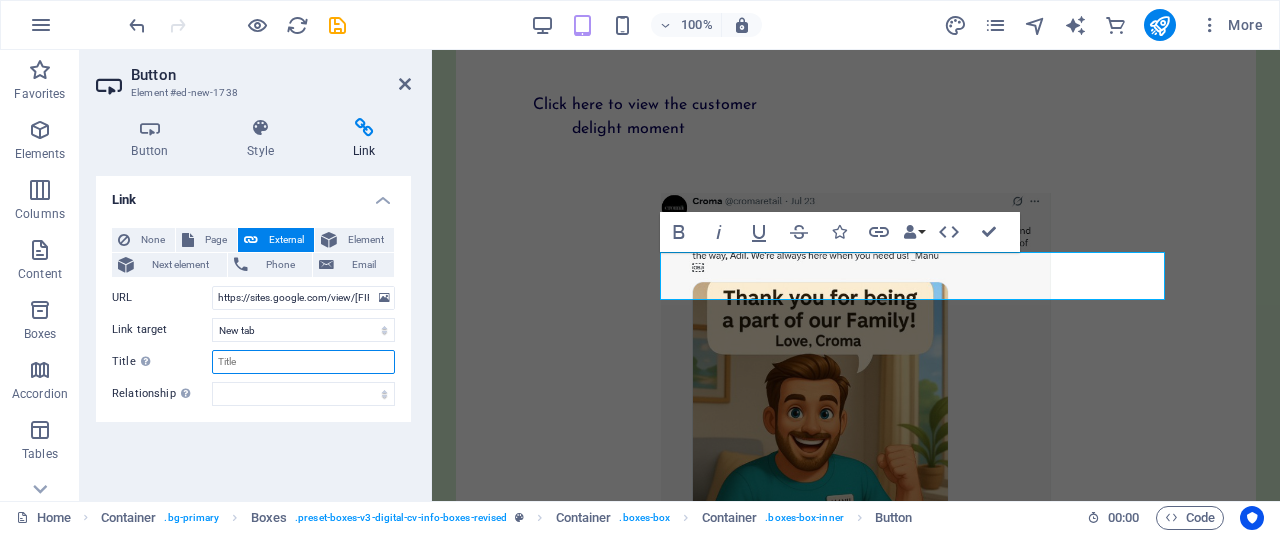 click on "Title Additional link description, should not be the same as the link text. The title is most often shown as a tooltip text when the mouse moves over the element. Leave empty if uncertain." at bounding box center (303, 362) 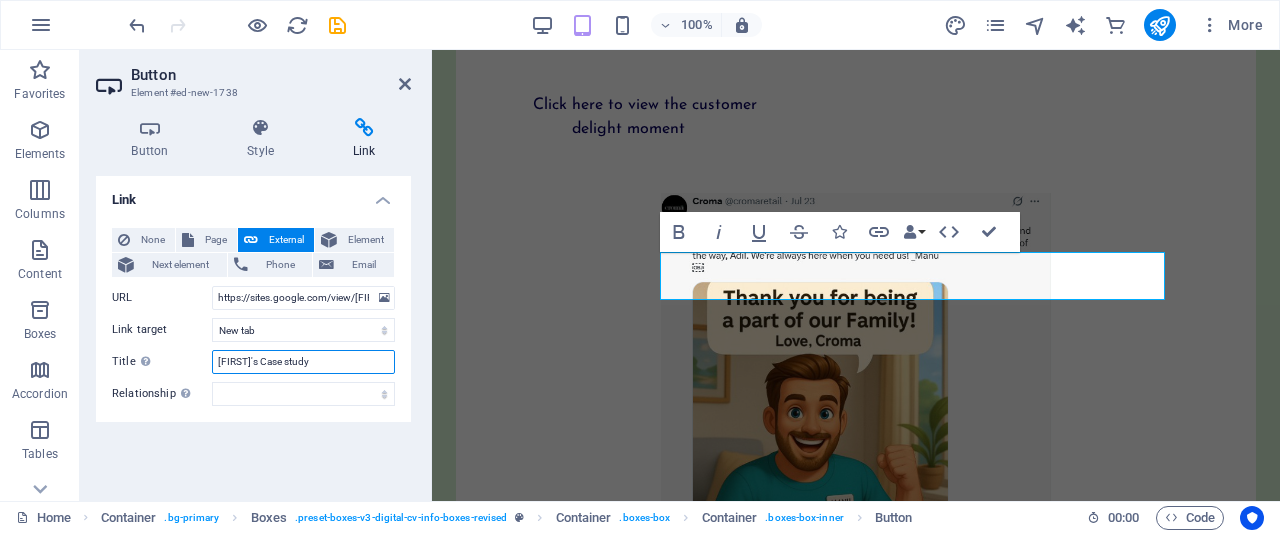 click on "[FIRST]'s Case study" at bounding box center (303, 362) 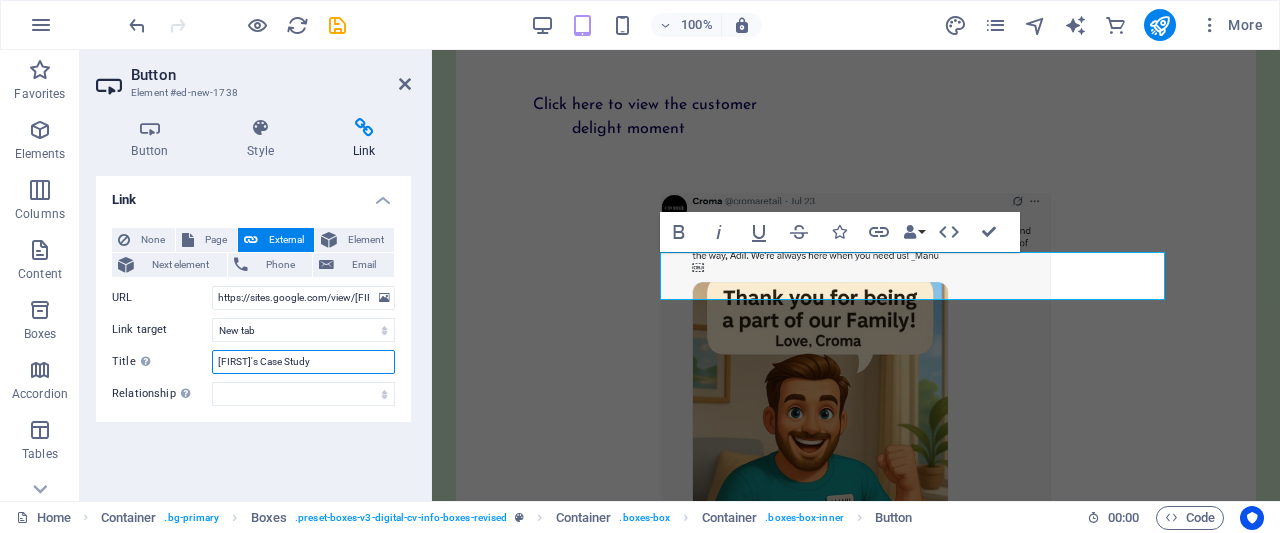 click on "[FIRST]'s Case Study" at bounding box center [303, 362] 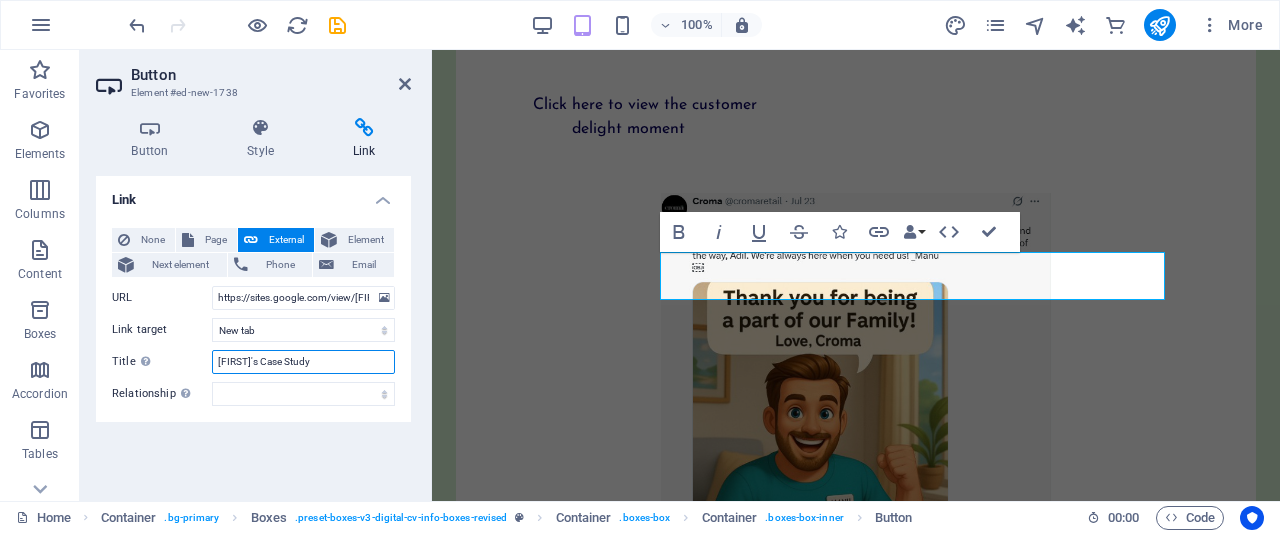 type on "[FIRST]'s Case Study" 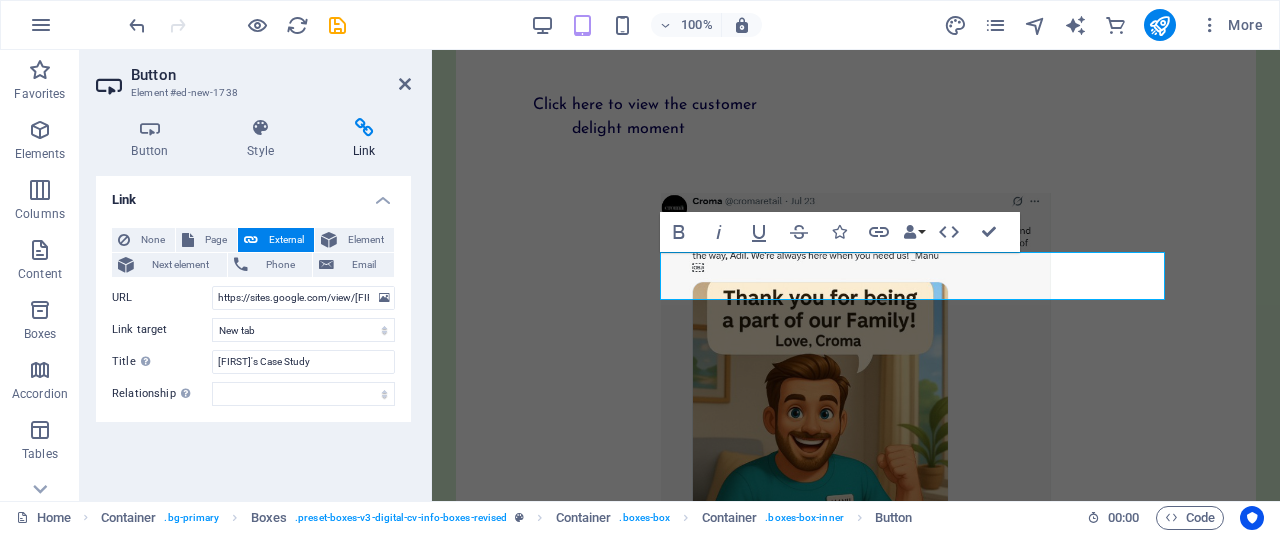 drag, startPoint x: 242, startPoint y: 363, endPoint x: 167, endPoint y: 193, distance: 185.80904 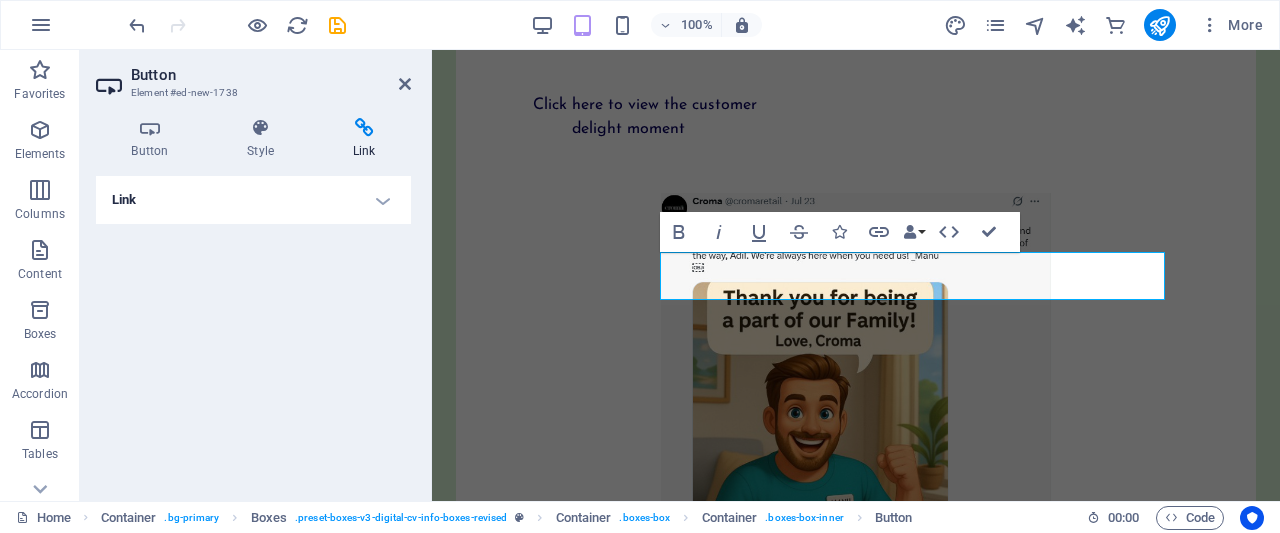 click on "Link" at bounding box center (253, 200) 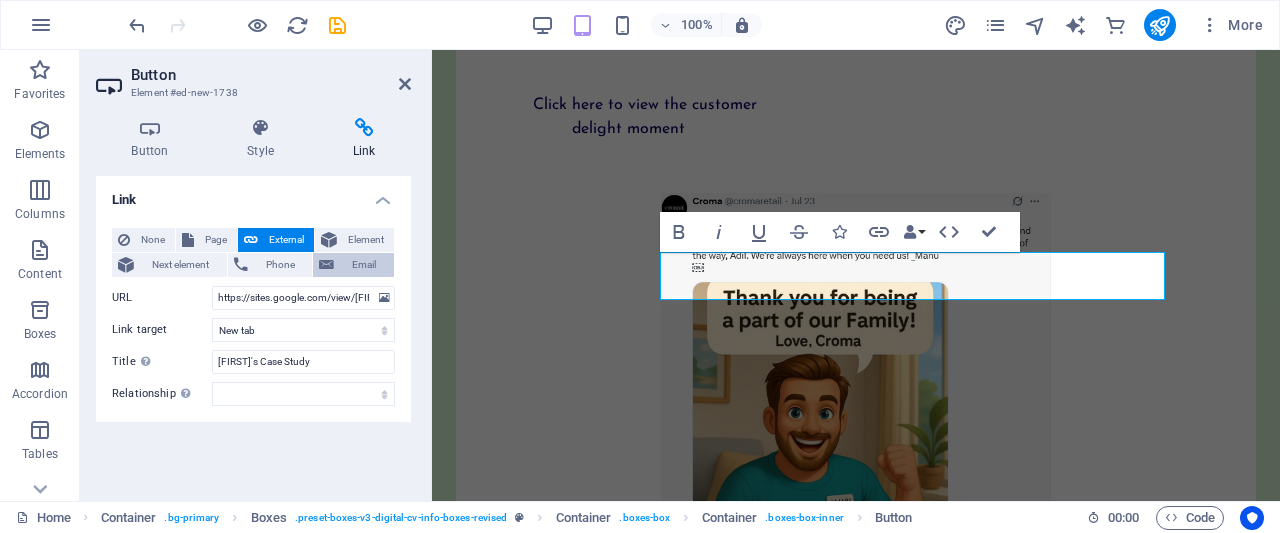 scroll, scrollTop: 24, scrollLeft: 0, axis: vertical 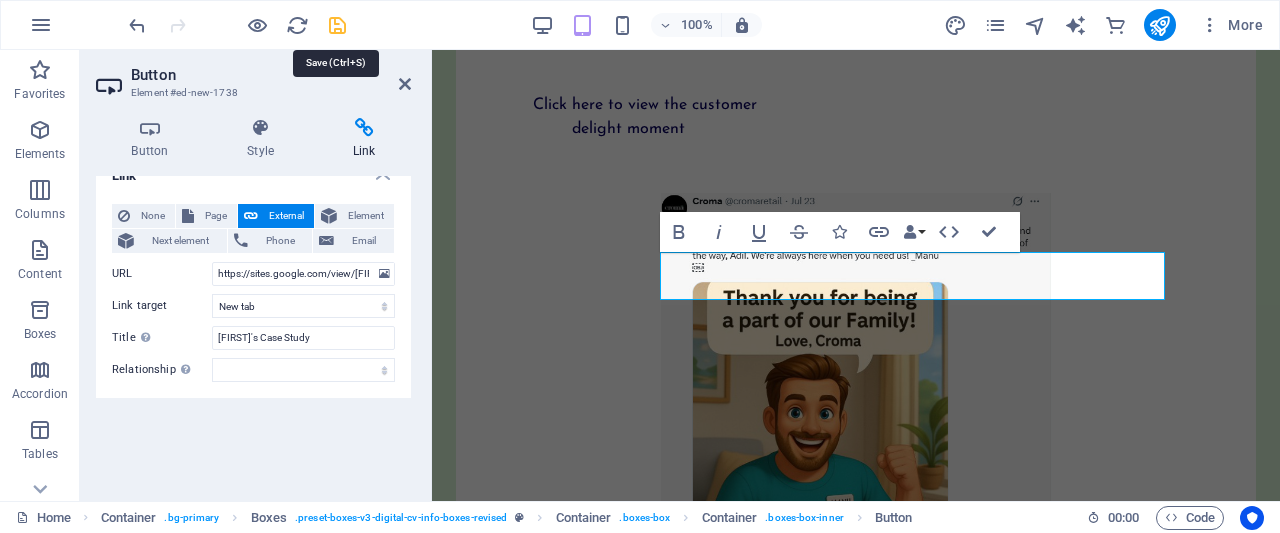 click at bounding box center [337, 25] 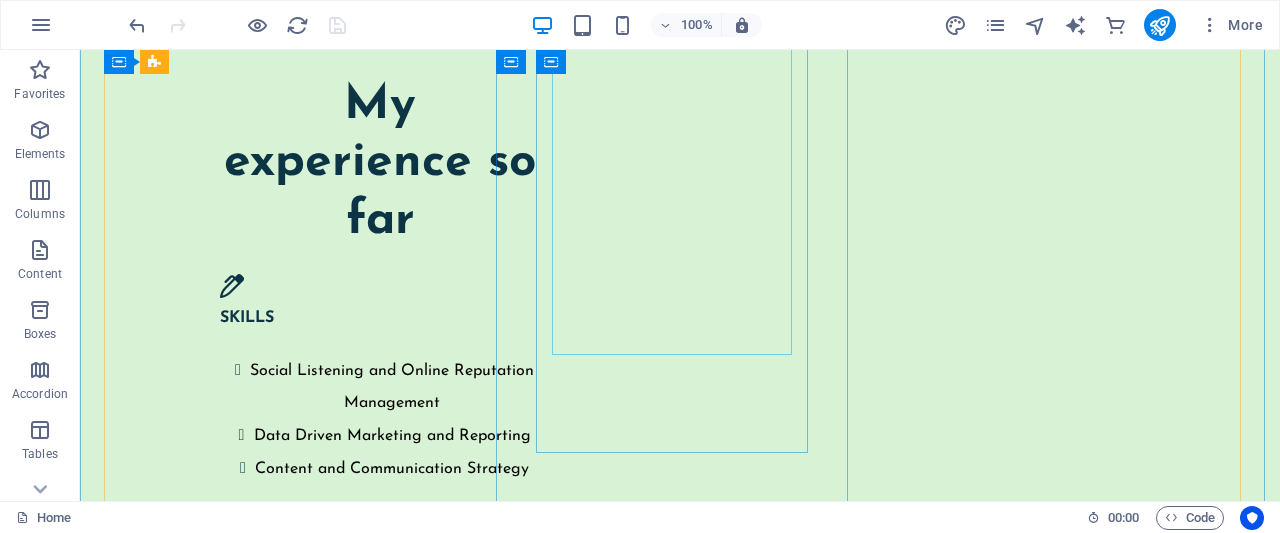 scroll, scrollTop: 4904, scrollLeft: 0, axis: vertical 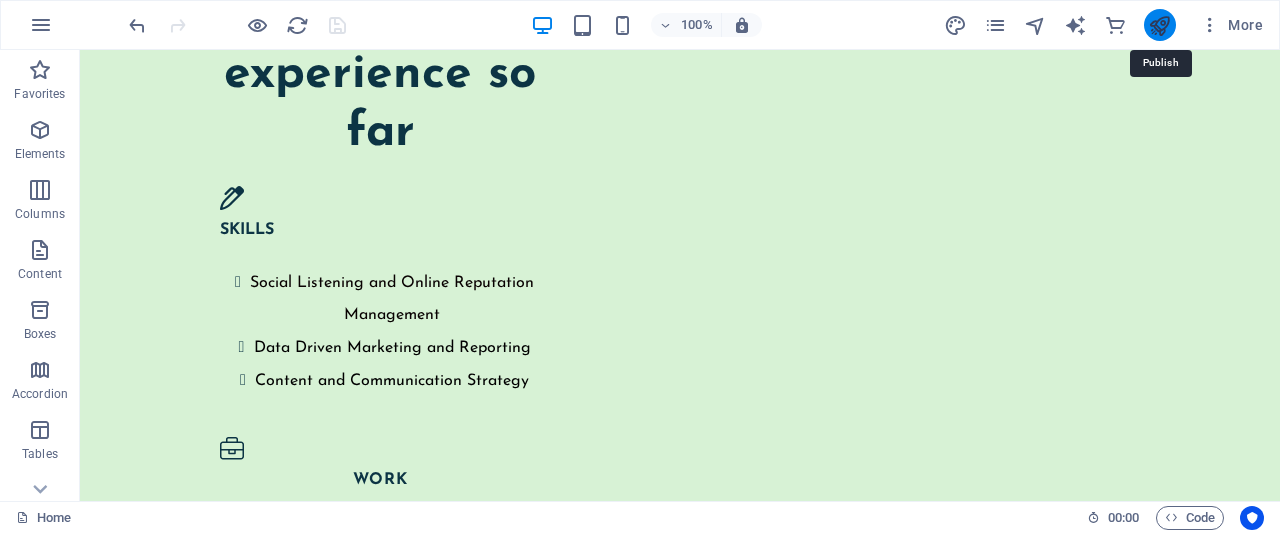 click at bounding box center (1159, 25) 